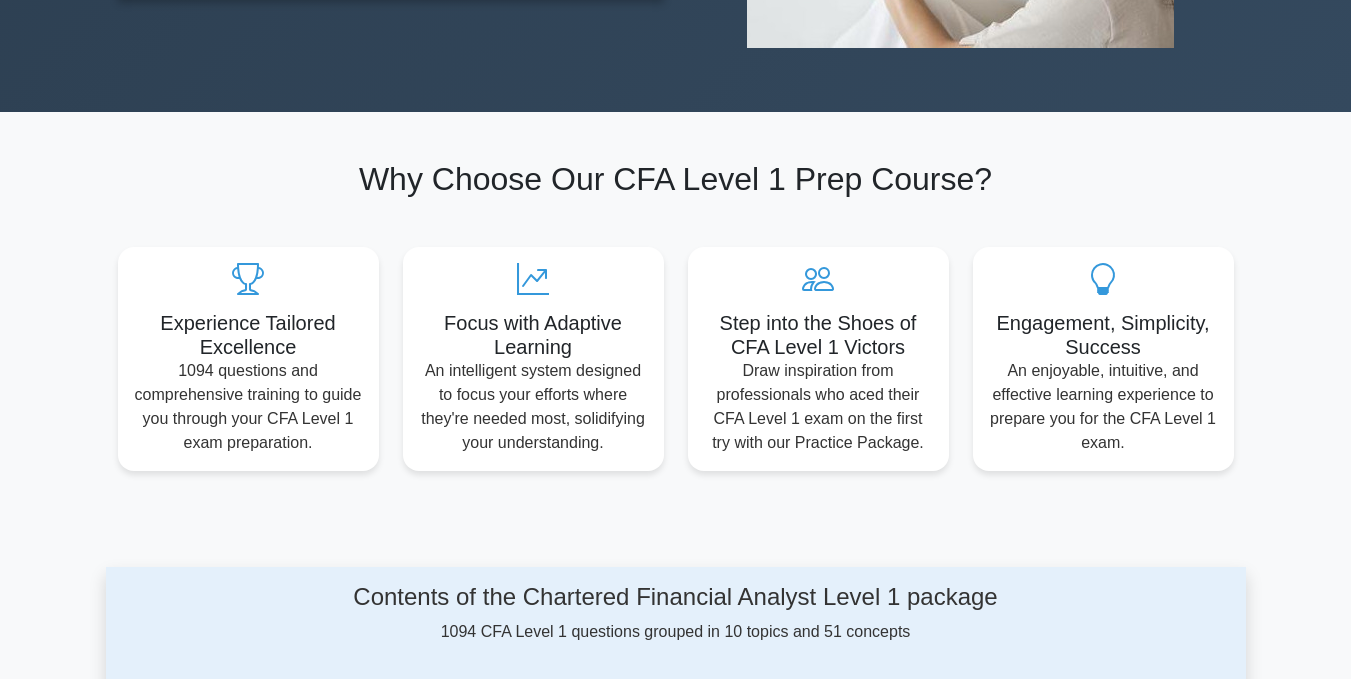 scroll, scrollTop: 0, scrollLeft: 0, axis: both 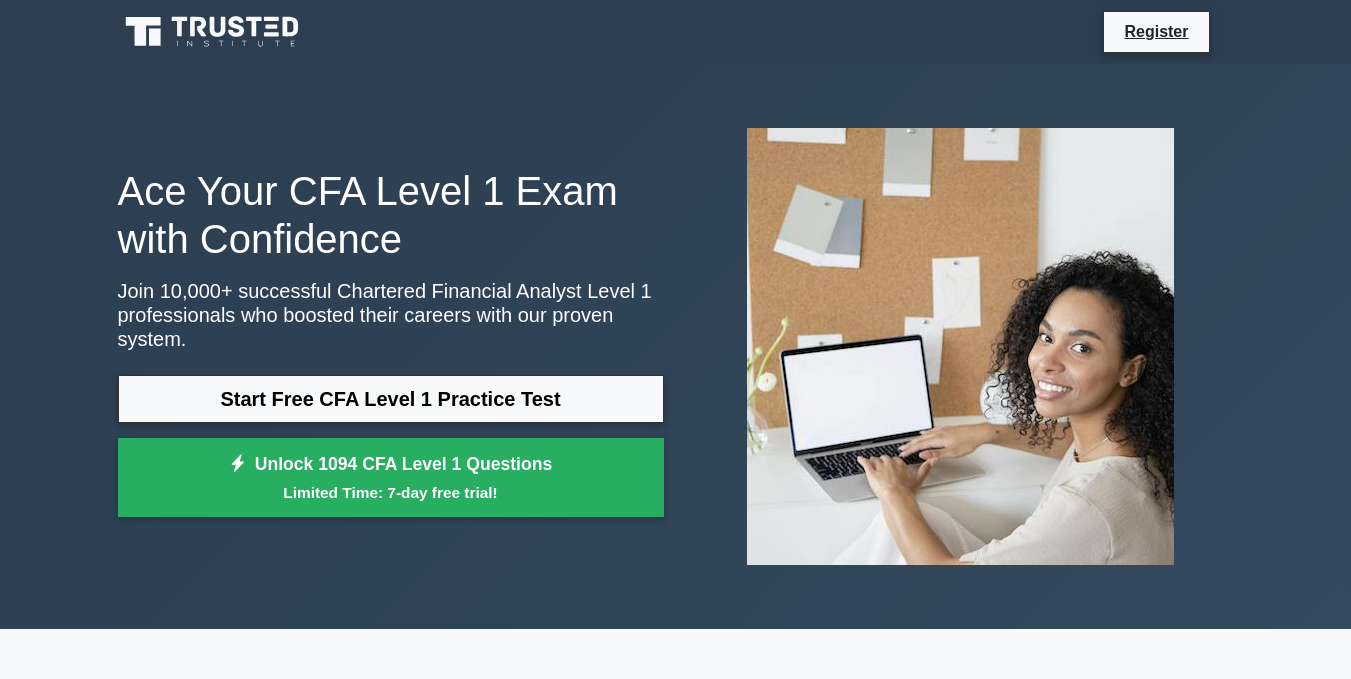 click on "Register" at bounding box center [675, 2308] 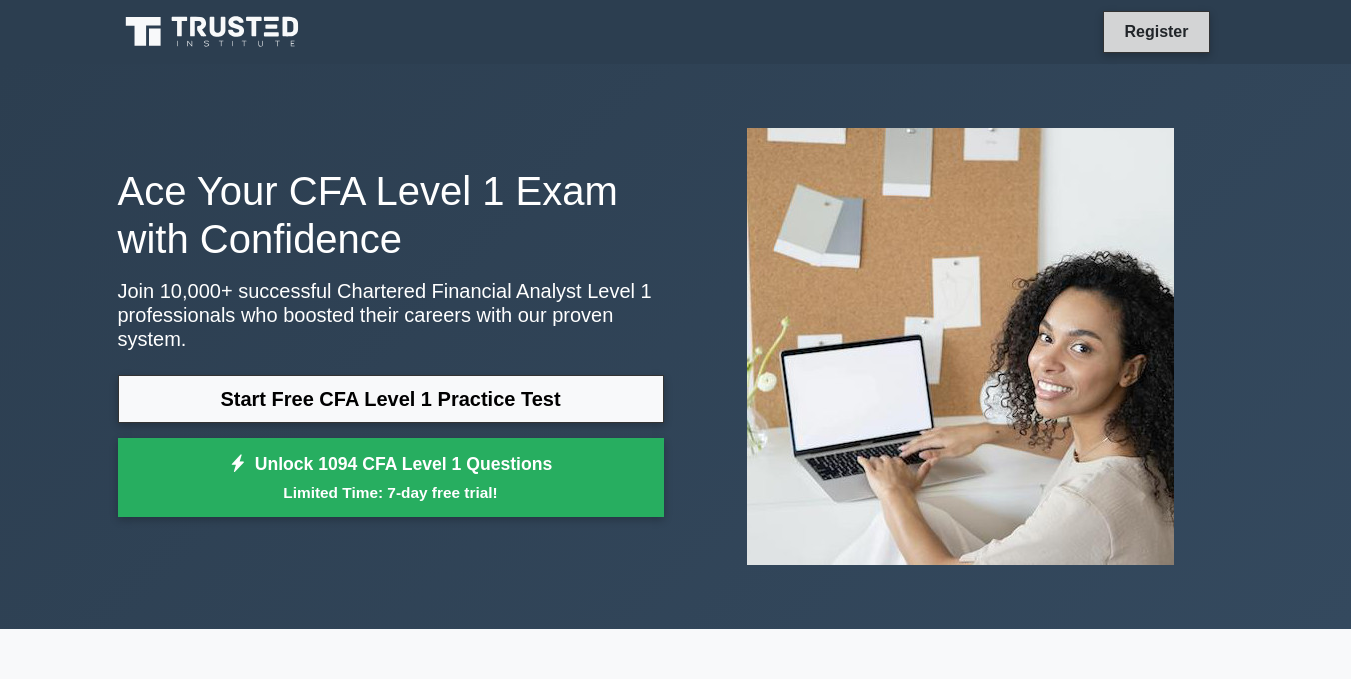 click on "Register" at bounding box center (1156, 31) 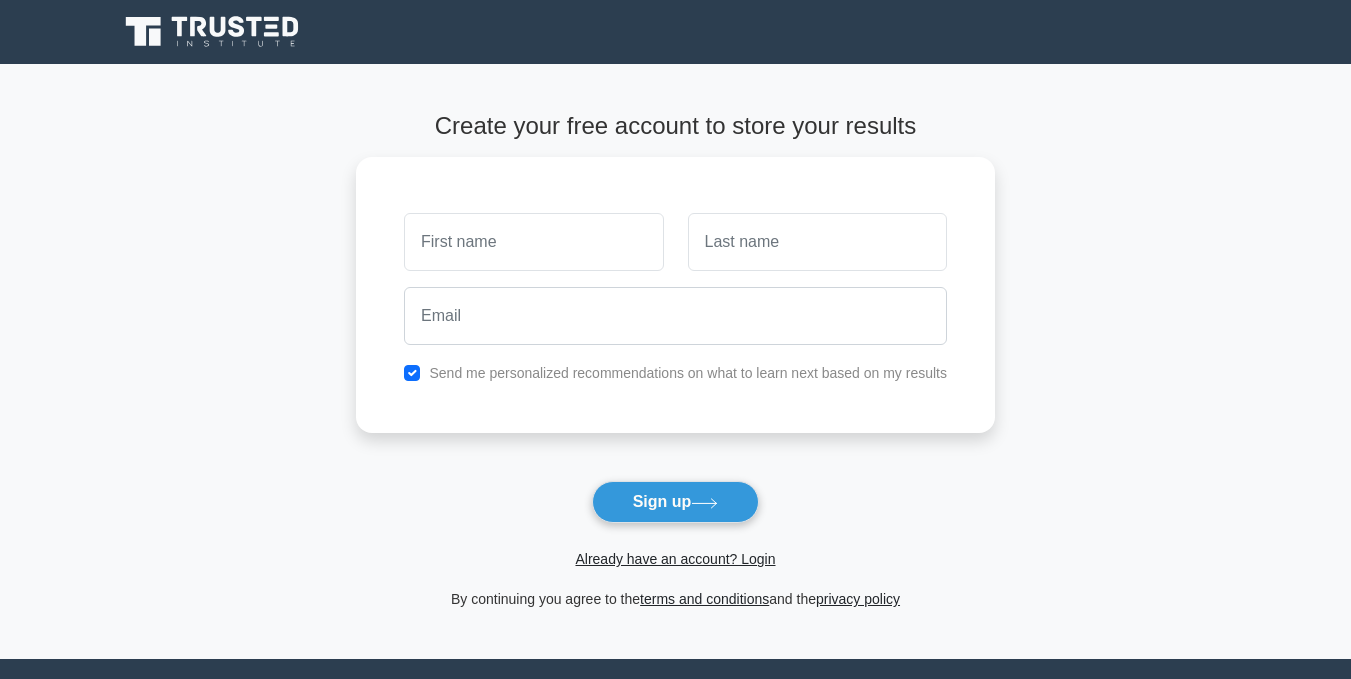 scroll, scrollTop: 0, scrollLeft: 0, axis: both 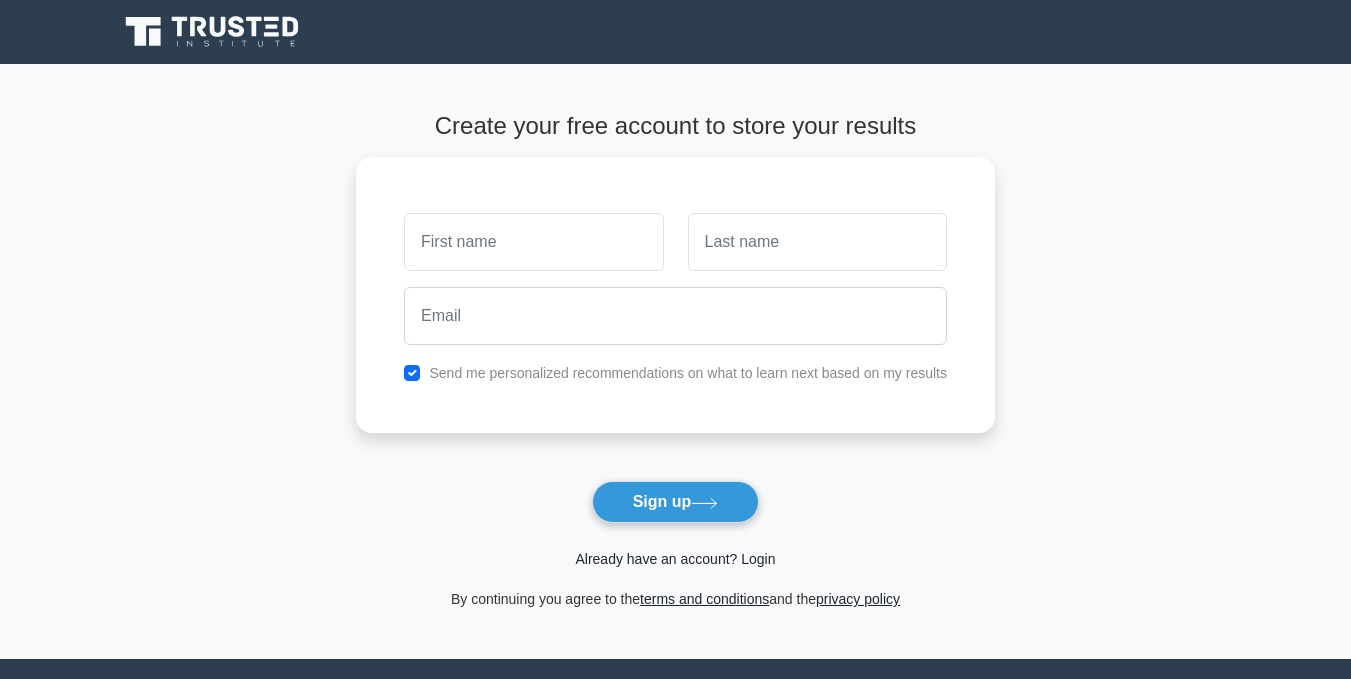 click on "Already have an account? Login" at bounding box center (675, 559) 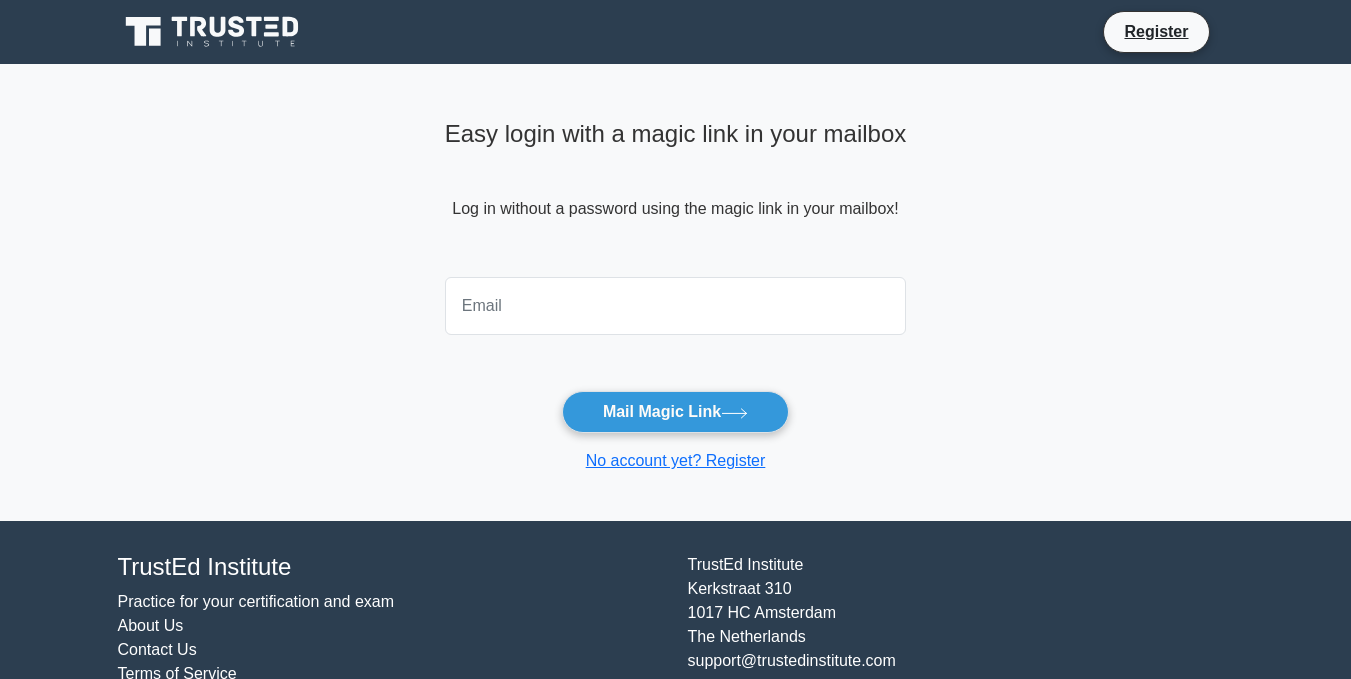 scroll, scrollTop: 0, scrollLeft: 0, axis: both 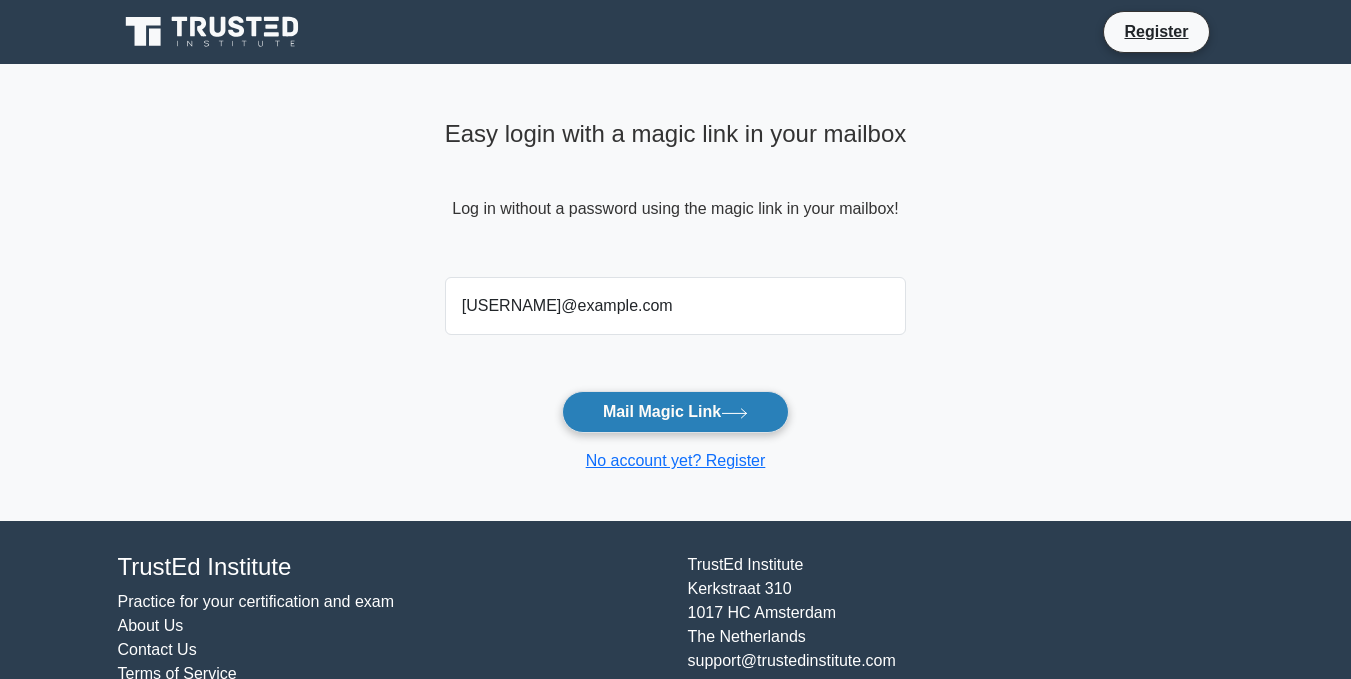 click on "Mail Magic Link" at bounding box center (675, 412) 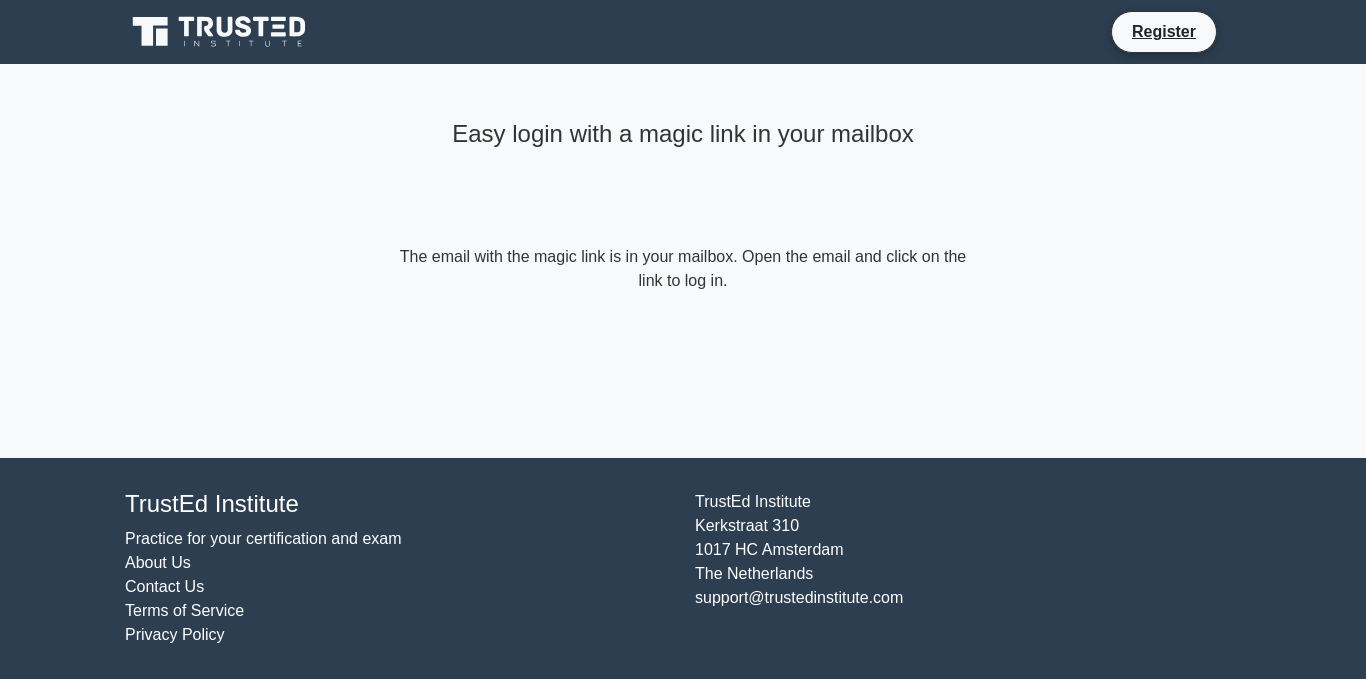 scroll, scrollTop: 0, scrollLeft: 0, axis: both 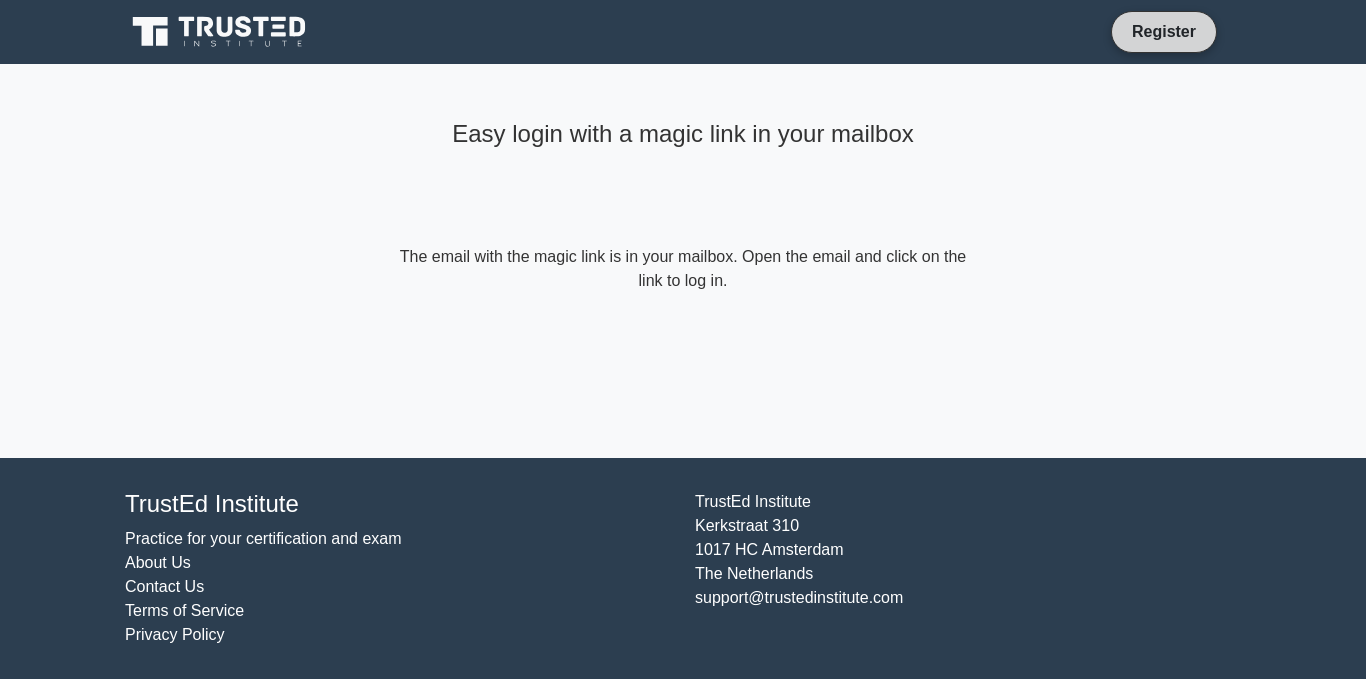 click on "Register" at bounding box center (1164, 31) 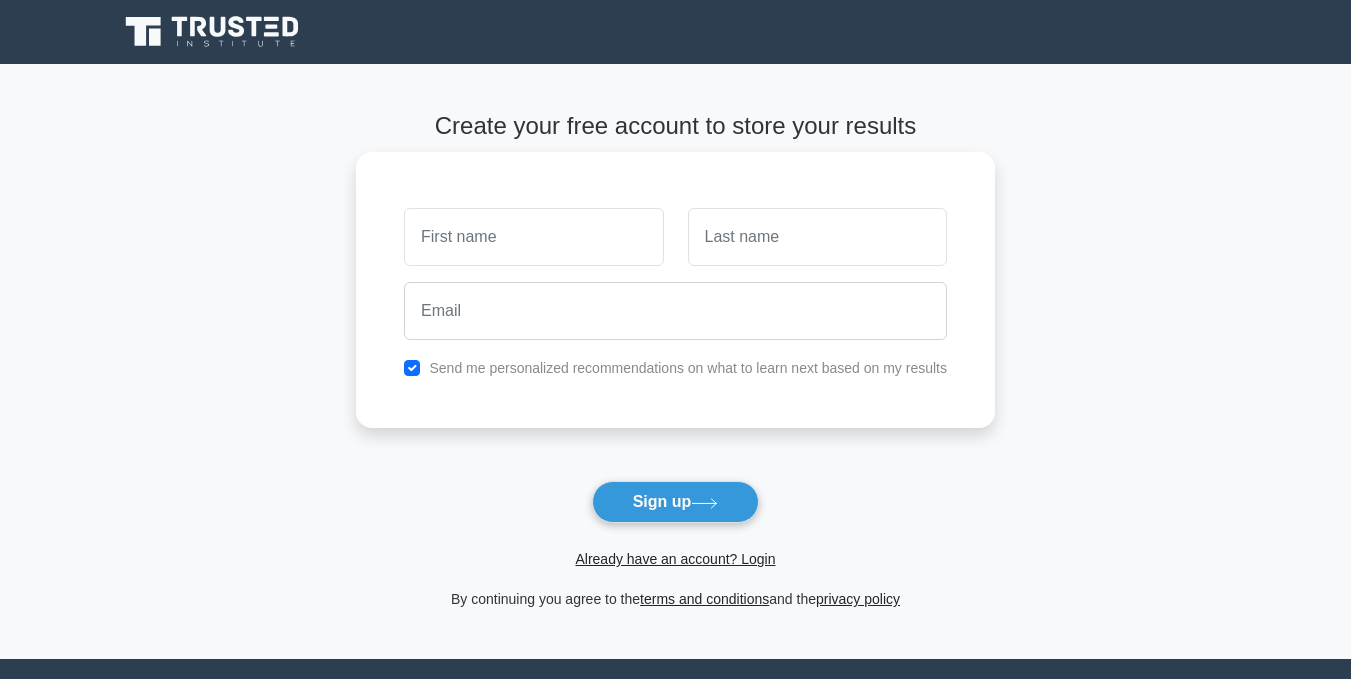 scroll, scrollTop: 0, scrollLeft: 0, axis: both 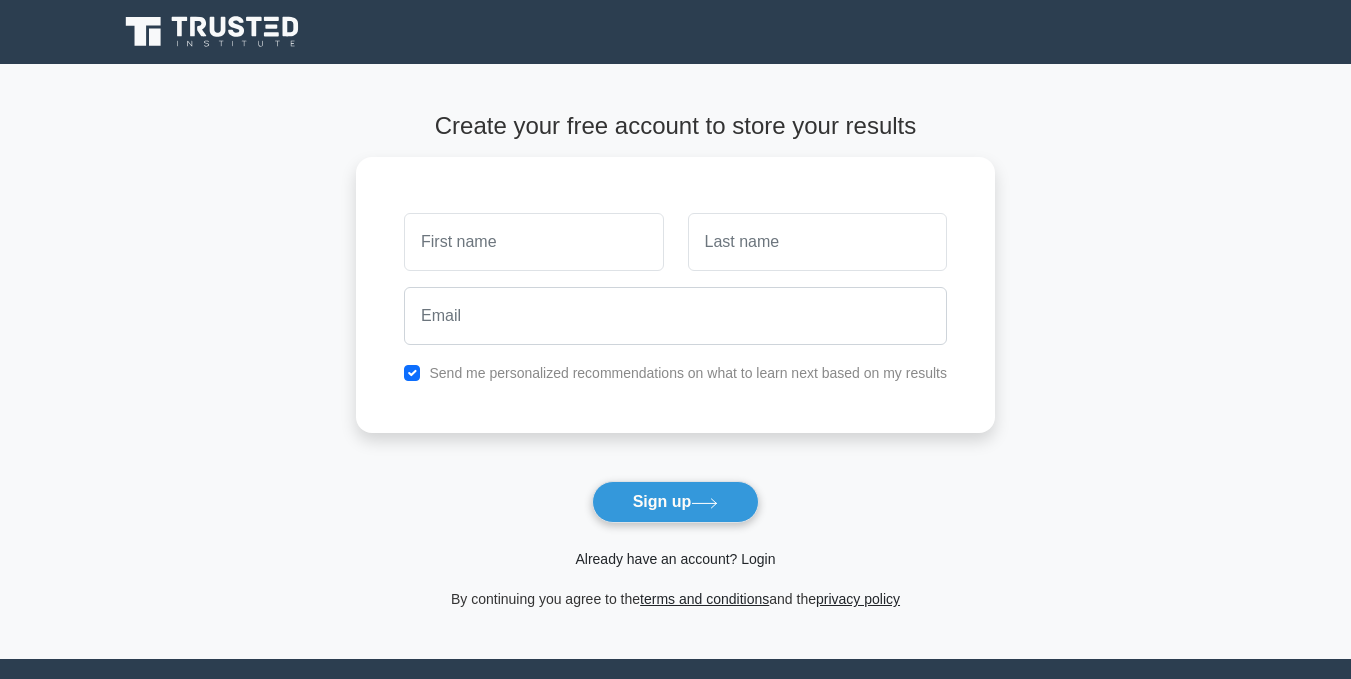 click on "Already have an account? Login" at bounding box center (675, 559) 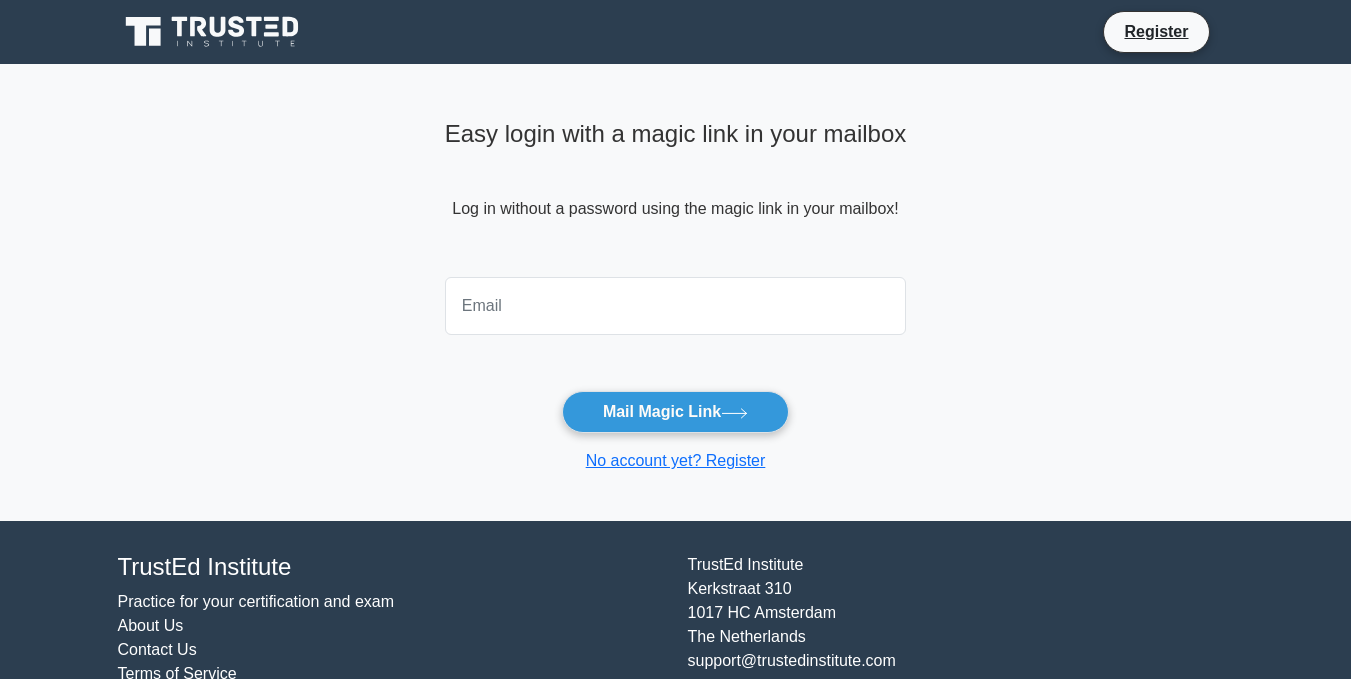 scroll, scrollTop: 0, scrollLeft: 0, axis: both 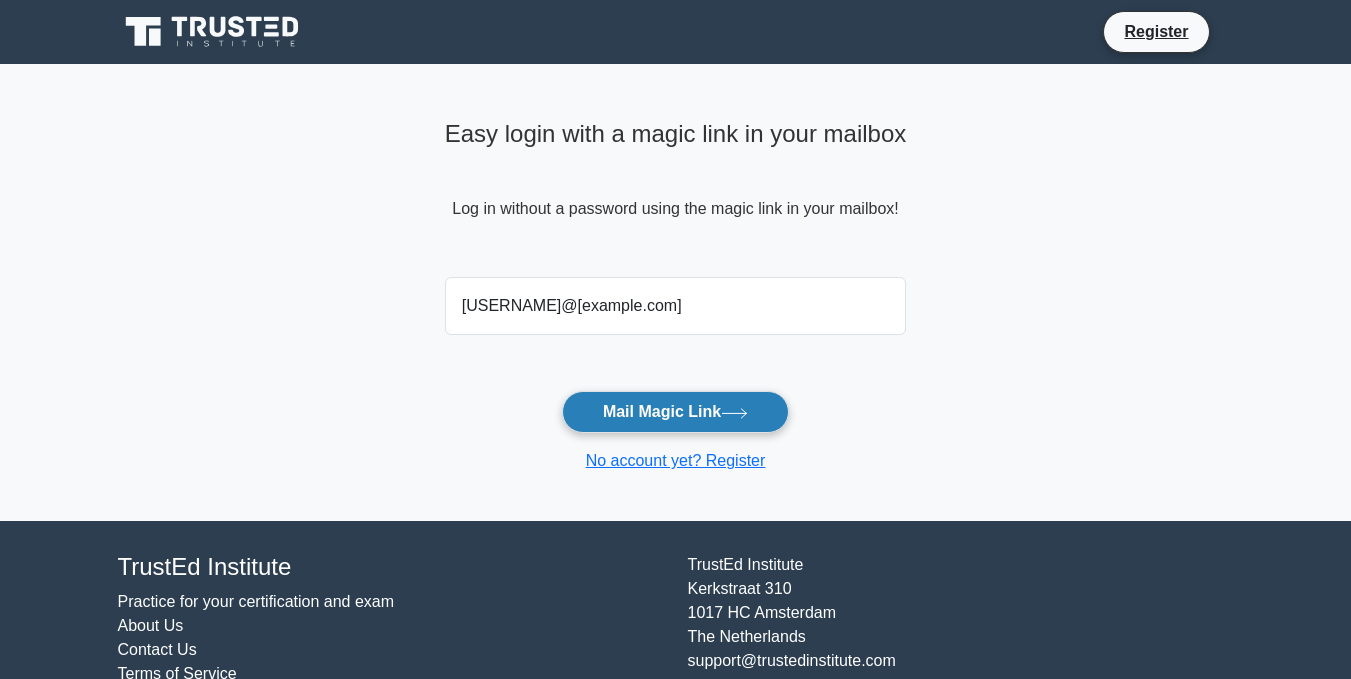 click on "Mail Magic Link" at bounding box center [675, 412] 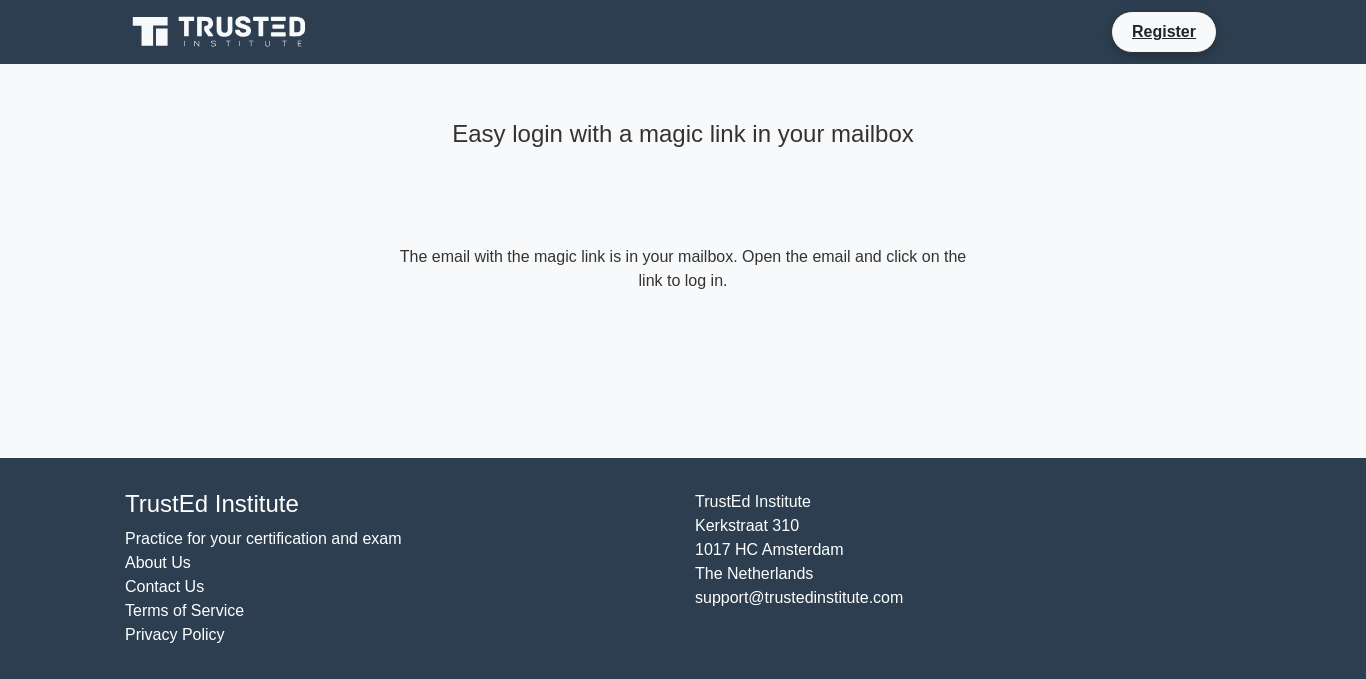 scroll, scrollTop: 0, scrollLeft: 0, axis: both 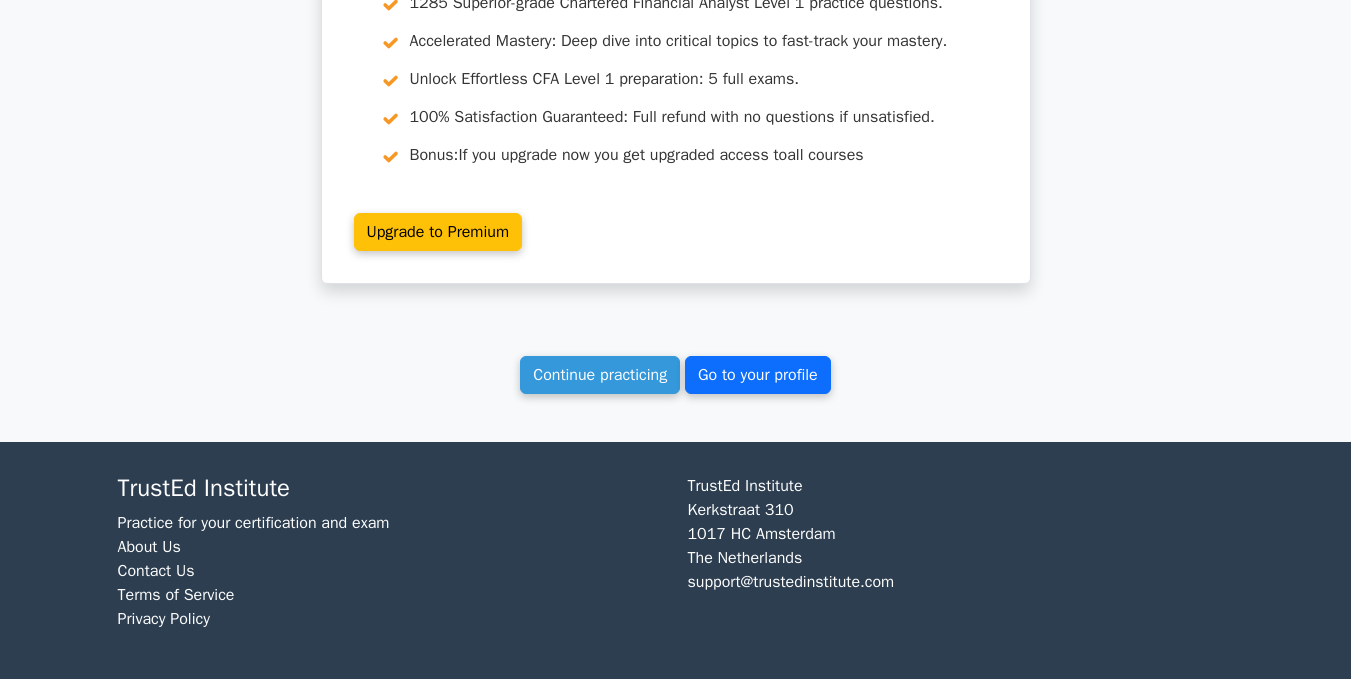 click on "Go to your profile" at bounding box center (758, 375) 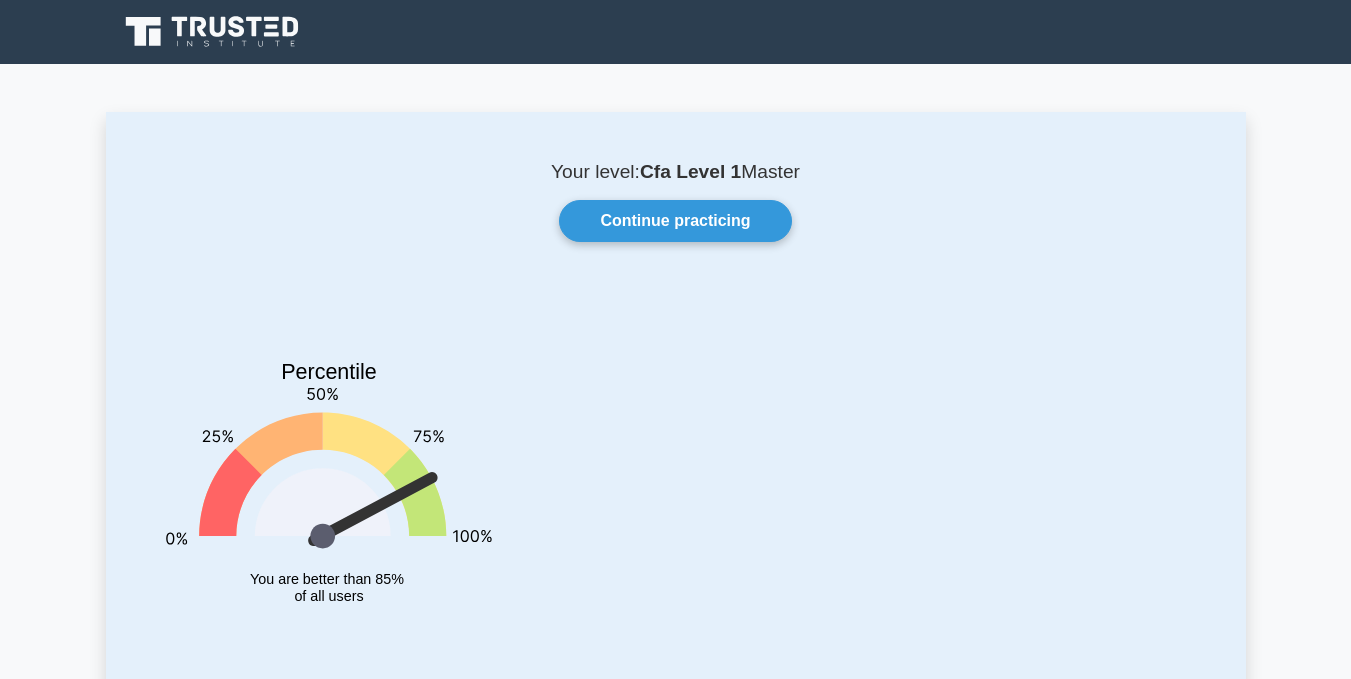 scroll, scrollTop: 0, scrollLeft: 0, axis: both 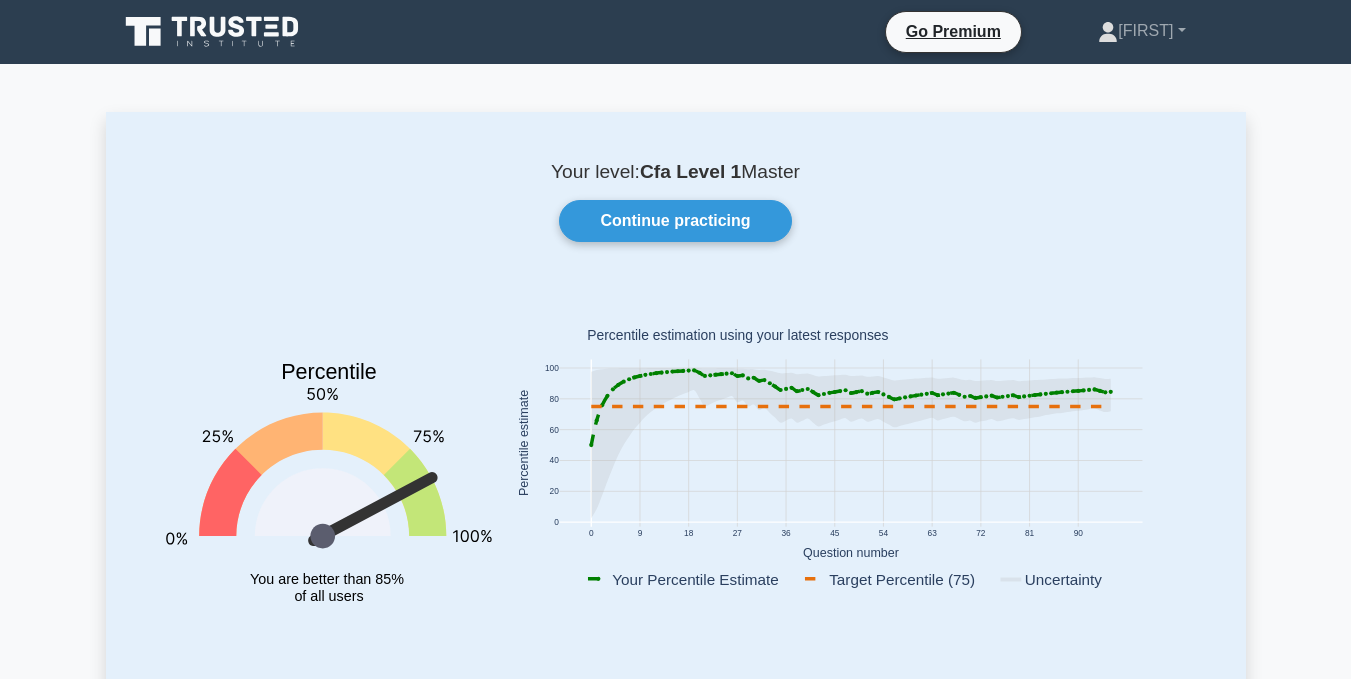 drag, startPoint x: 1349, startPoint y: 96, endPoint x: 1348, endPoint y: 142, distance: 46.010868 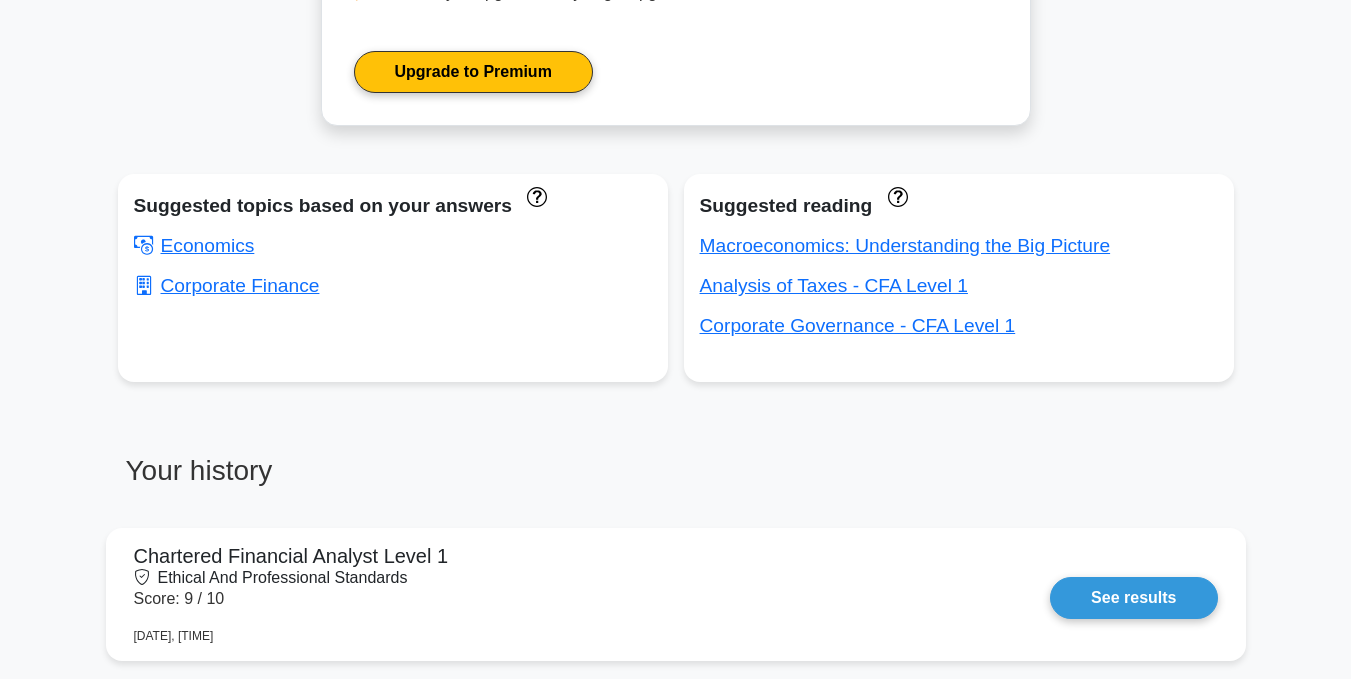 scroll, scrollTop: 1040, scrollLeft: 0, axis: vertical 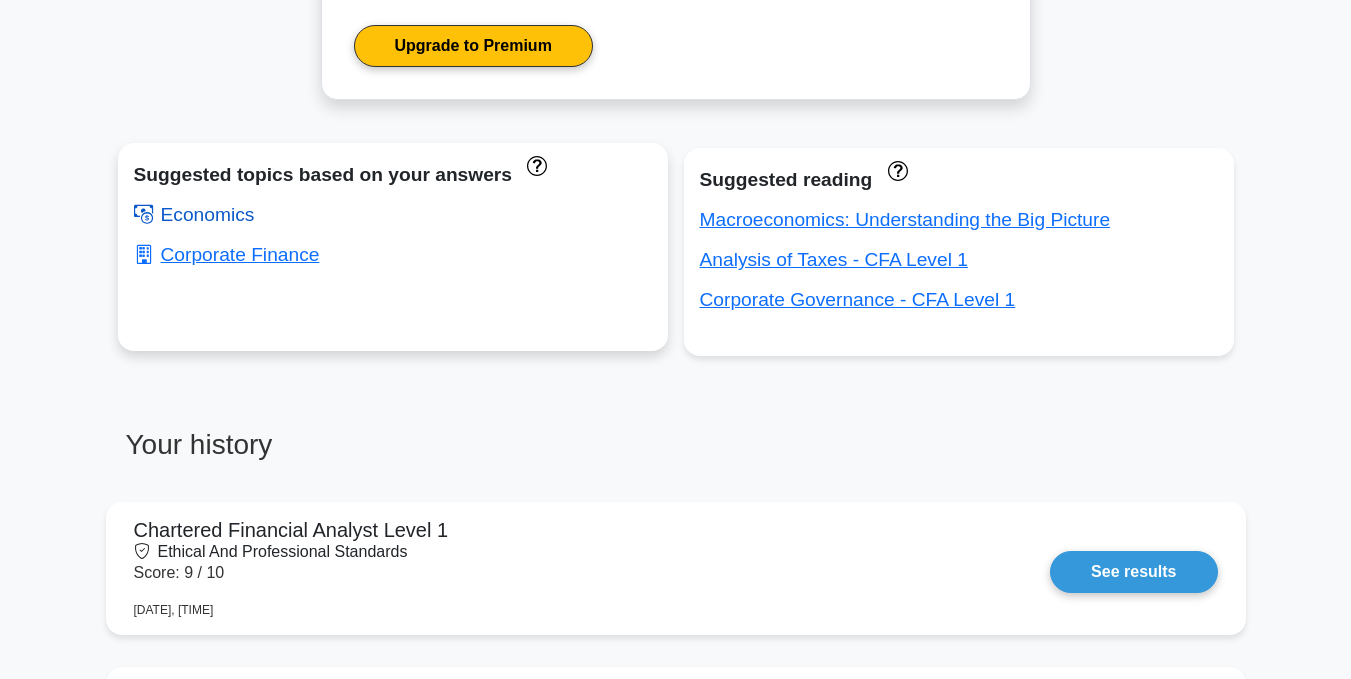 click on "Economics" at bounding box center [194, 214] 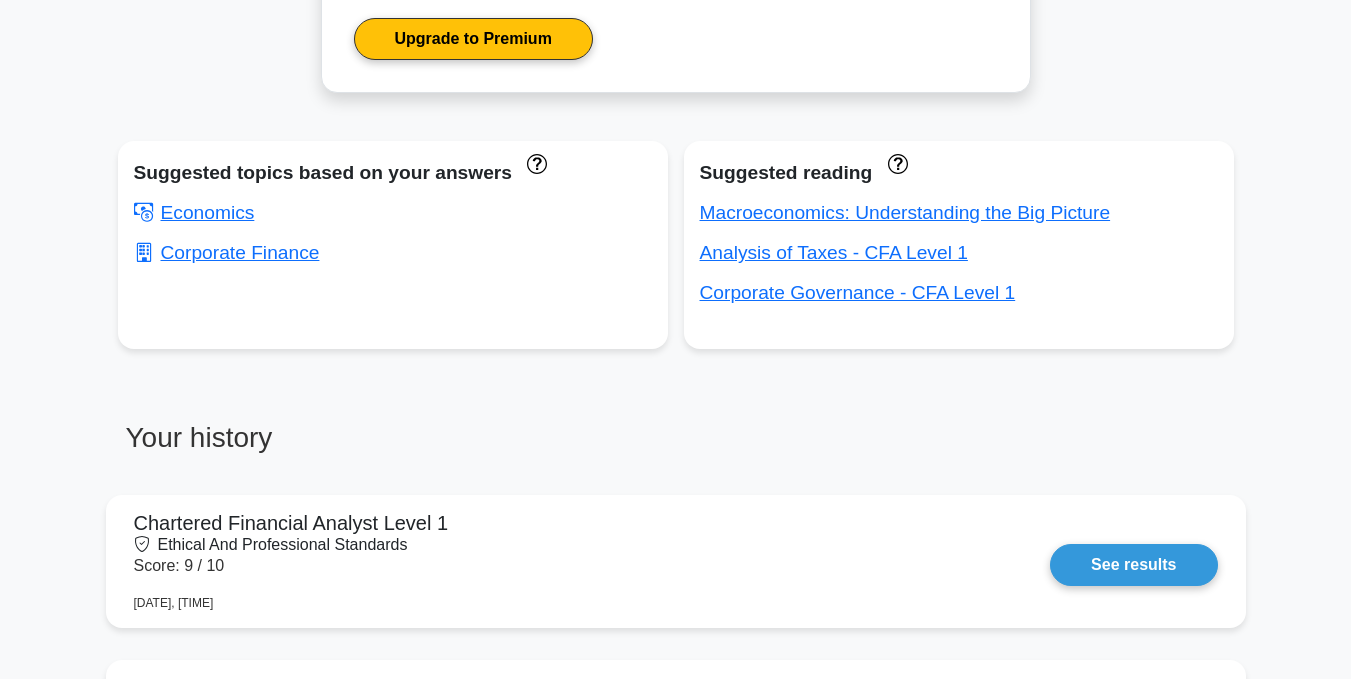 scroll, scrollTop: 0, scrollLeft: 0, axis: both 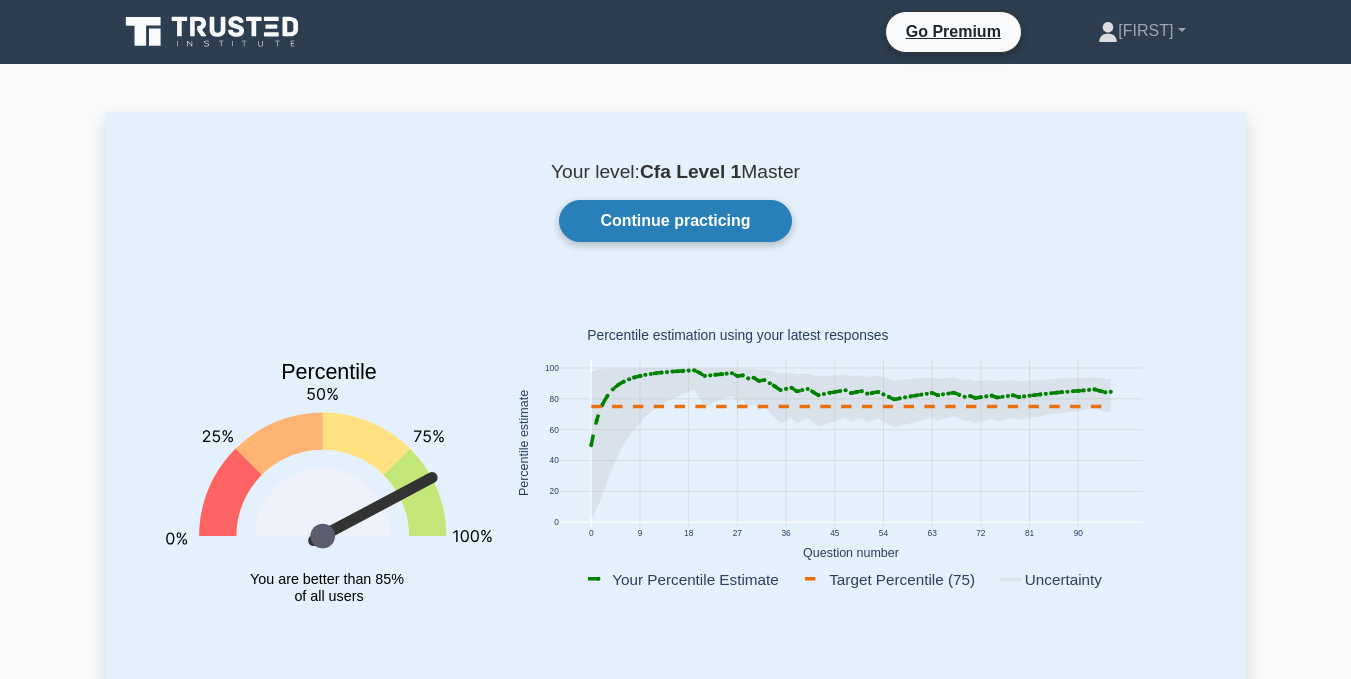 click on "Continue practicing" at bounding box center (675, 221) 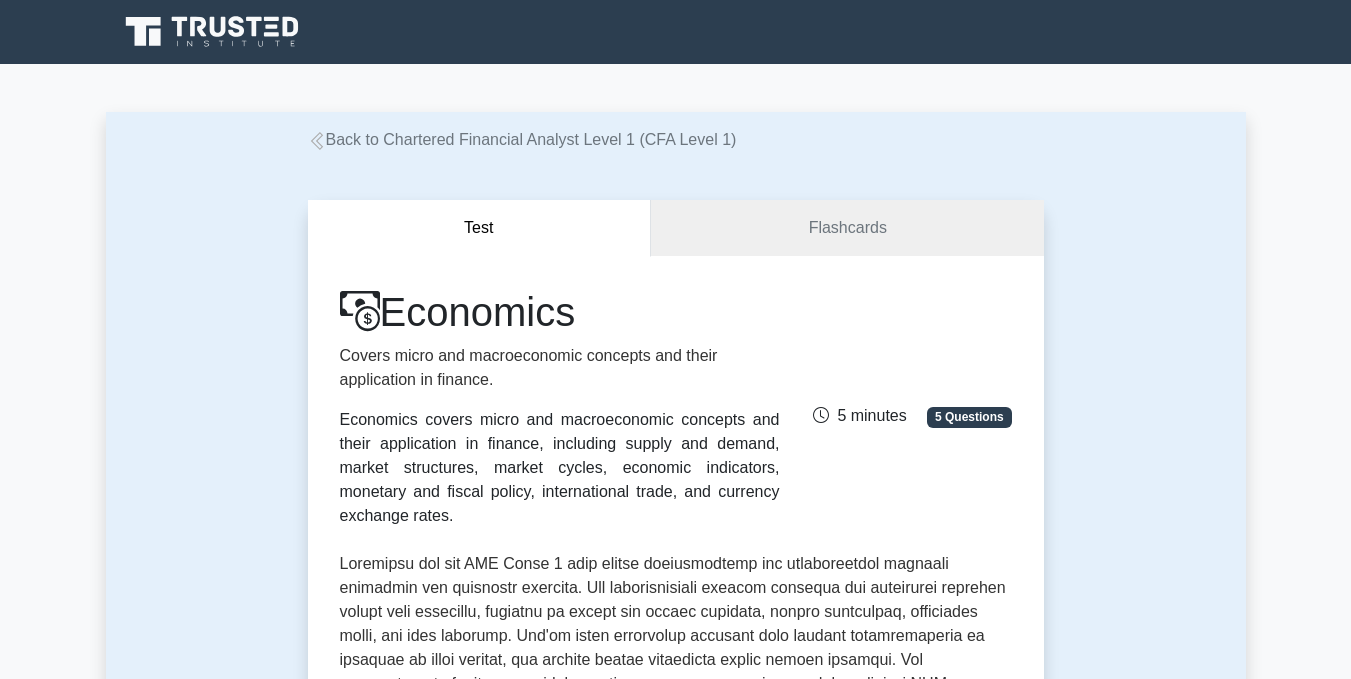 scroll, scrollTop: 0, scrollLeft: 0, axis: both 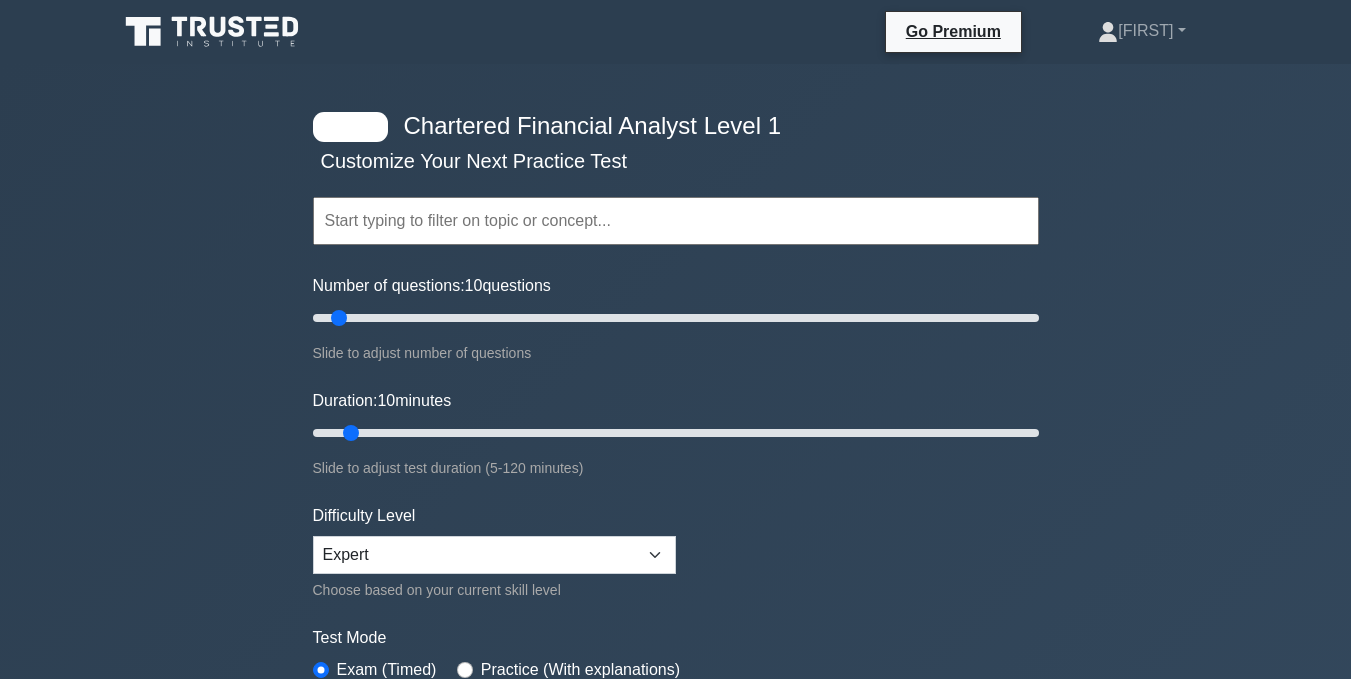 click at bounding box center (676, 221) 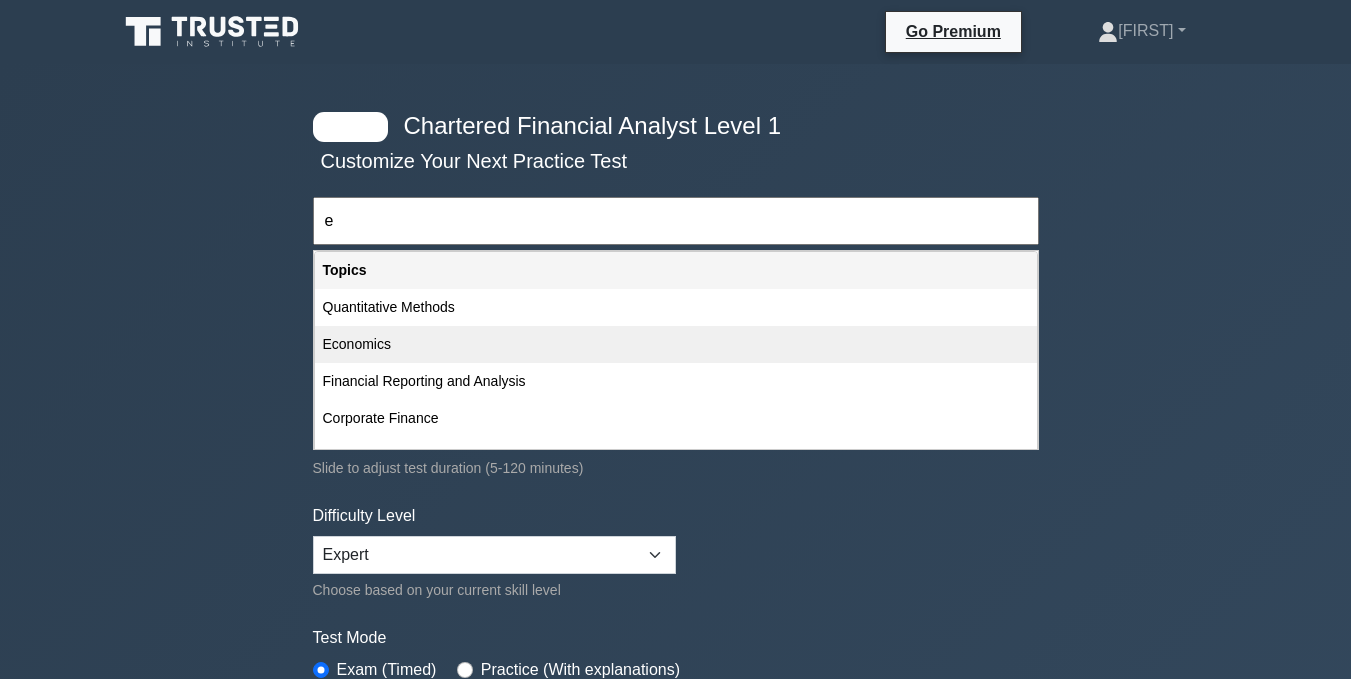 click on "Economics" at bounding box center [676, 344] 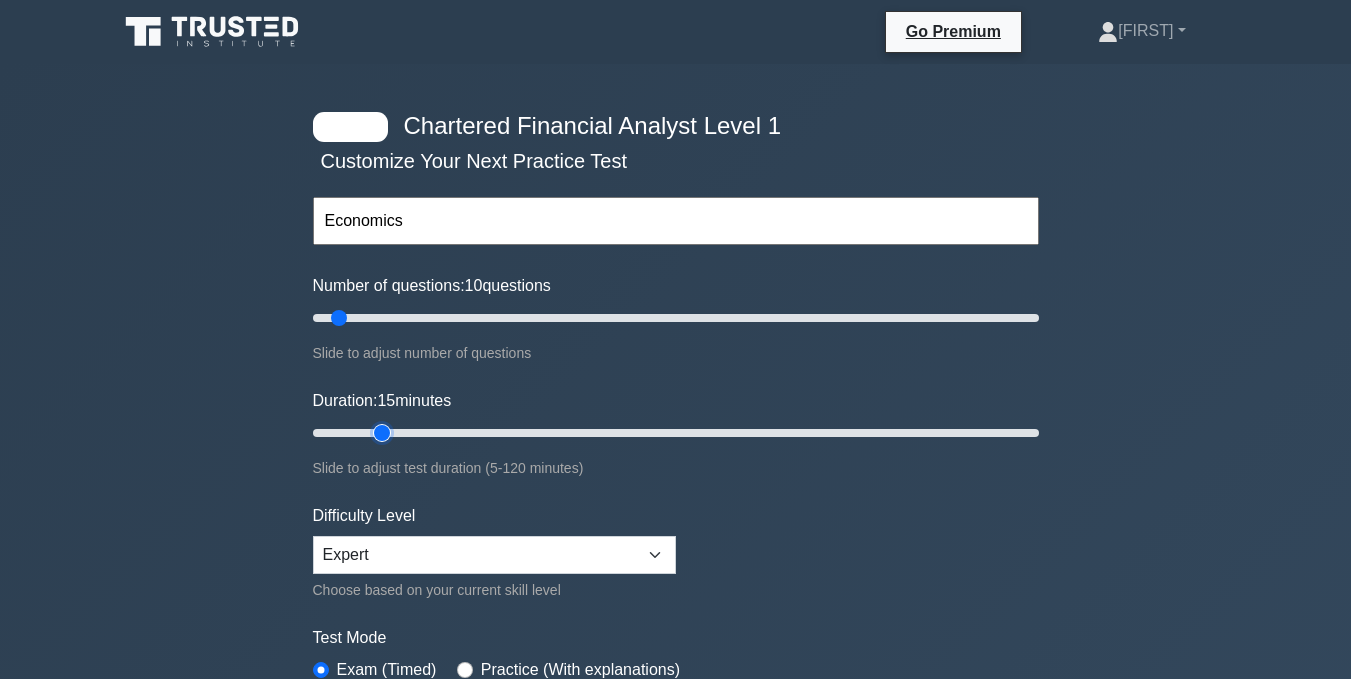 drag, startPoint x: 352, startPoint y: 425, endPoint x: 371, endPoint y: 429, distance: 19.416489 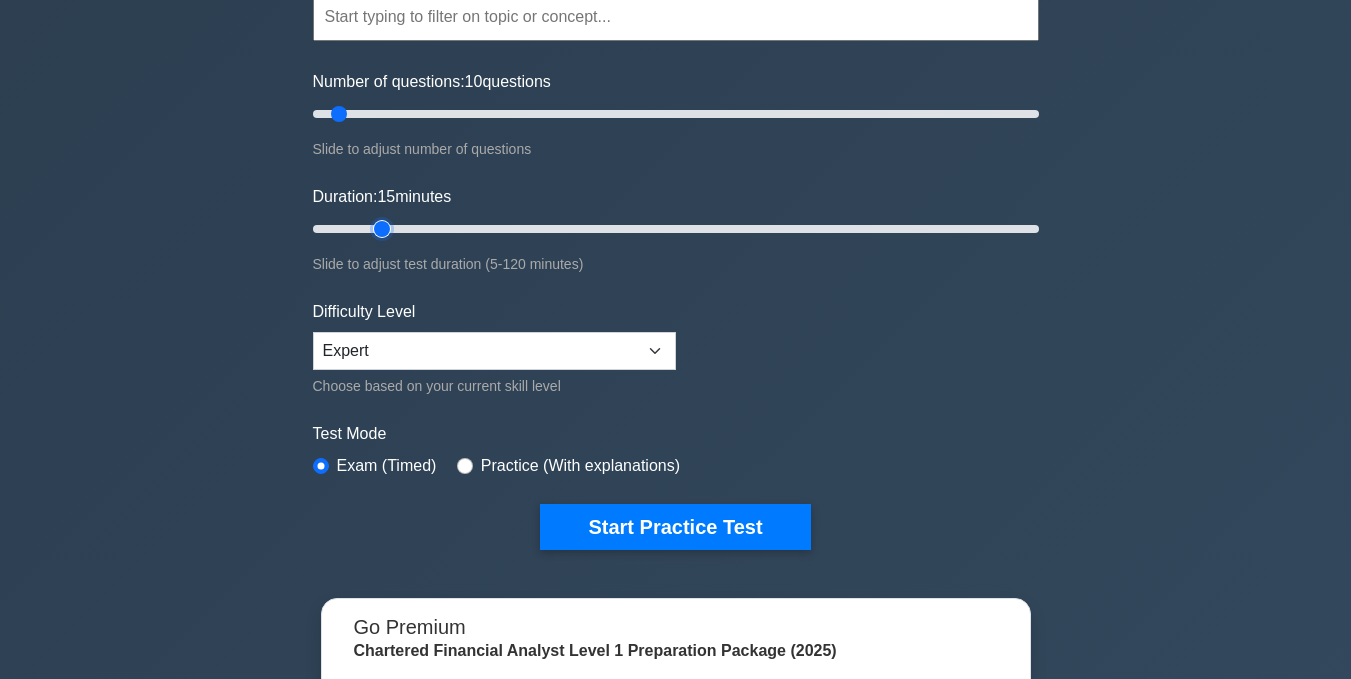 scroll, scrollTop: 196, scrollLeft: 0, axis: vertical 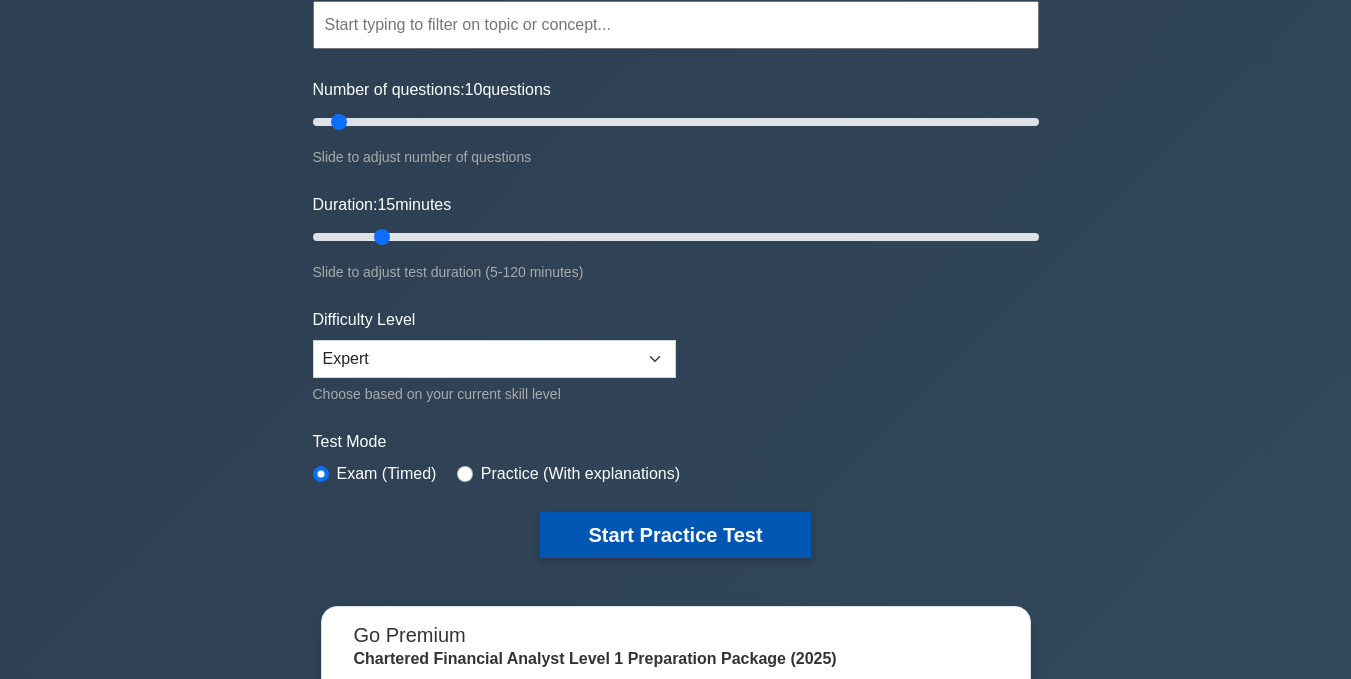 click on "Start Practice Test" at bounding box center (675, 535) 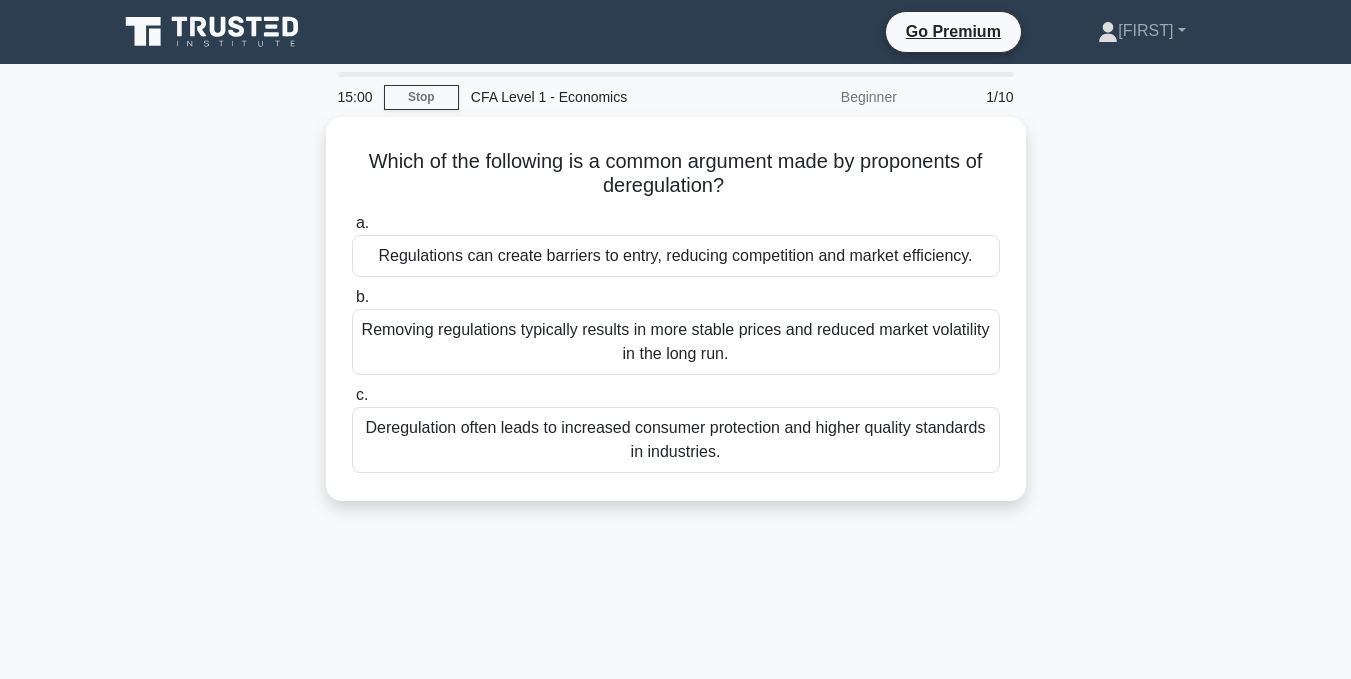 scroll, scrollTop: 0, scrollLeft: 0, axis: both 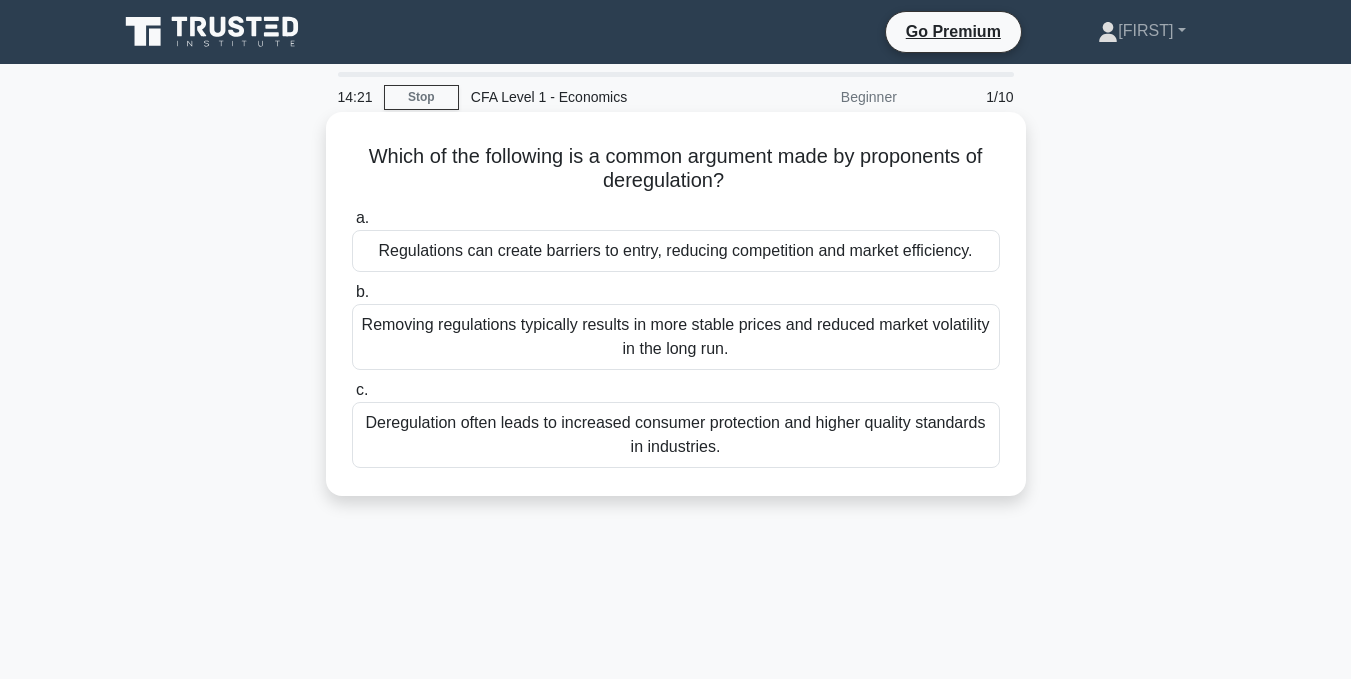 click on "Regulations can create barriers to entry, reducing competition and market efficiency." at bounding box center [676, 251] 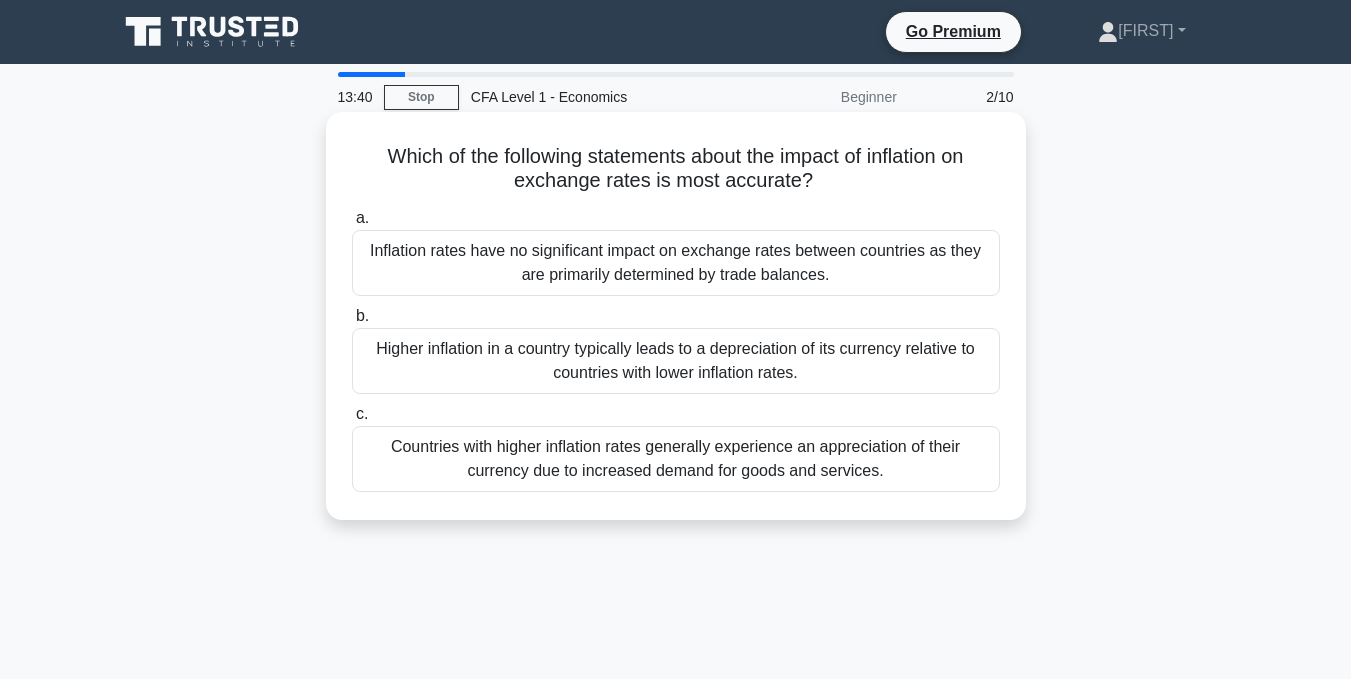 click on "Higher inflation in a country typically leads to a depreciation of its currency relative to countries with lower inflation rates." at bounding box center (676, 361) 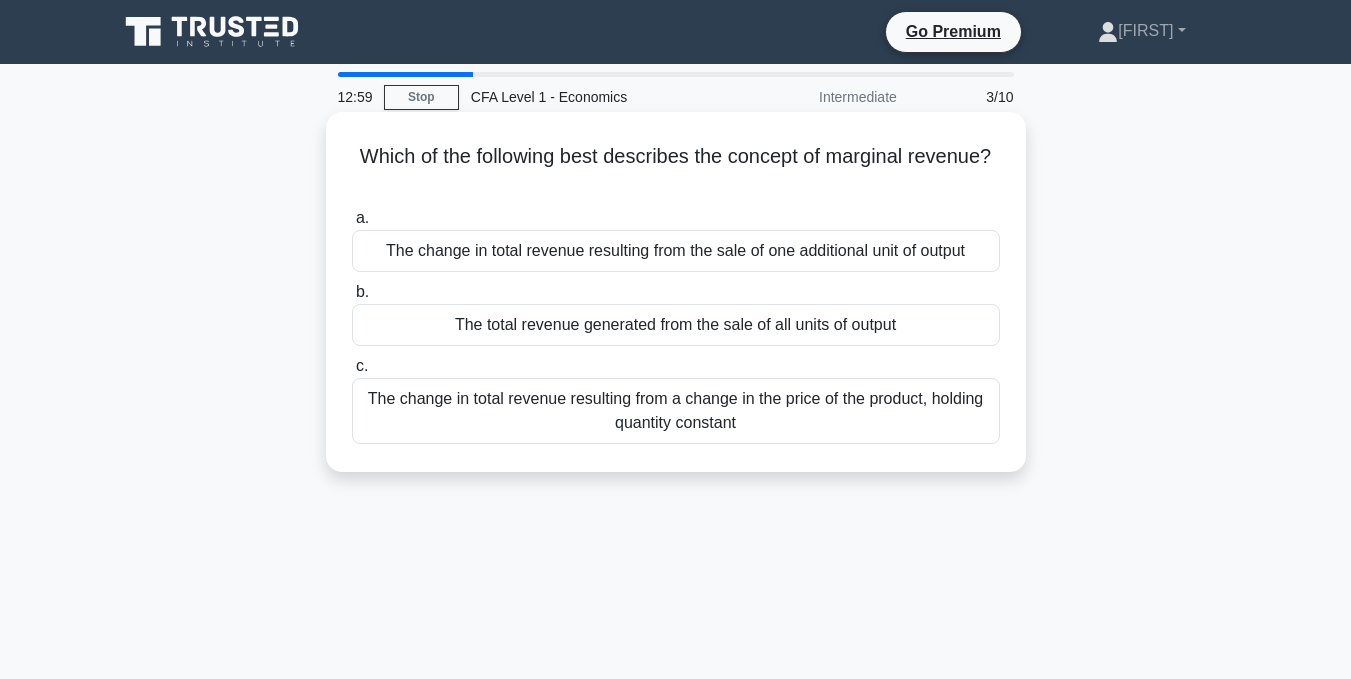 click on "The change in total revenue resulting from the sale of one additional unit of output" at bounding box center [676, 251] 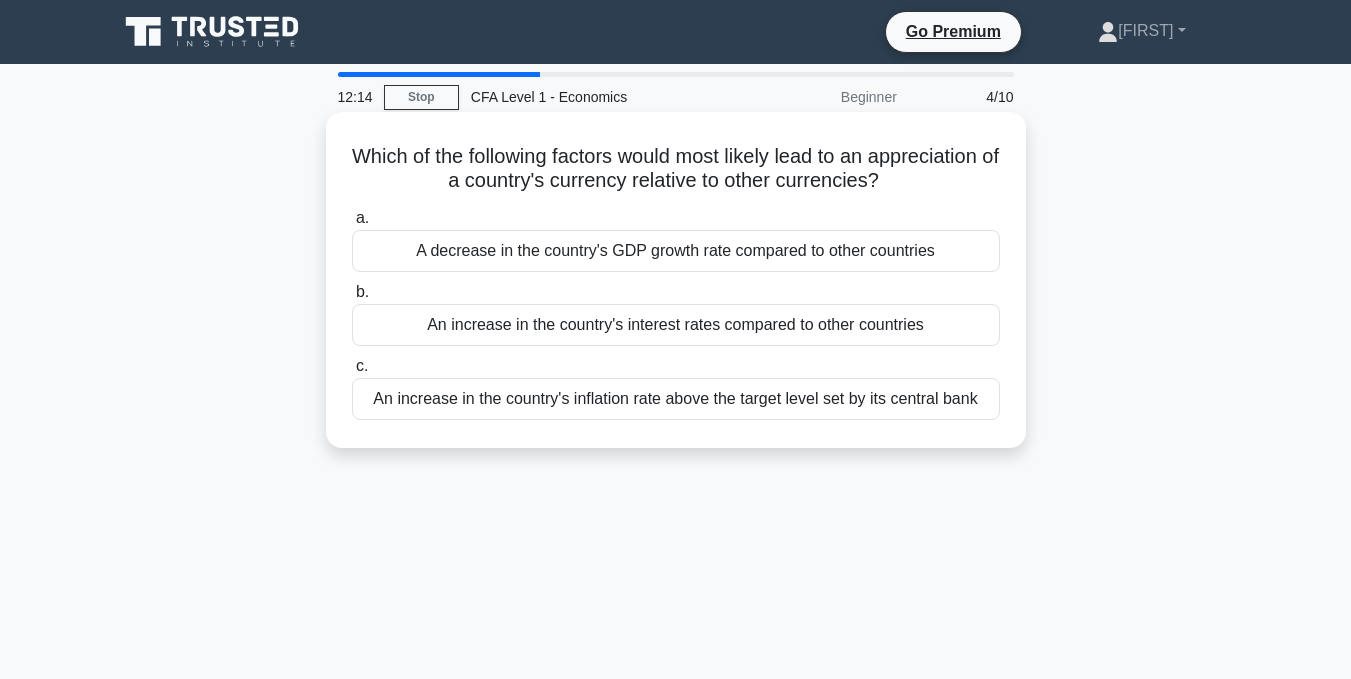 click on "An increase in the country's interest rates compared to other countries" at bounding box center [676, 325] 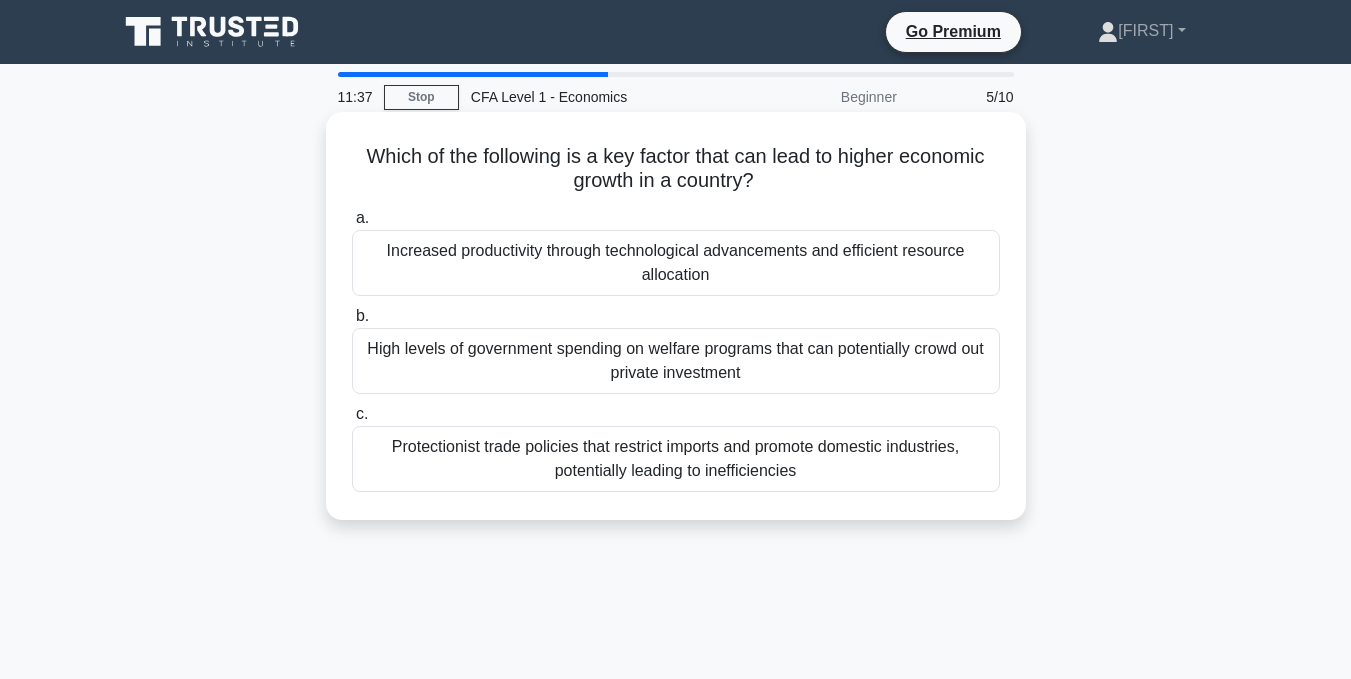 click on "Increased productivity through technological advancements and efficient resource allocation" at bounding box center [676, 263] 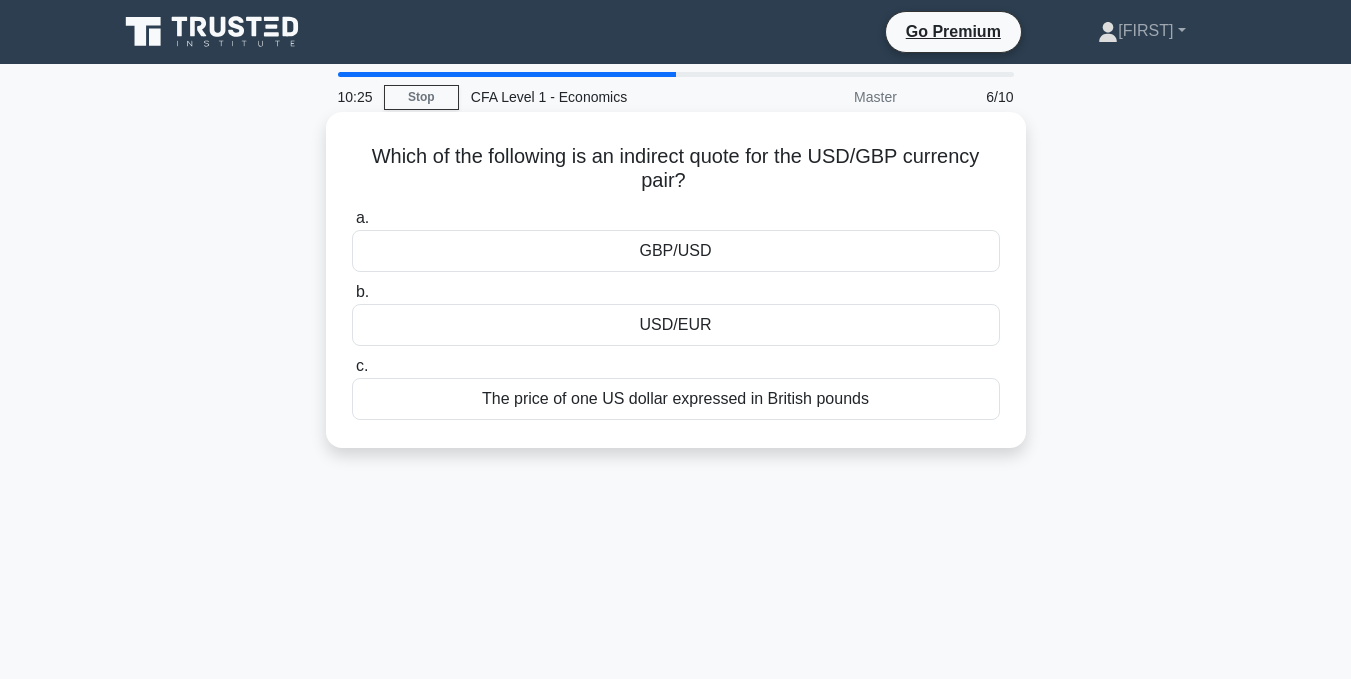 click on "The price of one US dollar expressed in British pounds" at bounding box center (676, 399) 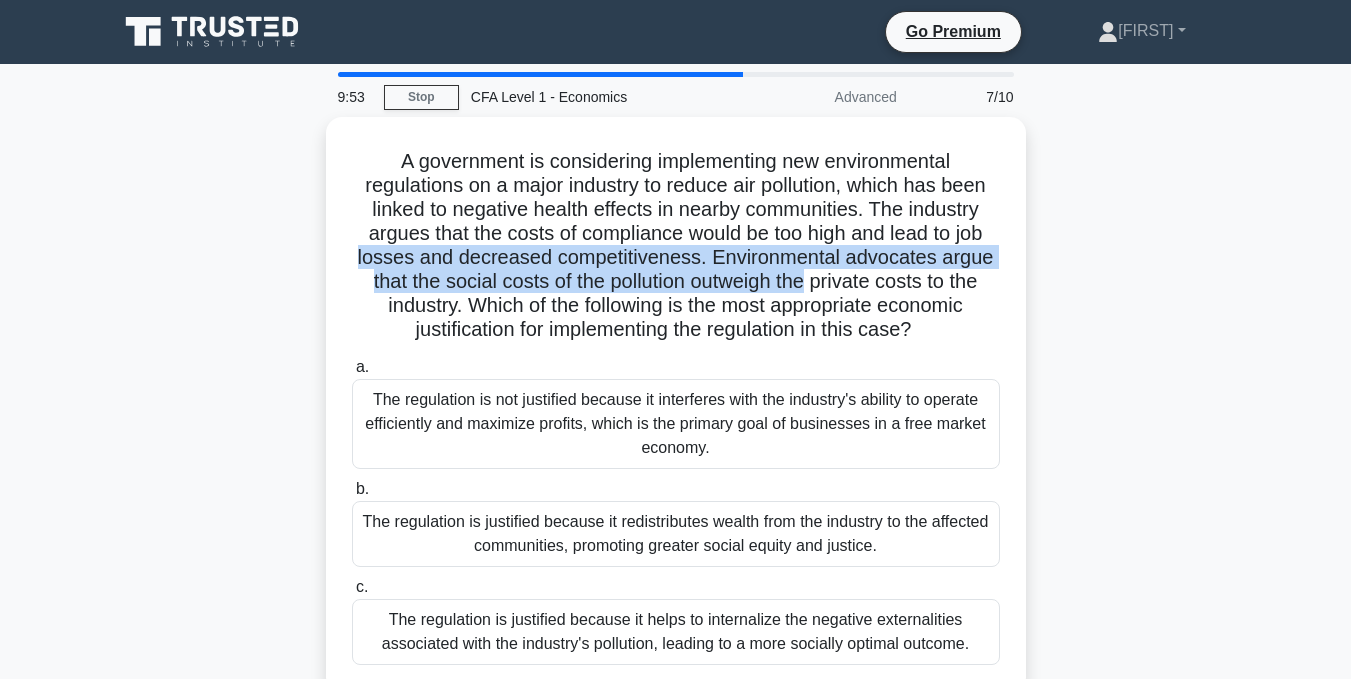drag, startPoint x: 813, startPoint y: 279, endPoint x: 1174, endPoint y: 241, distance: 362.99448 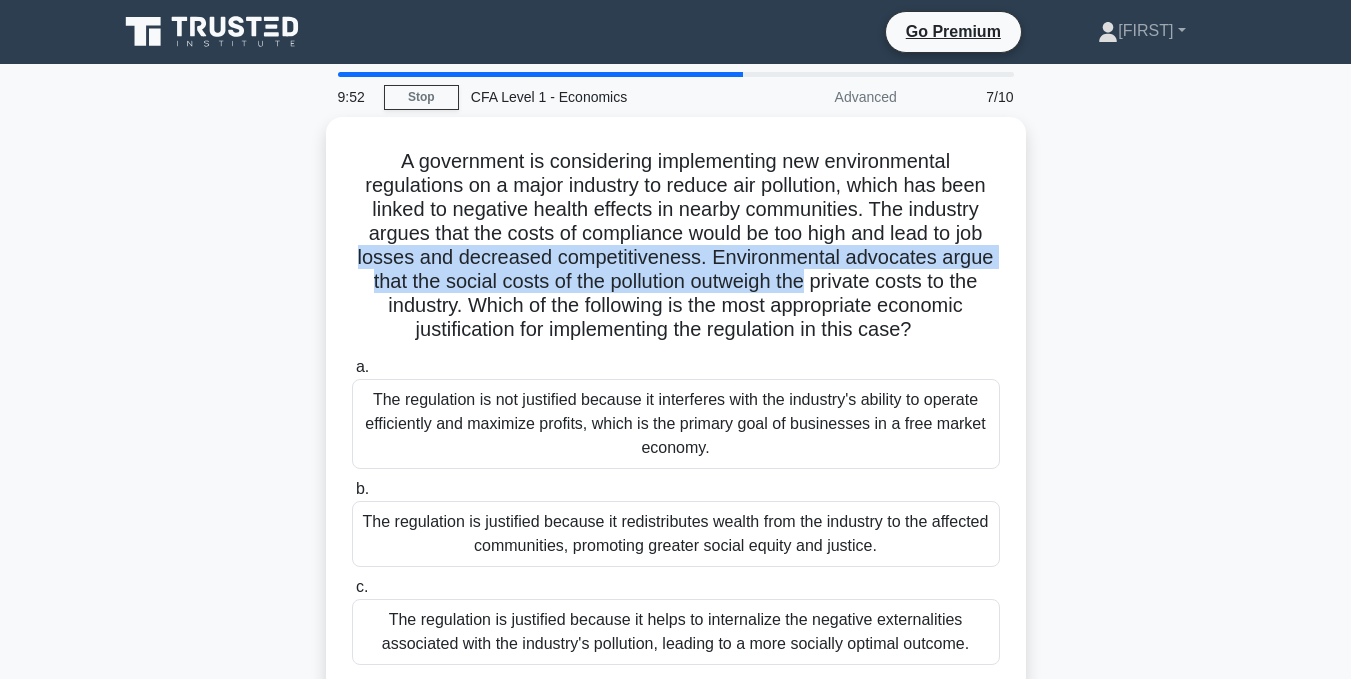 click on "A government is considering implementing new environmental regulations on a major industry to reduce air pollution, which has been linked to negative health effects in nearby communities. The industry argues that the costs of compliance would be too high and lead to job losses and decreased competitiveness. Environmental advocates argue that the social costs of the pollution outweigh the private costs to the industry. Which of the following is the most appropriate economic justification for implementing the regulation in this case?
.spinner_0XTQ{transform-origin:center;animation:spinner_y6GP .75s linear infinite}@keyframes spinner_y6GP{100%{transform:rotate(360deg)}}
a. b." at bounding box center (676, 417) 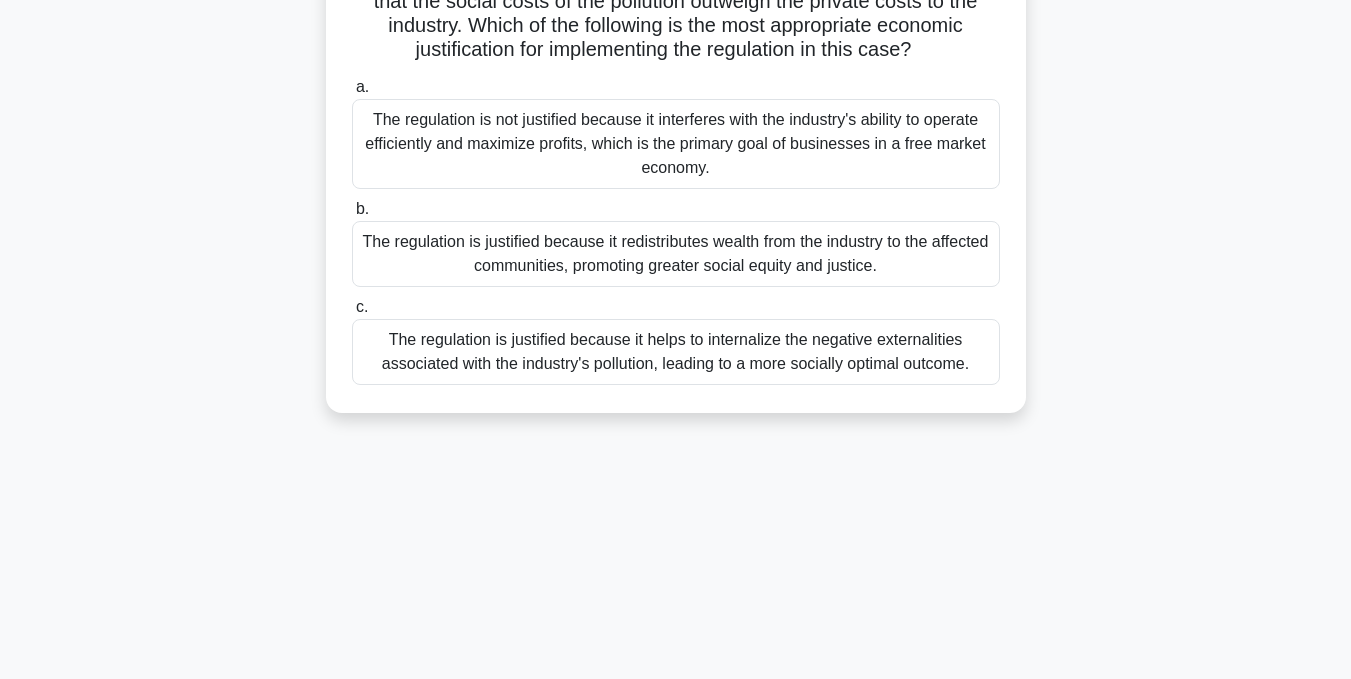 scroll, scrollTop: 240, scrollLeft: 0, axis: vertical 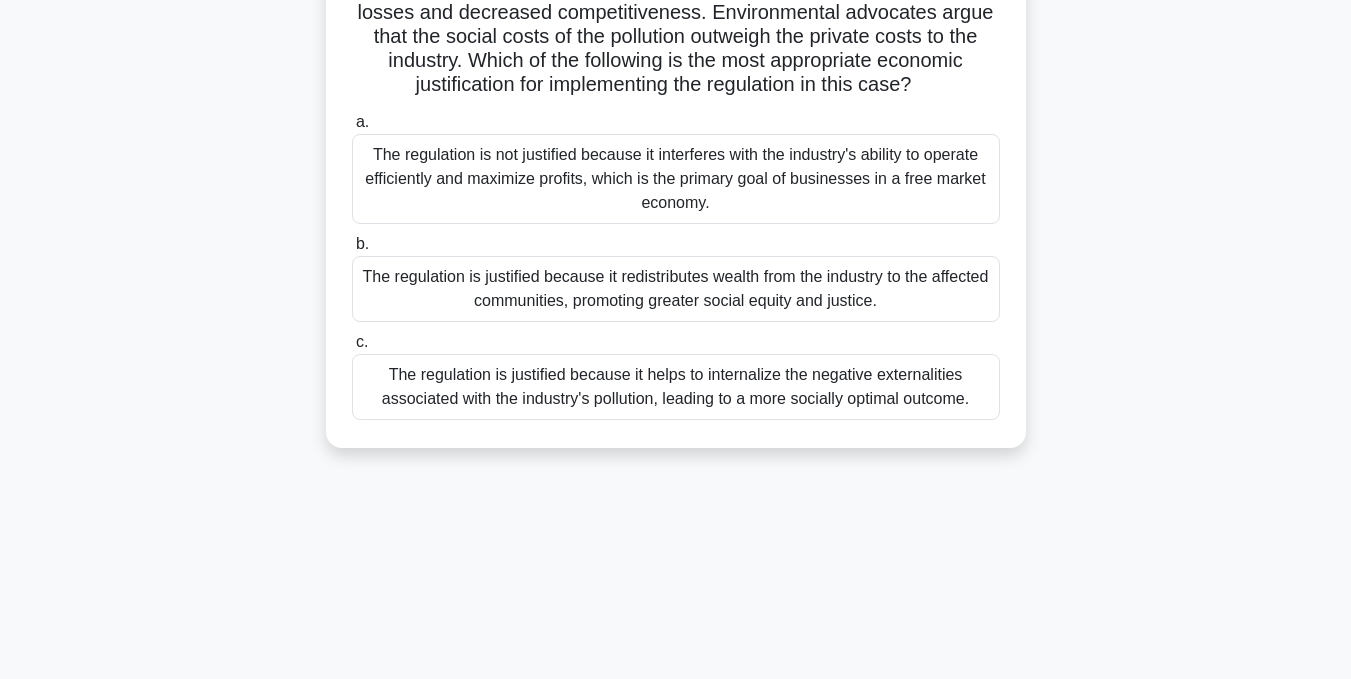 click on "The regulation is justified because it helps to internalize the negative externalities associated with the industry's pollution, leading to a more socially optimal outcome." at bounding box center [676, 387] 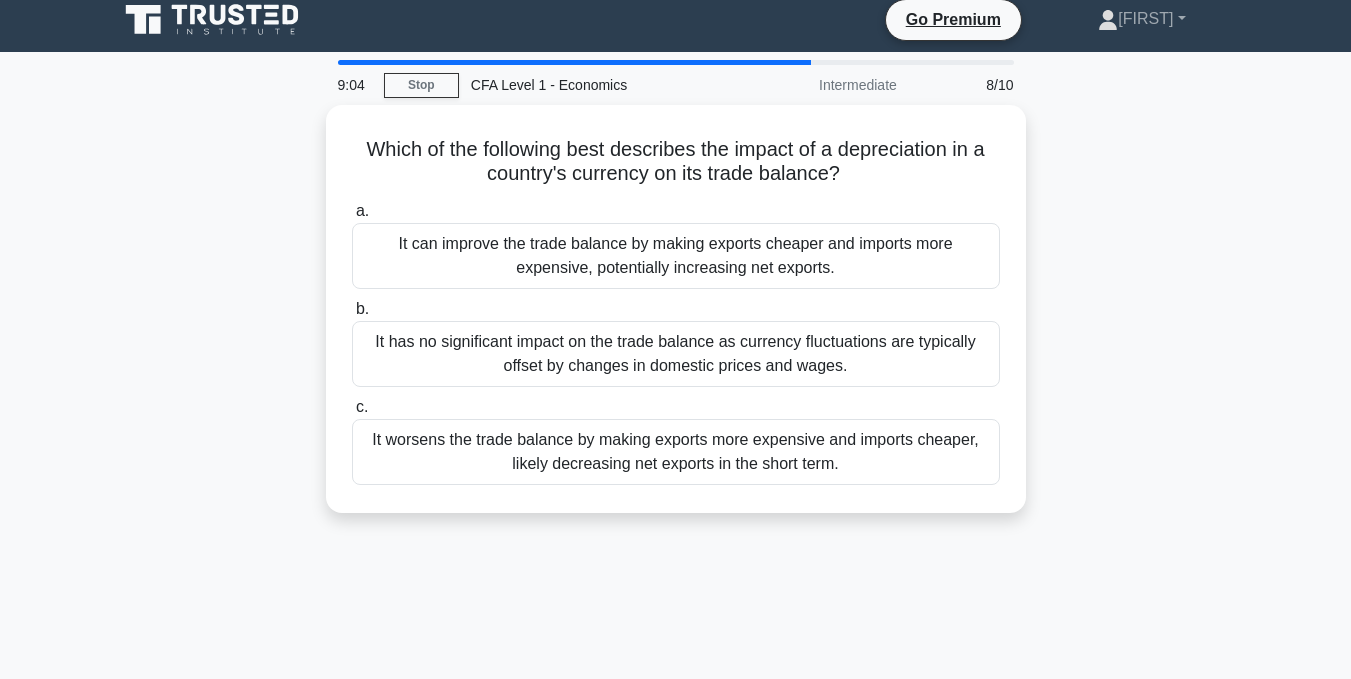 scroll, scrollTop: 0, scrollLeft: 0, axis: both 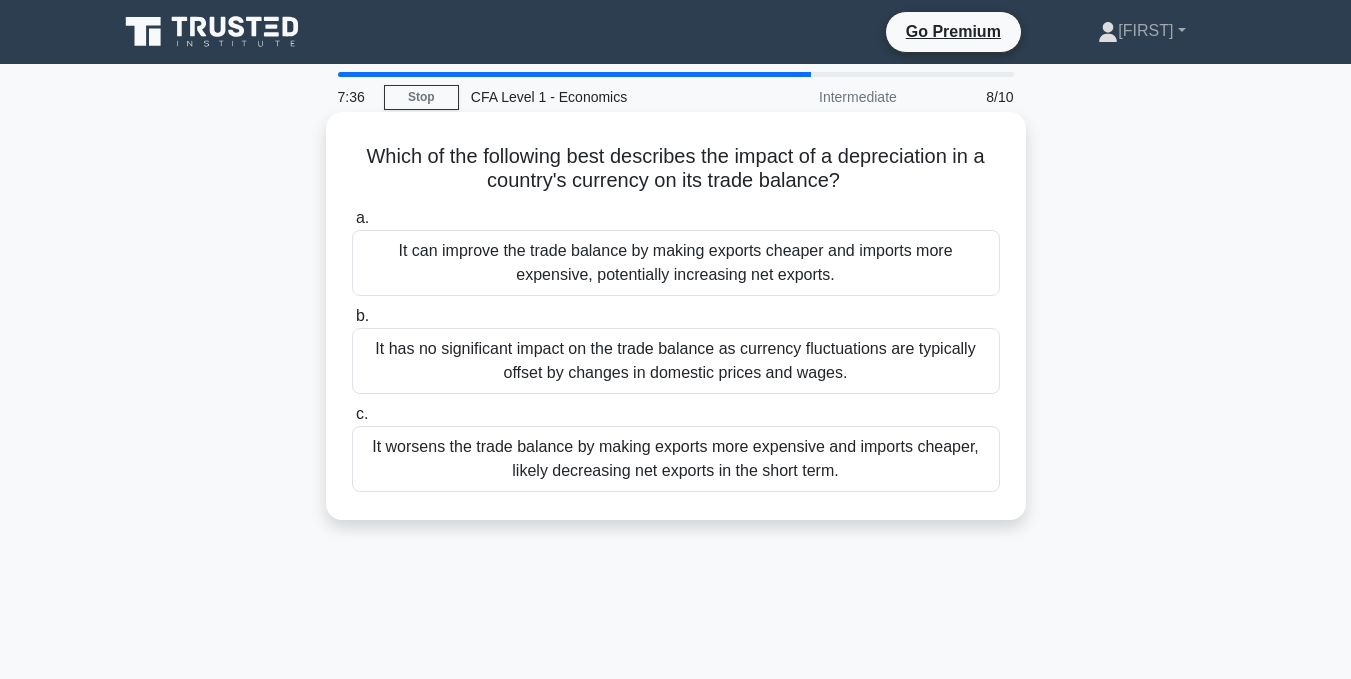 click on "It can improve the trade balance by making exports cheaper and imports more expensive, potentially increasing net exports." at bounding box center [676, 263] 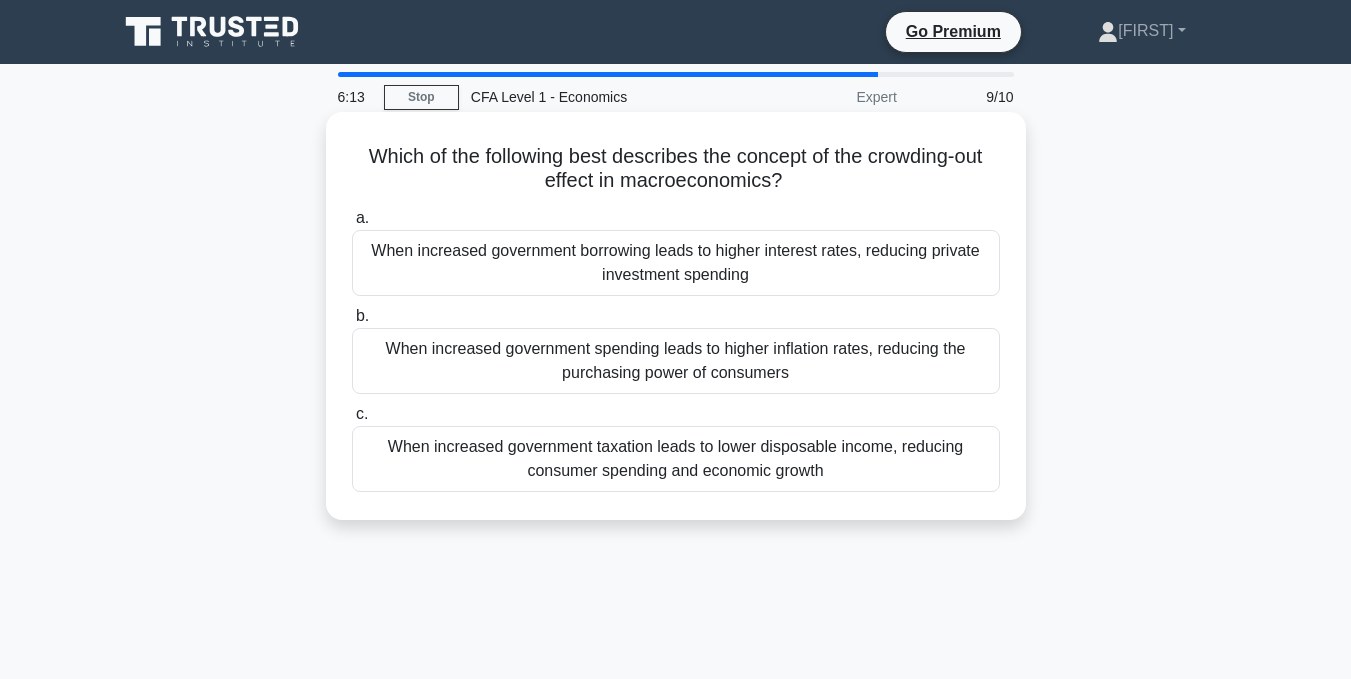 click on "When increased government borrowing leads to higher interest rates, reducing private investment spending" at bounding box center [676, 263] 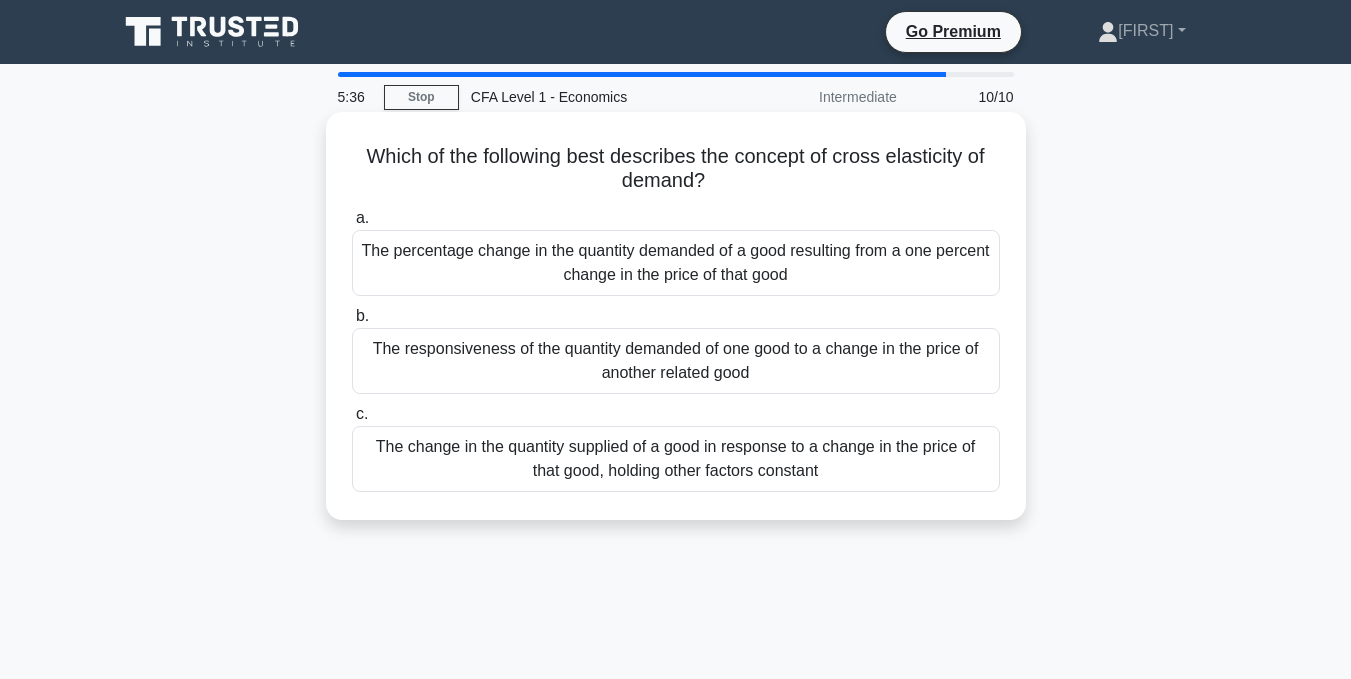 click on "The change in the quantity supplied of a good in response to a change in the price of that good, holding other factors constant" at bounding box center (676, 459) 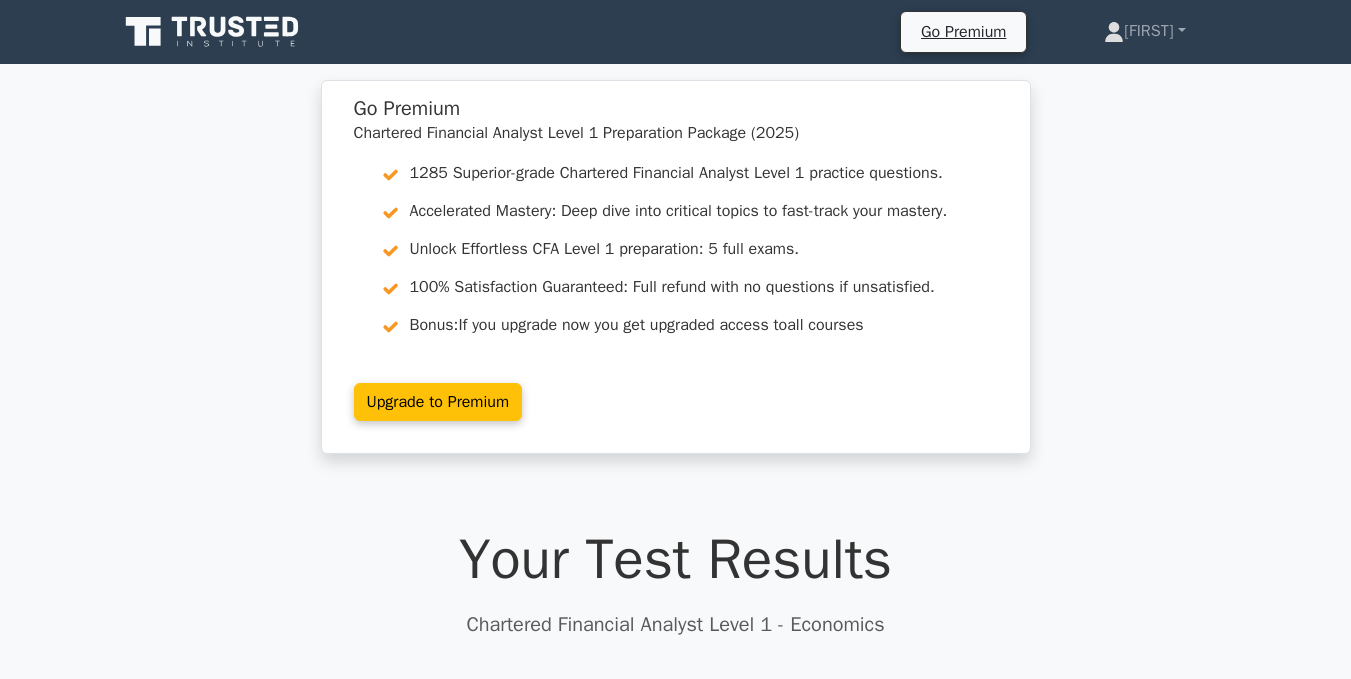 scroll, scrollTop: 0, scrollLeft: 0, axis: both 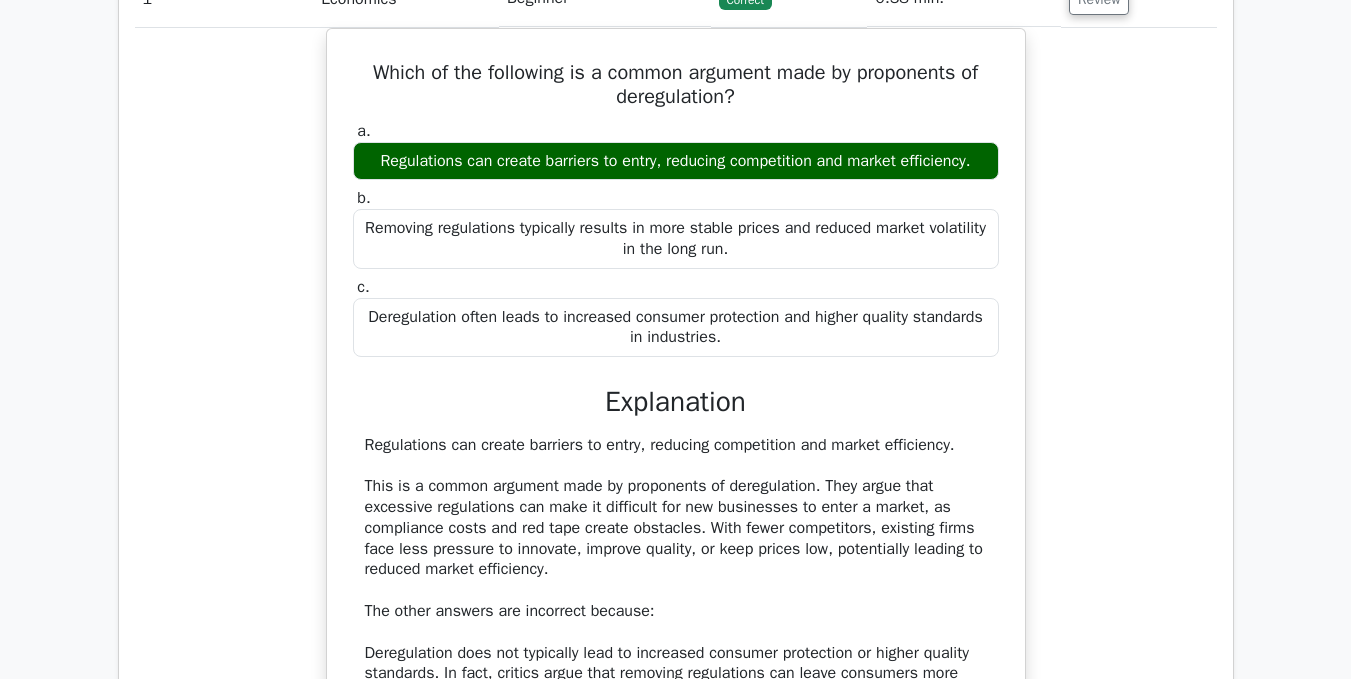 drag, startPoint x: 1359, startPoint y: 112, endPoint x: 1328, endPoint y: 358, distance: 247.94556 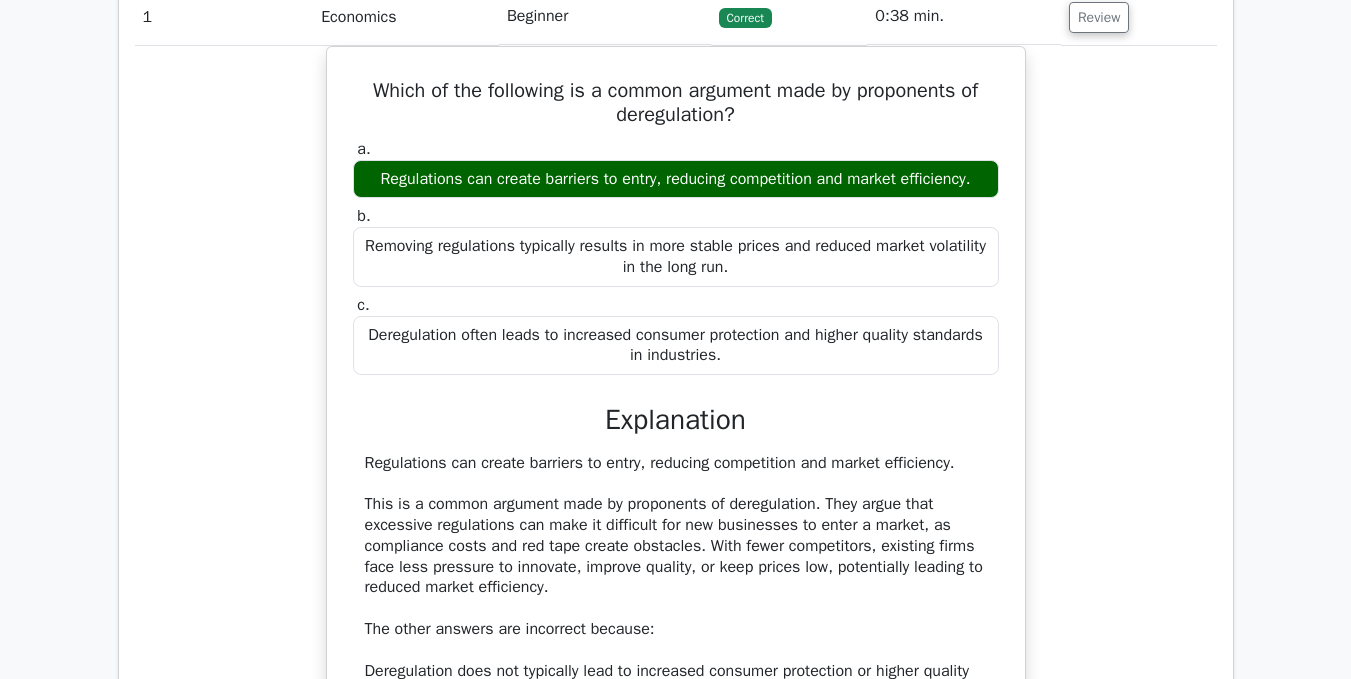 scroll, scrollTop: 1455, scrollLeft: 0, axis: vertical 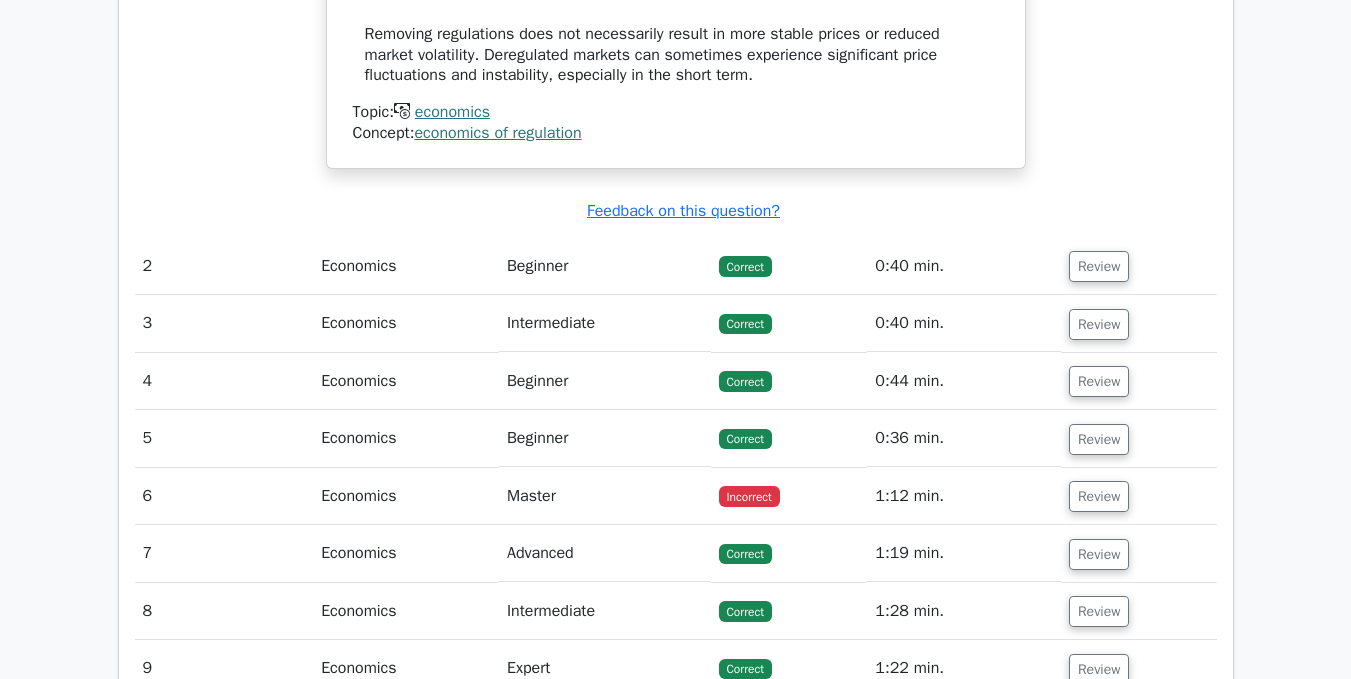 click on "0:40 min." at bounding box center [964, 266] 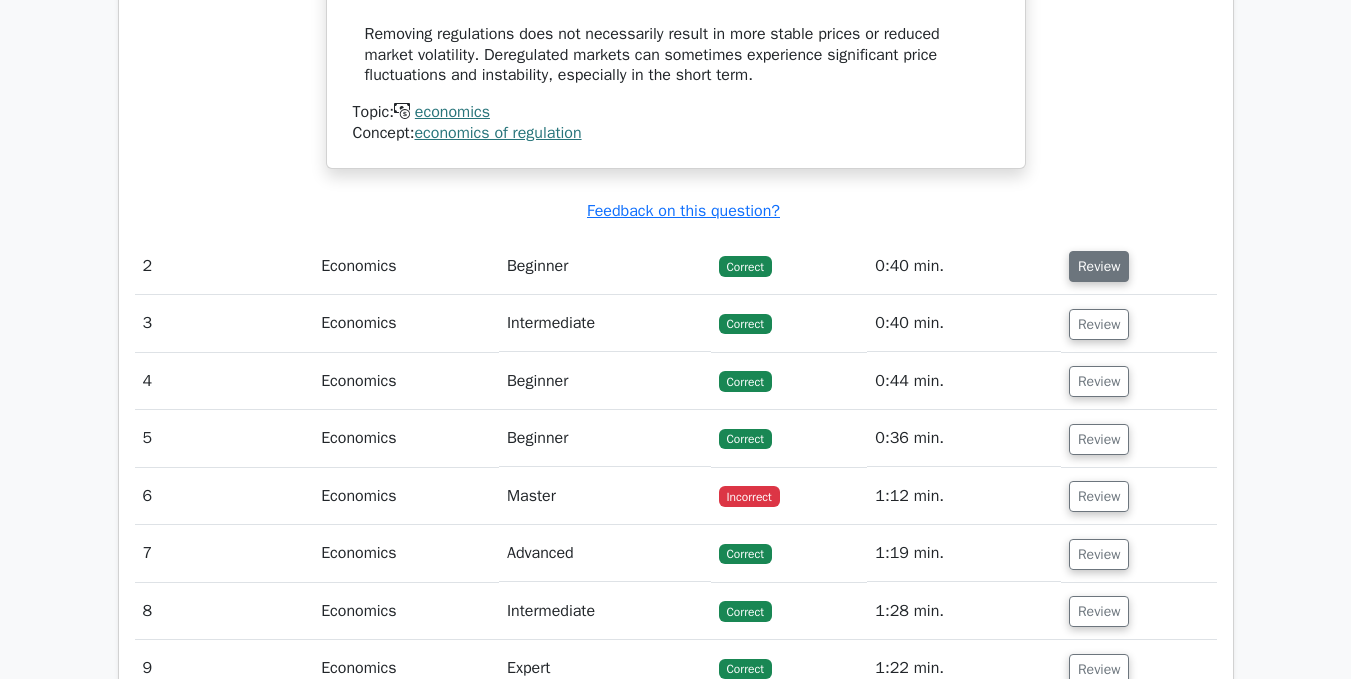 click on "Review" at bounding box center (1099, 266) 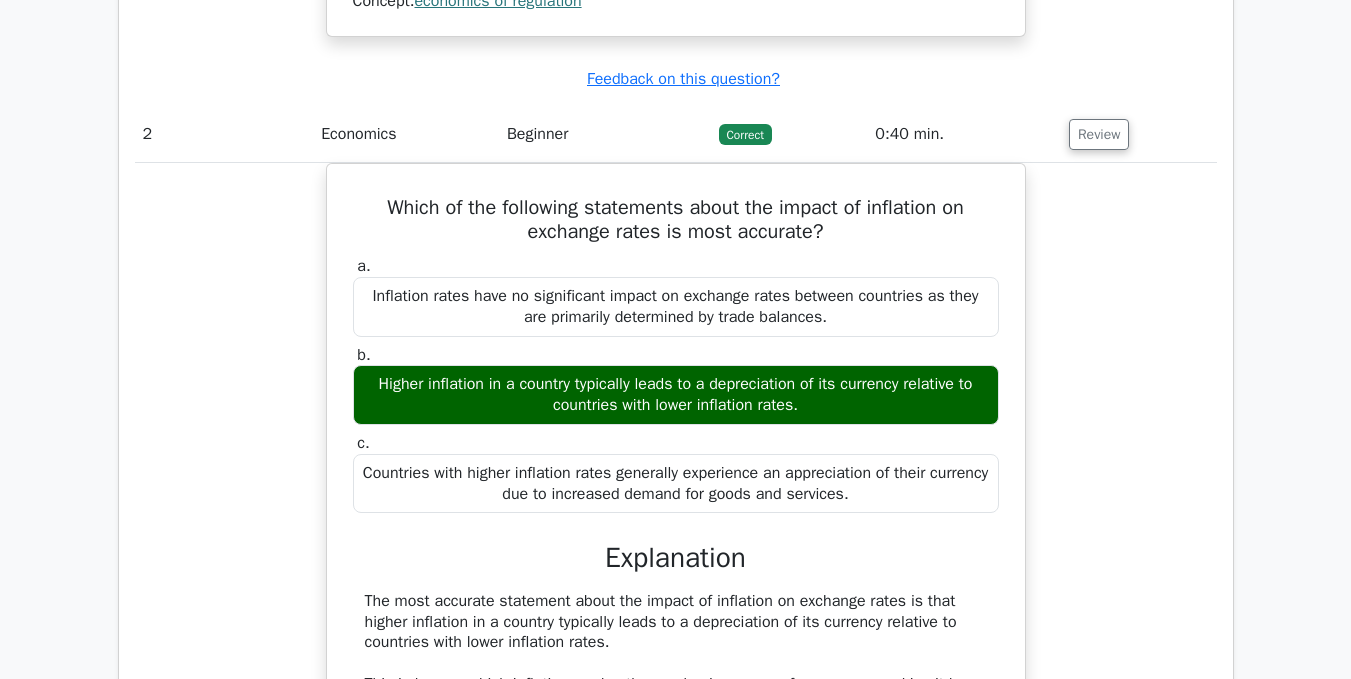 scroll, scrollTop: 2296, scrollLeft: 0, axis: vertical 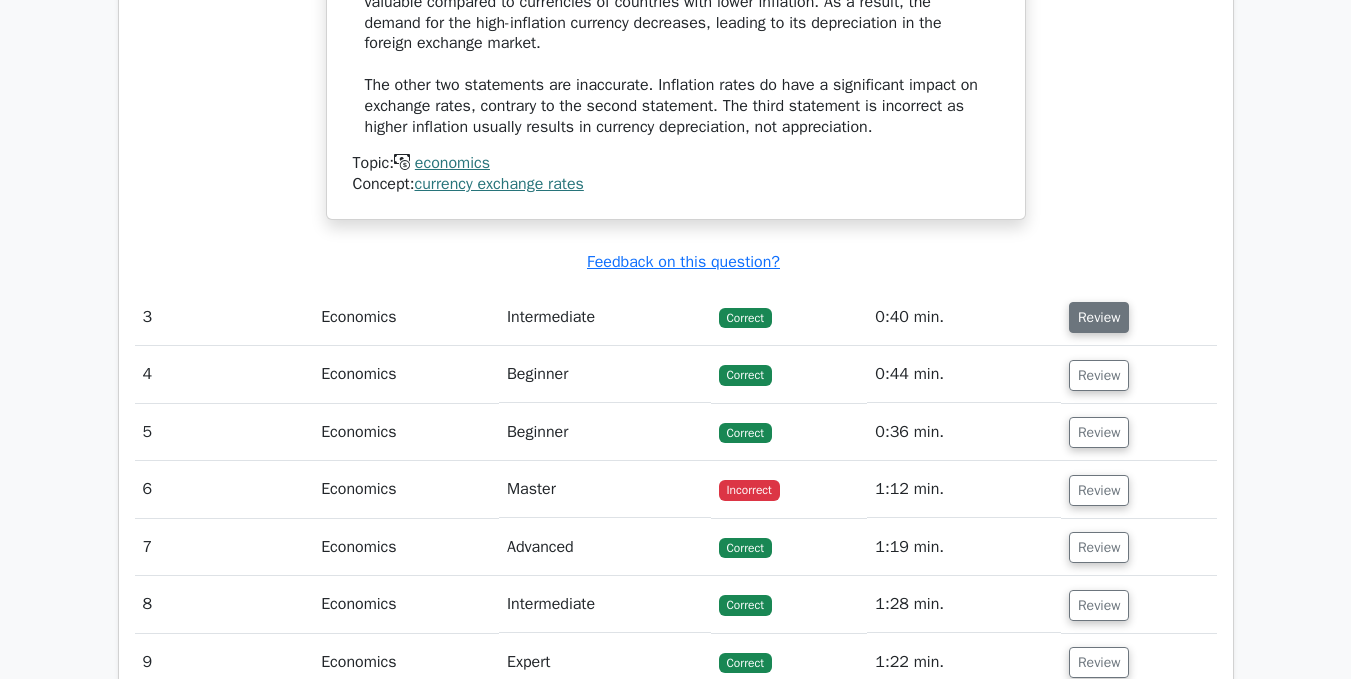 click on "Review" at bounding box center (1099, 317) 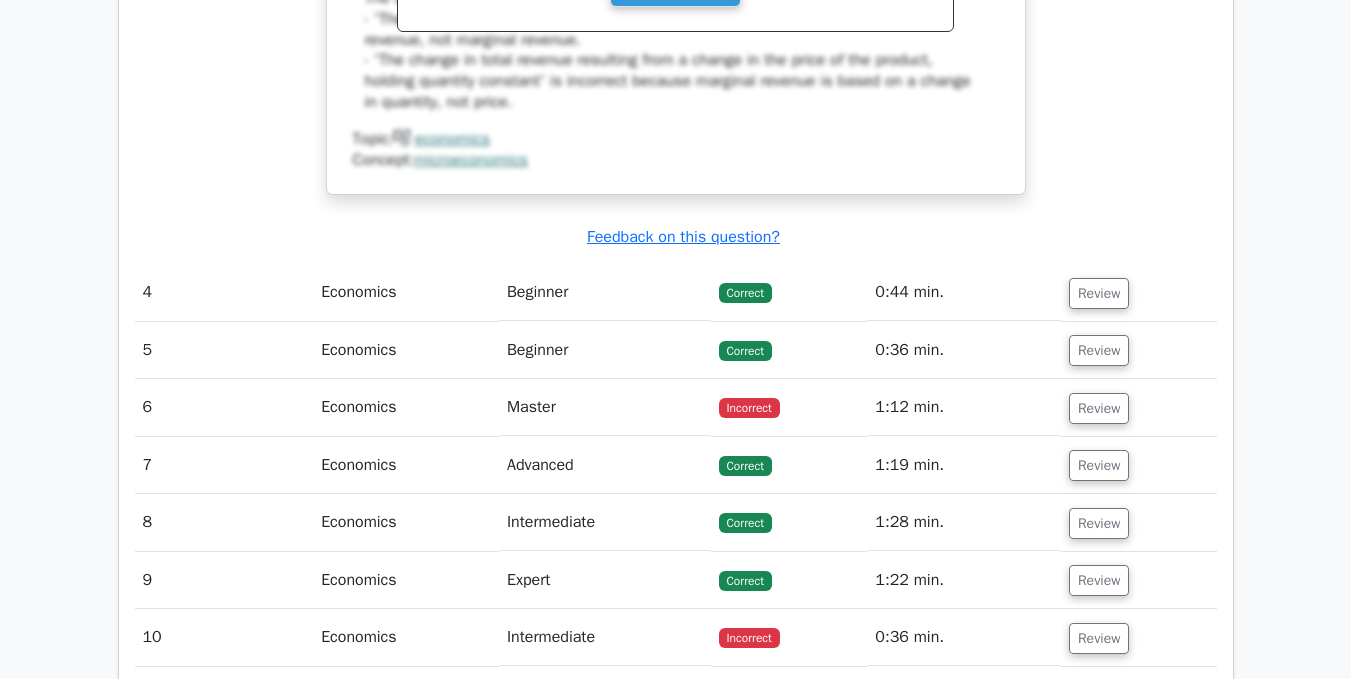 scroll, scrollTop: 3875, scrollLeft: 0, axis: vertical 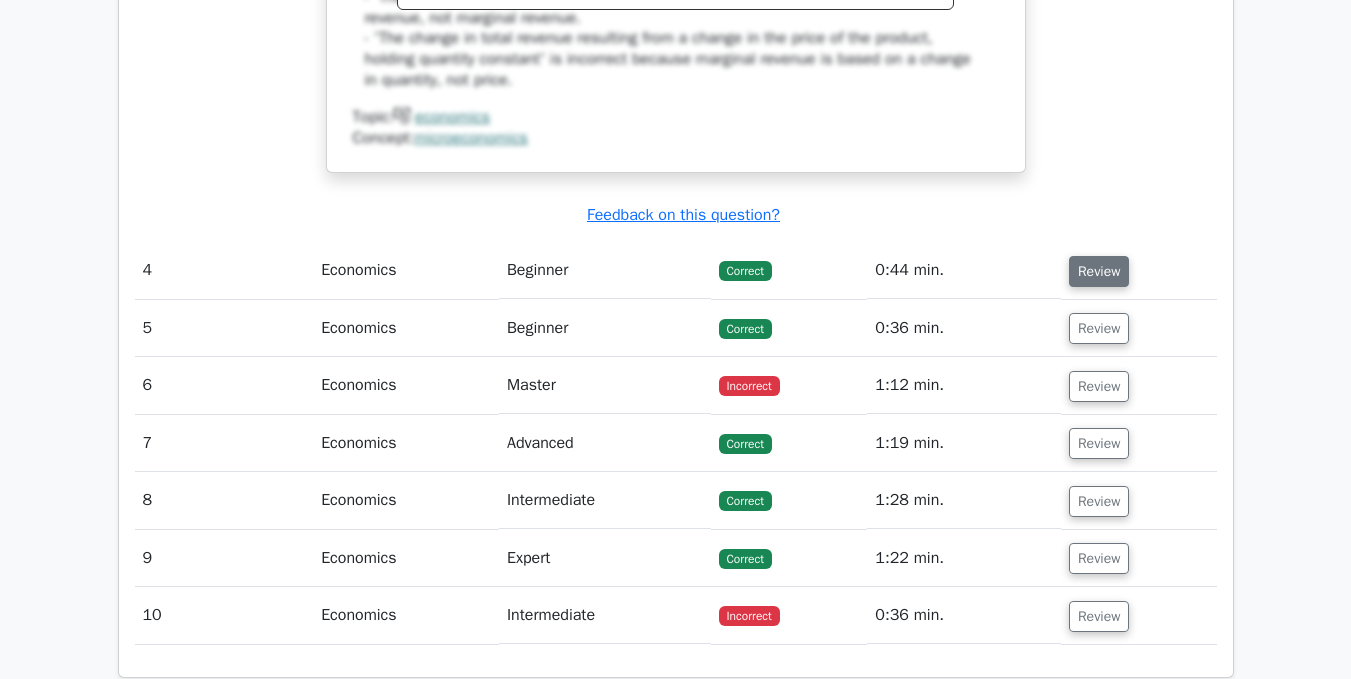 click on "Review" at bounding box center [1099, 271] 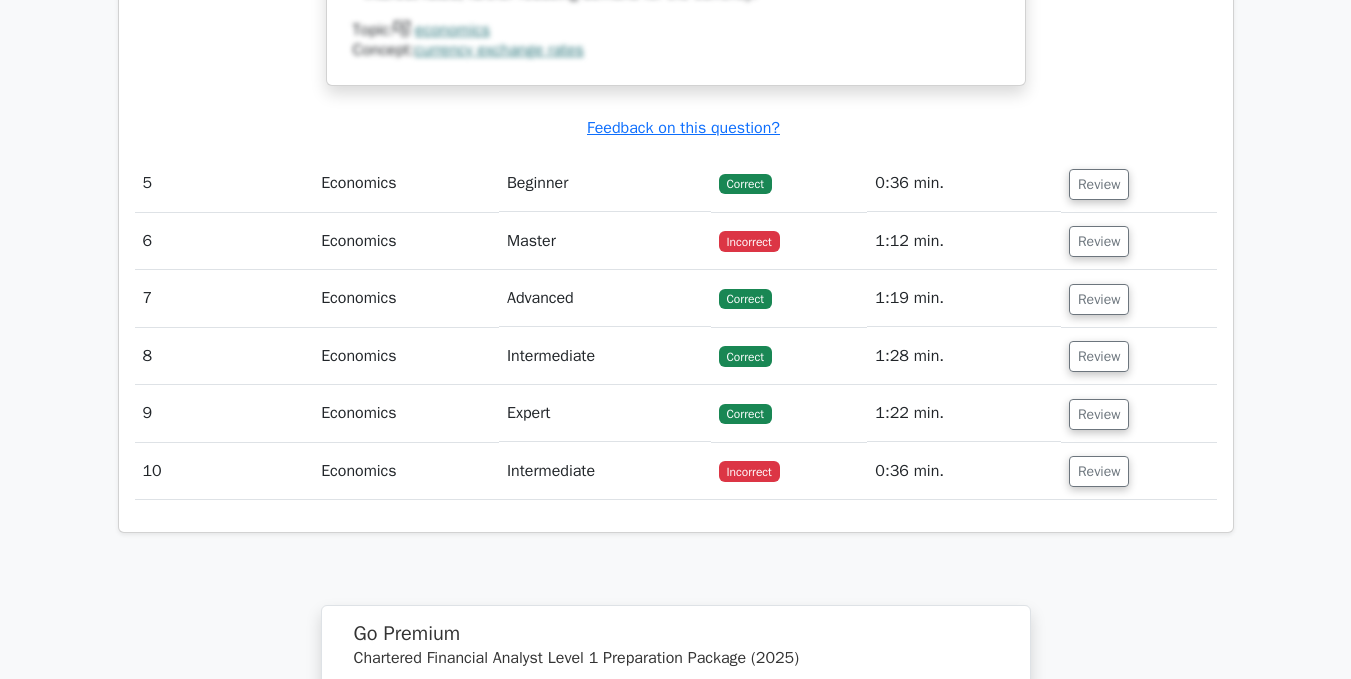 scroll, scrollTop: 4924, scrollLeft: 0, axis: vertical 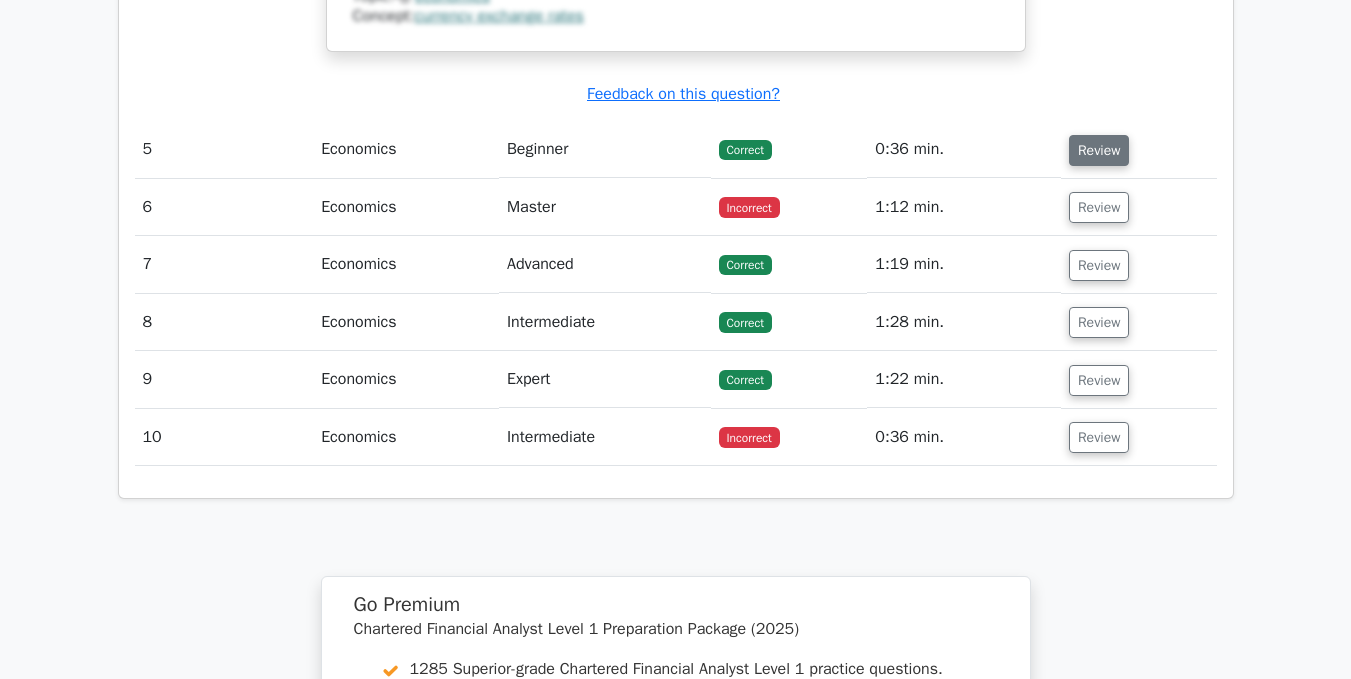 click on "Review" at bounding box center [1099, 150] 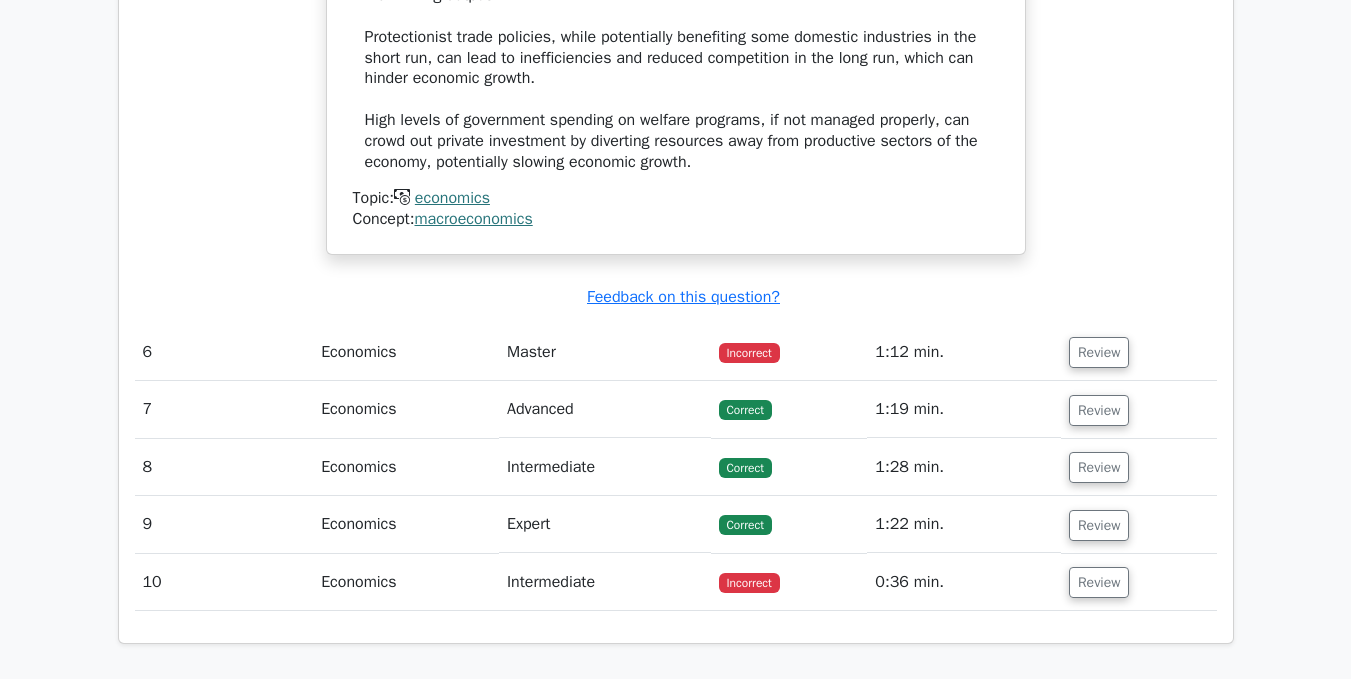 scroll, scrollTop: 5686, scrollLeft: 0, axis: vertical 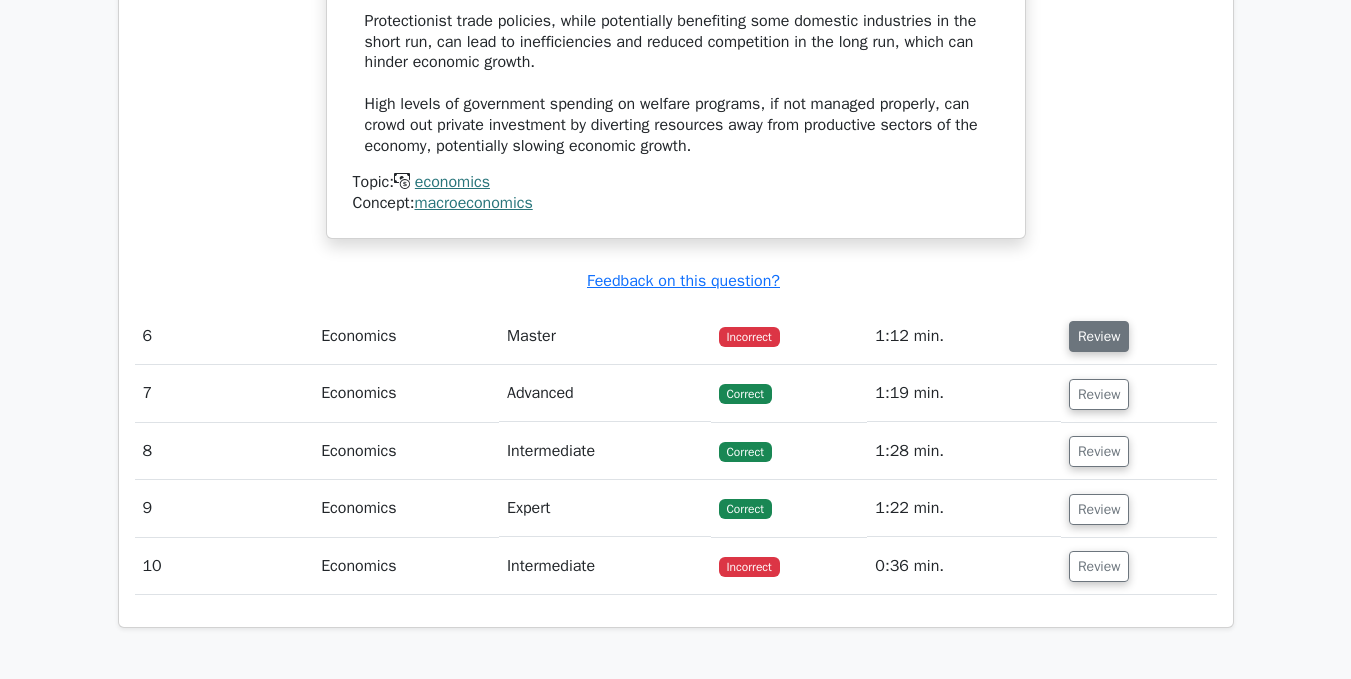 click on "Review" at bounding box center (1099, 336) 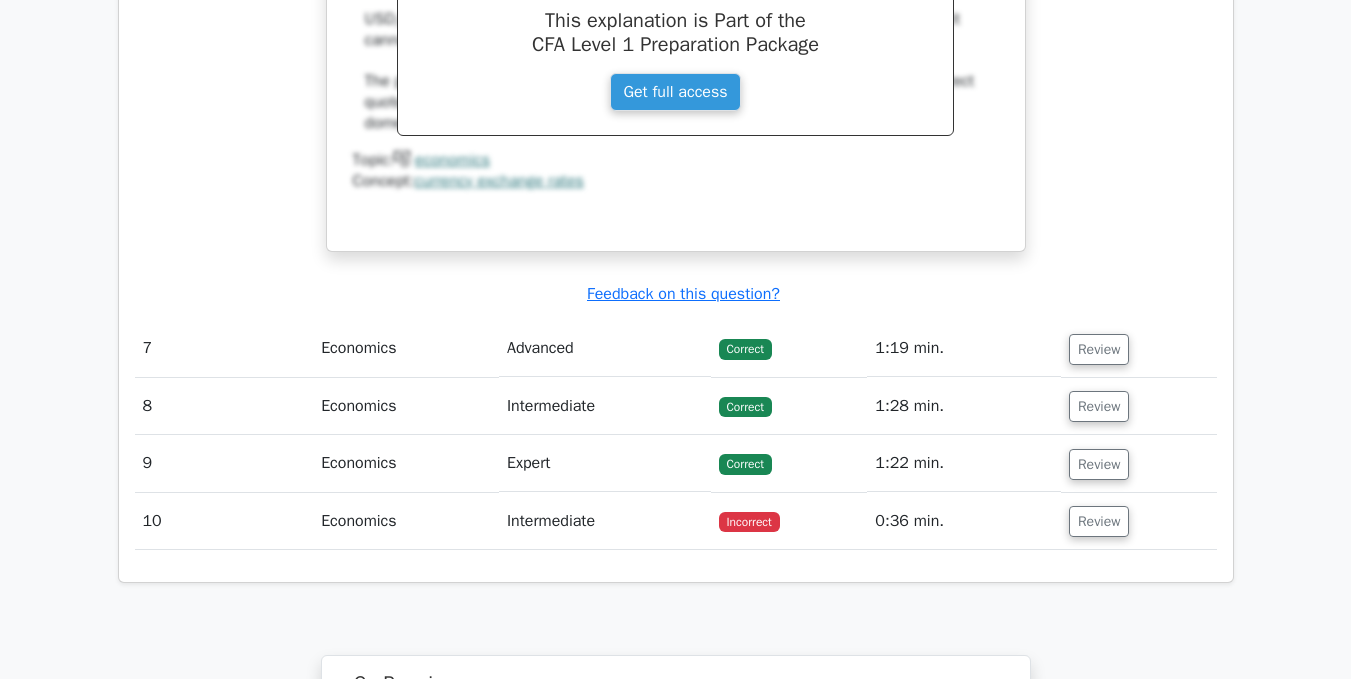 scroll, scrollTop: 6501, scrollLeft: 0, axis: vertical 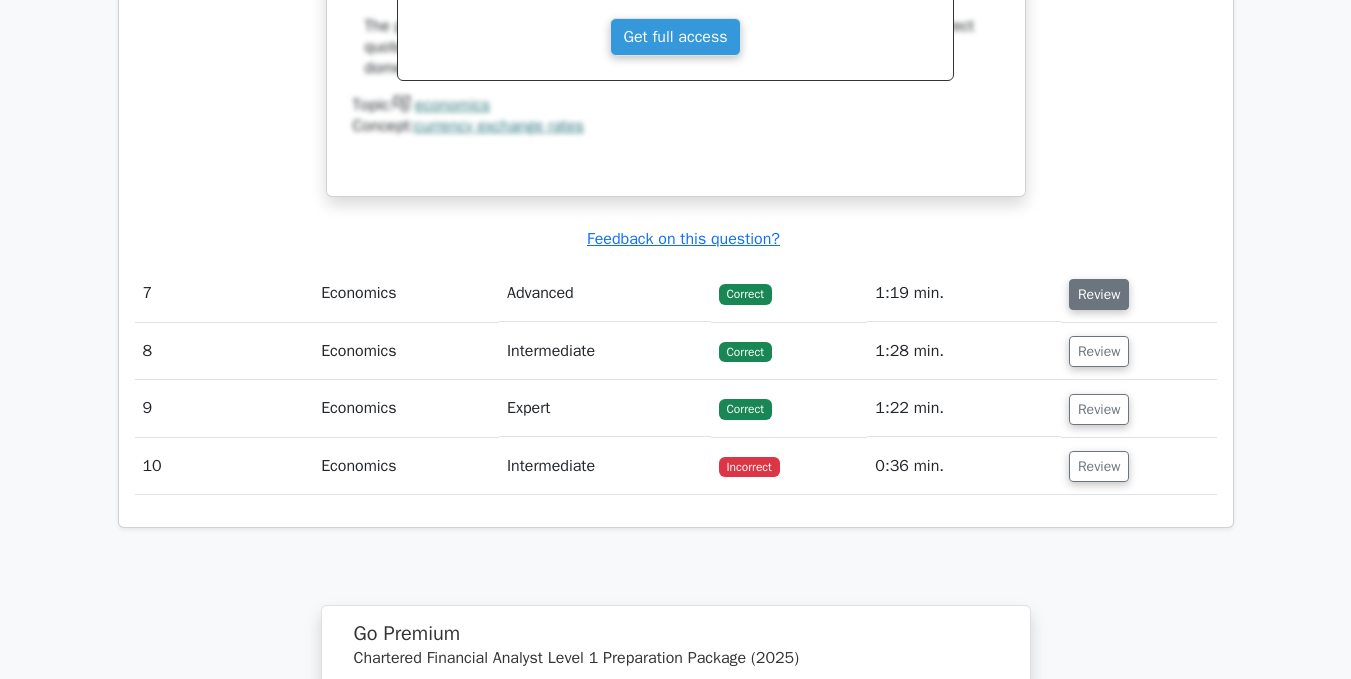 click on "Review" at bounding box center (1099, 294) 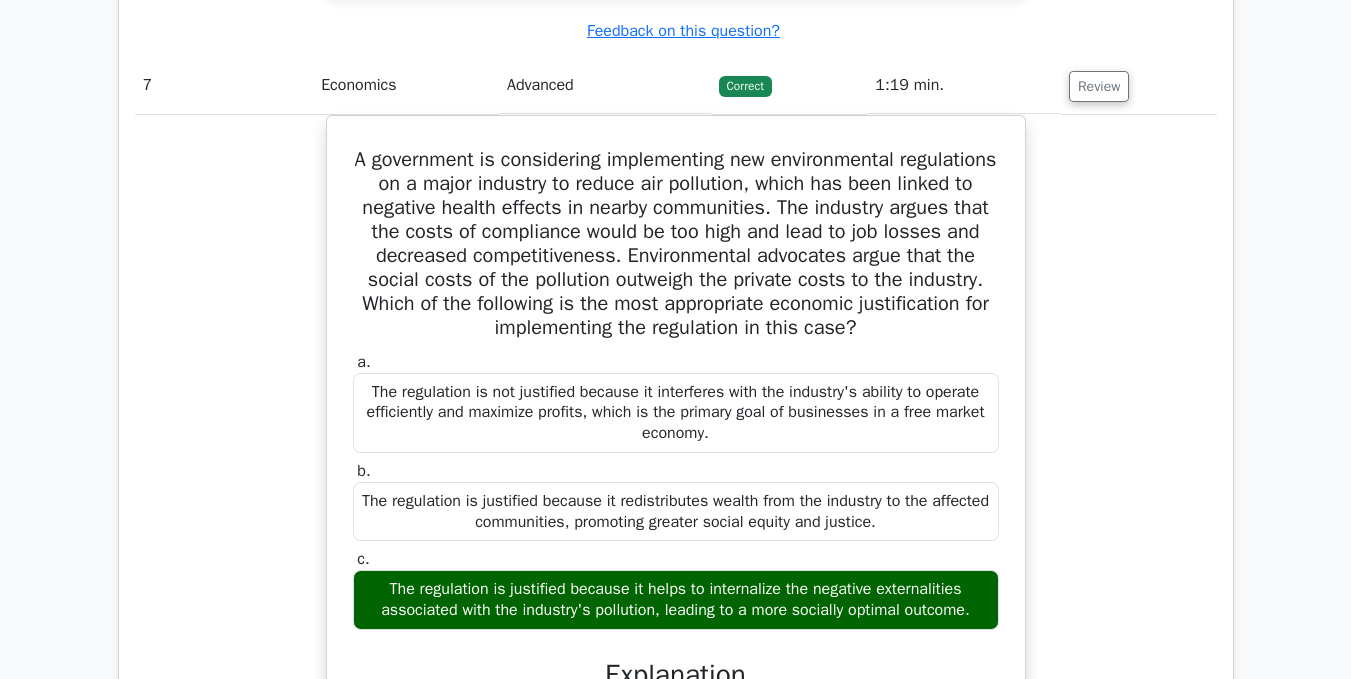 scroll, scrollTop: 6700, scrollLeft: 0, axis: vertical 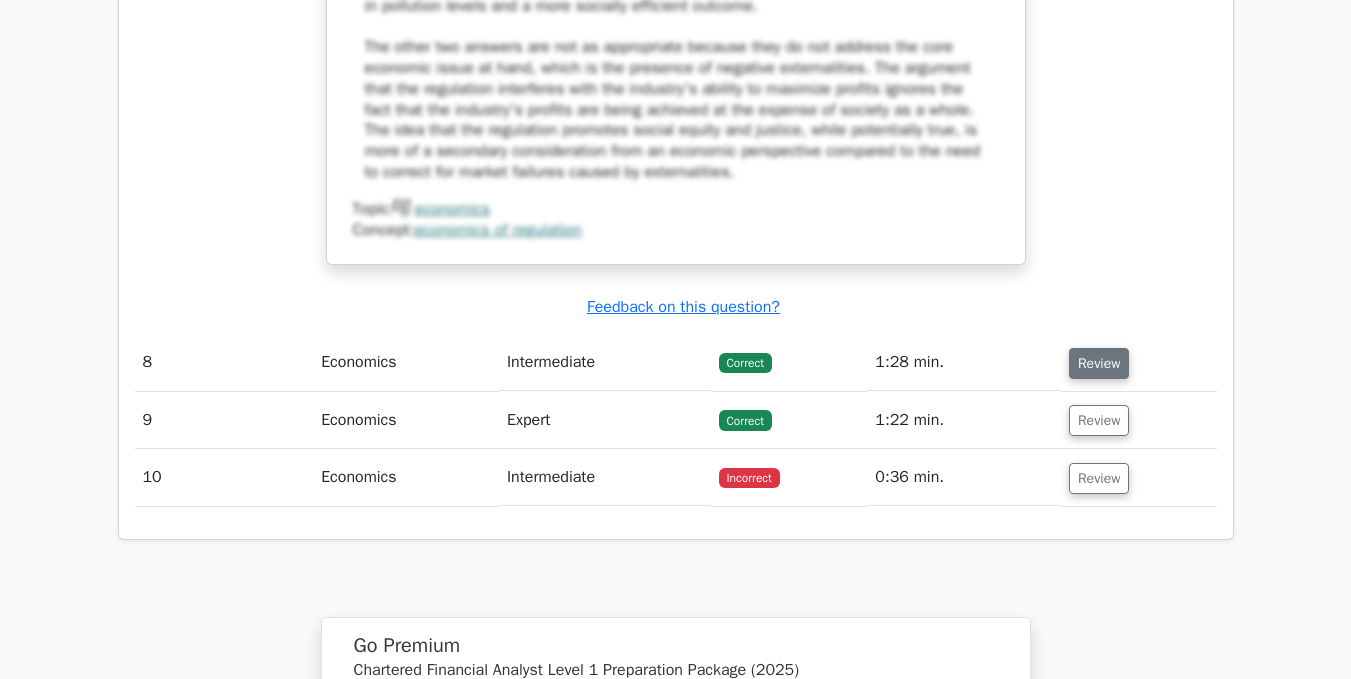 click on "Review" at bounding box center [1099, 363] 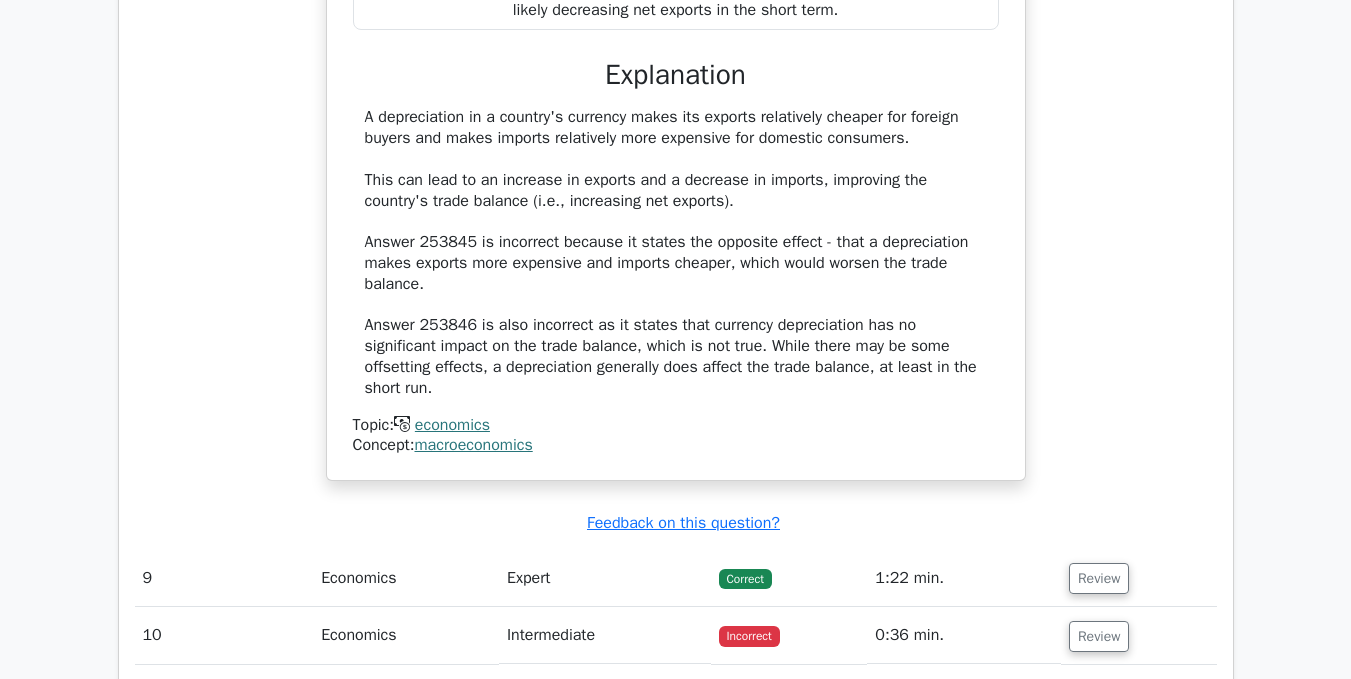 scroll, scrollTop: 8444, scrollLeft: 0, axis: vertical 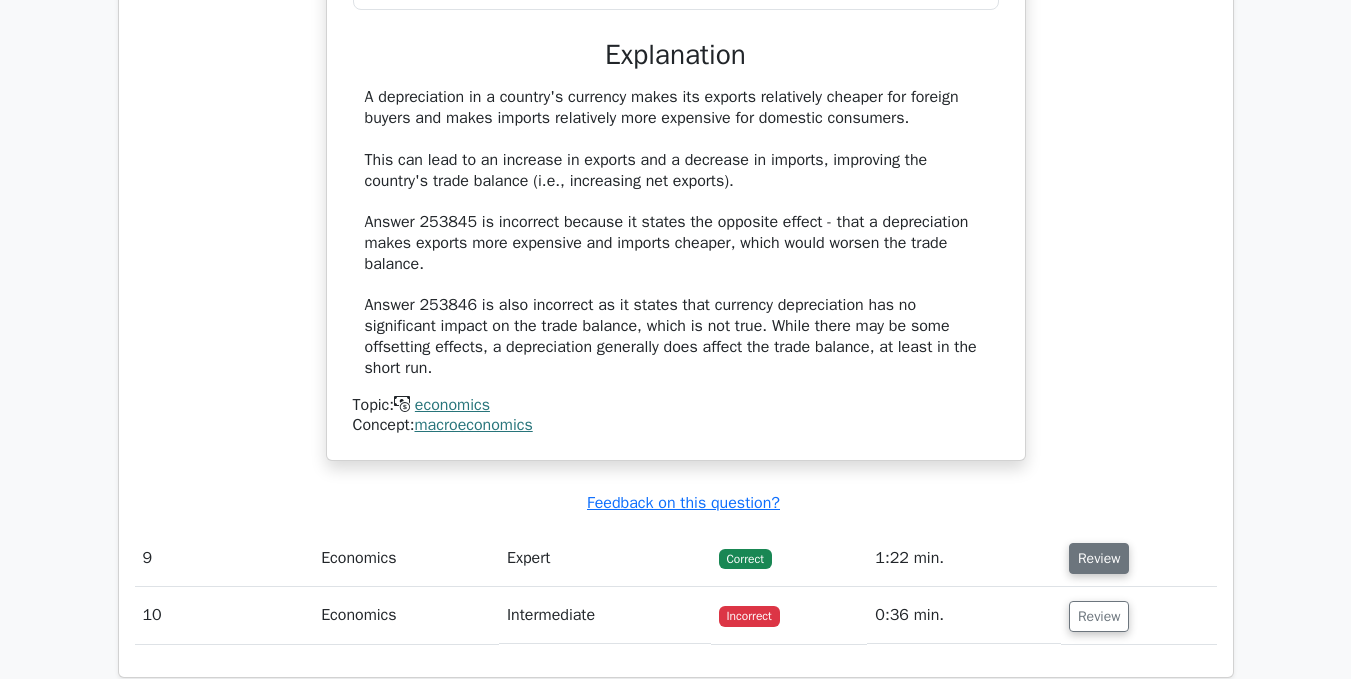 click on "Review" at bounding box center [1099, 558] 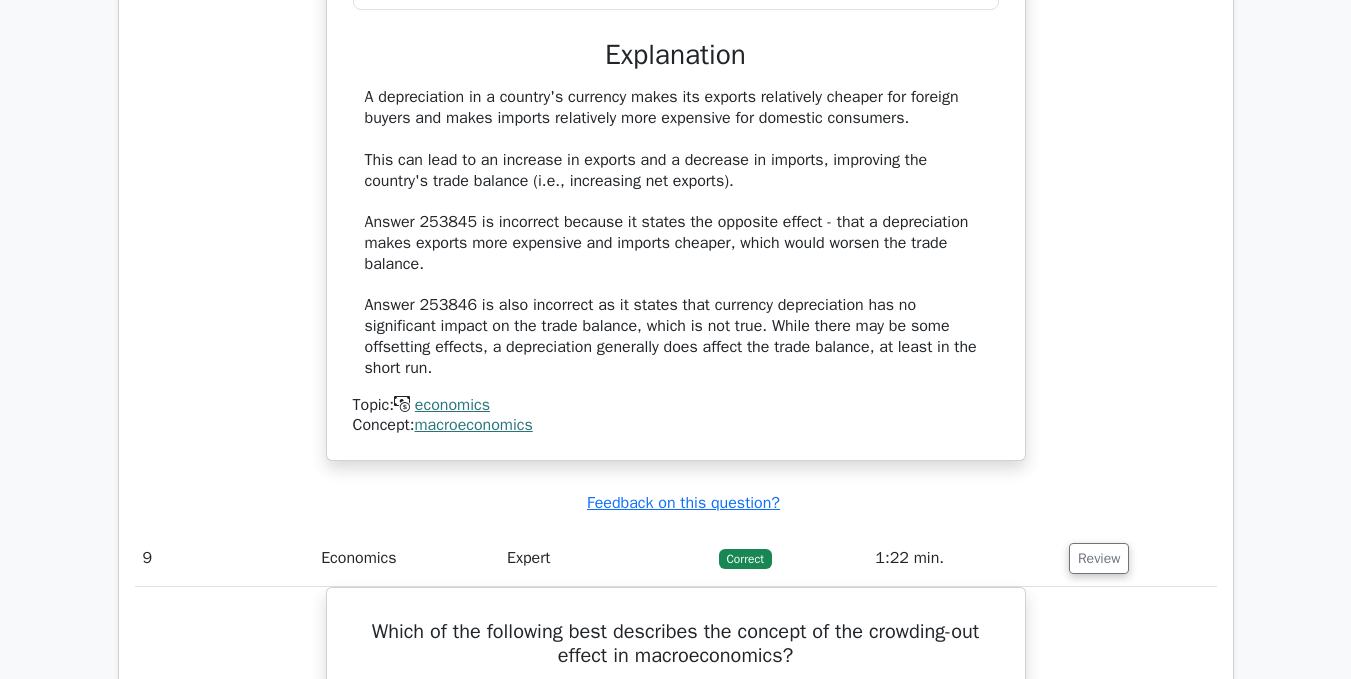 type 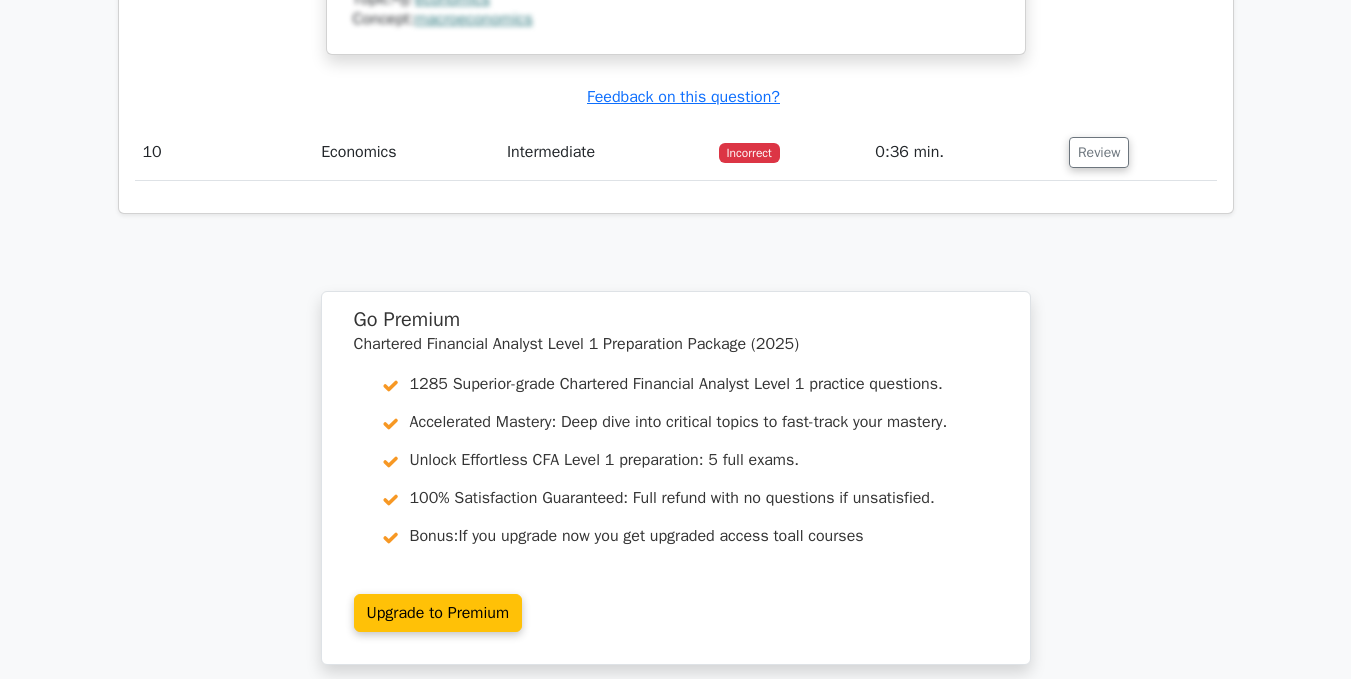 scroll, scrollTop: 9764, scrollLeft: 0, axis: vertical 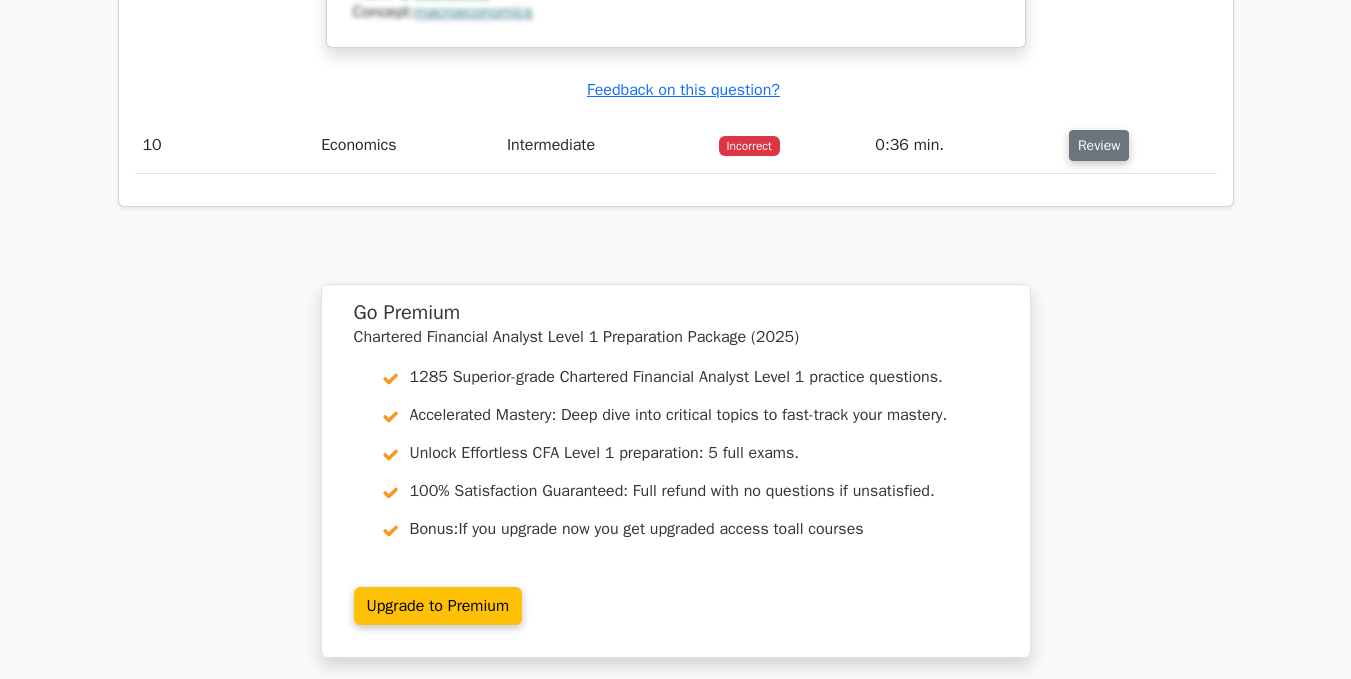 click on "Review" at bounding box center [1099, 145] 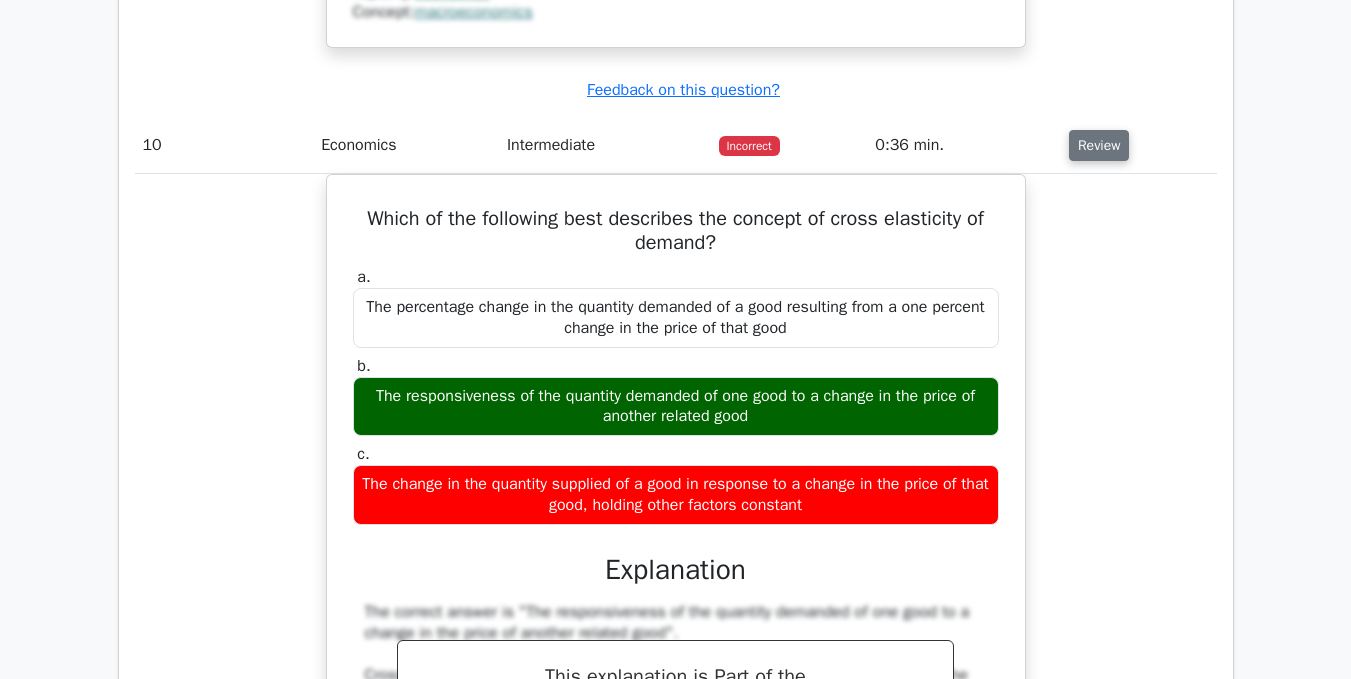 type 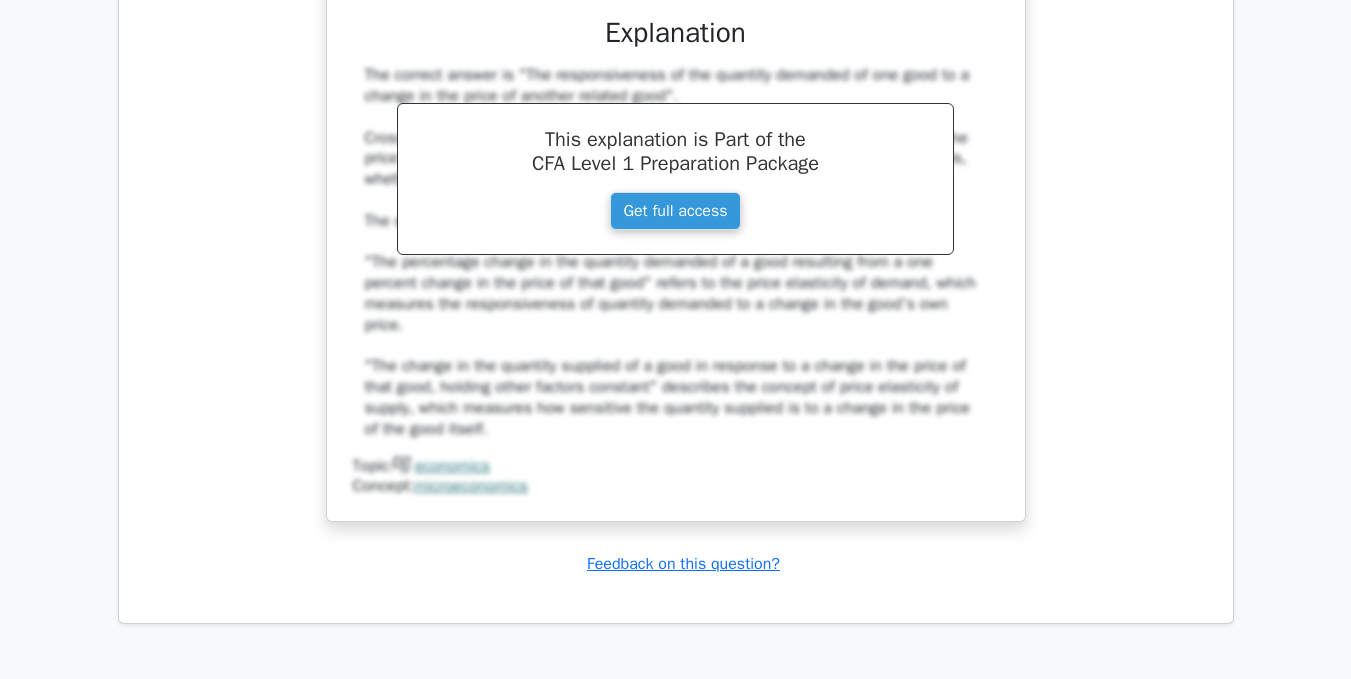 scroll, scrollTop: 10174, scrollLeft: 0, axis: vertical 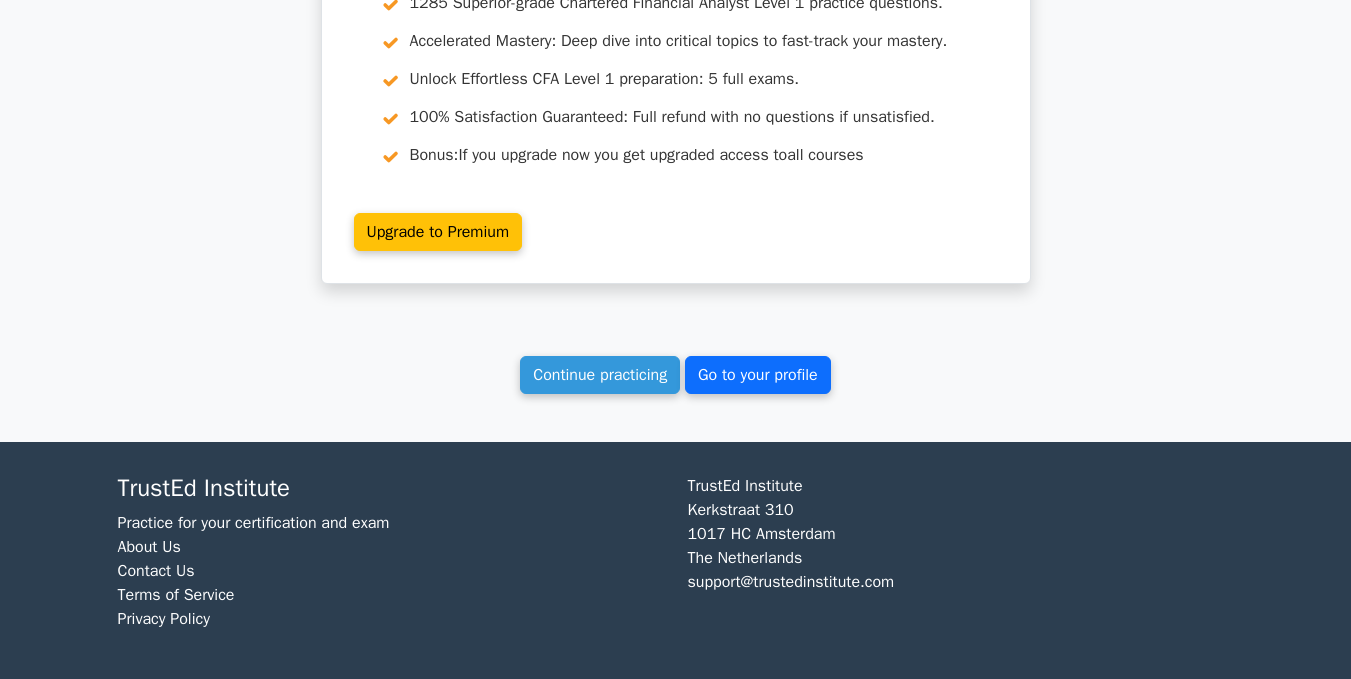 click on "Go to your profile" at bounding box center [758, 375] 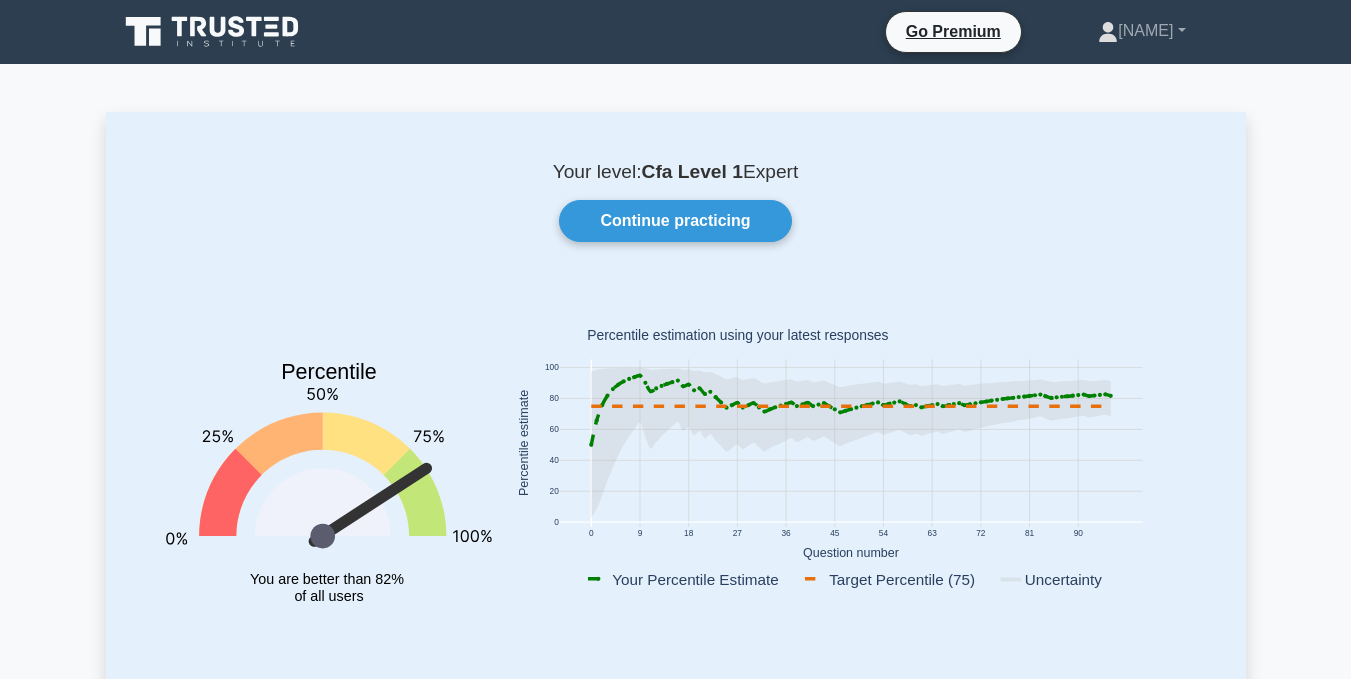 scroll, scrollTop: 0, scrollLeft: 0, axis: both 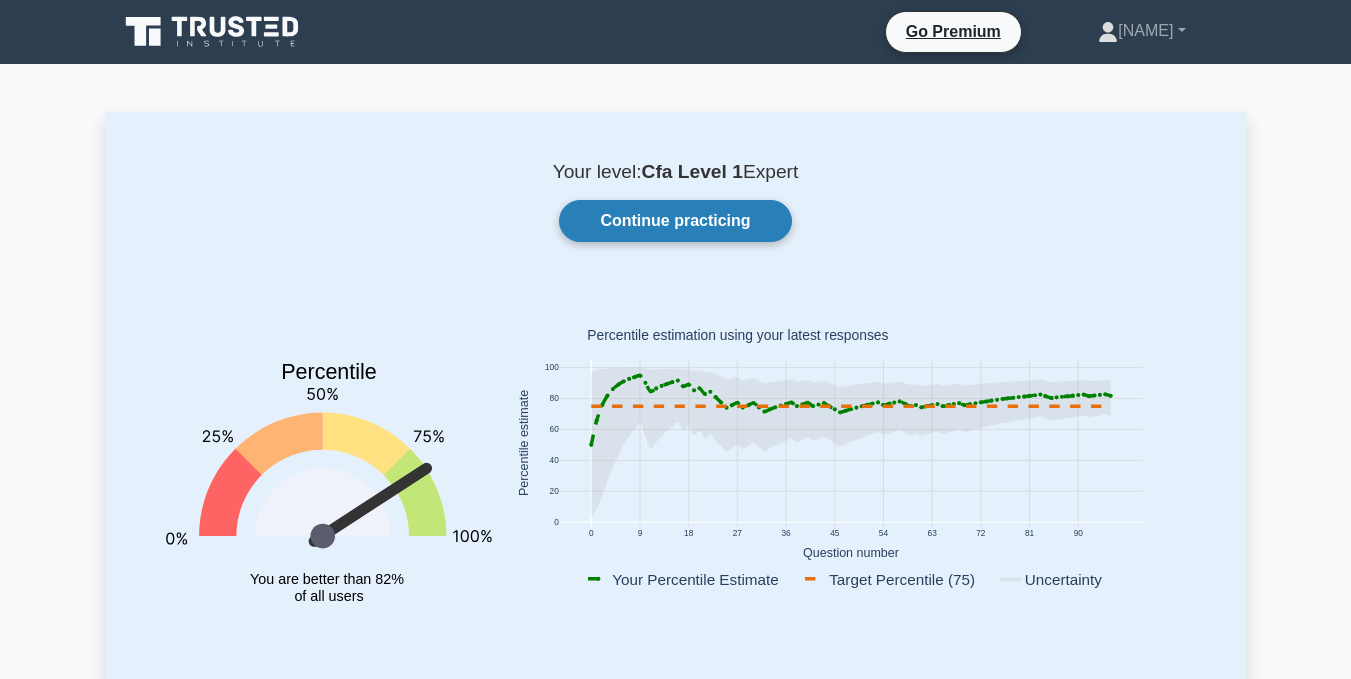 click on "Continue practicing" at bounding box center (675, 221) 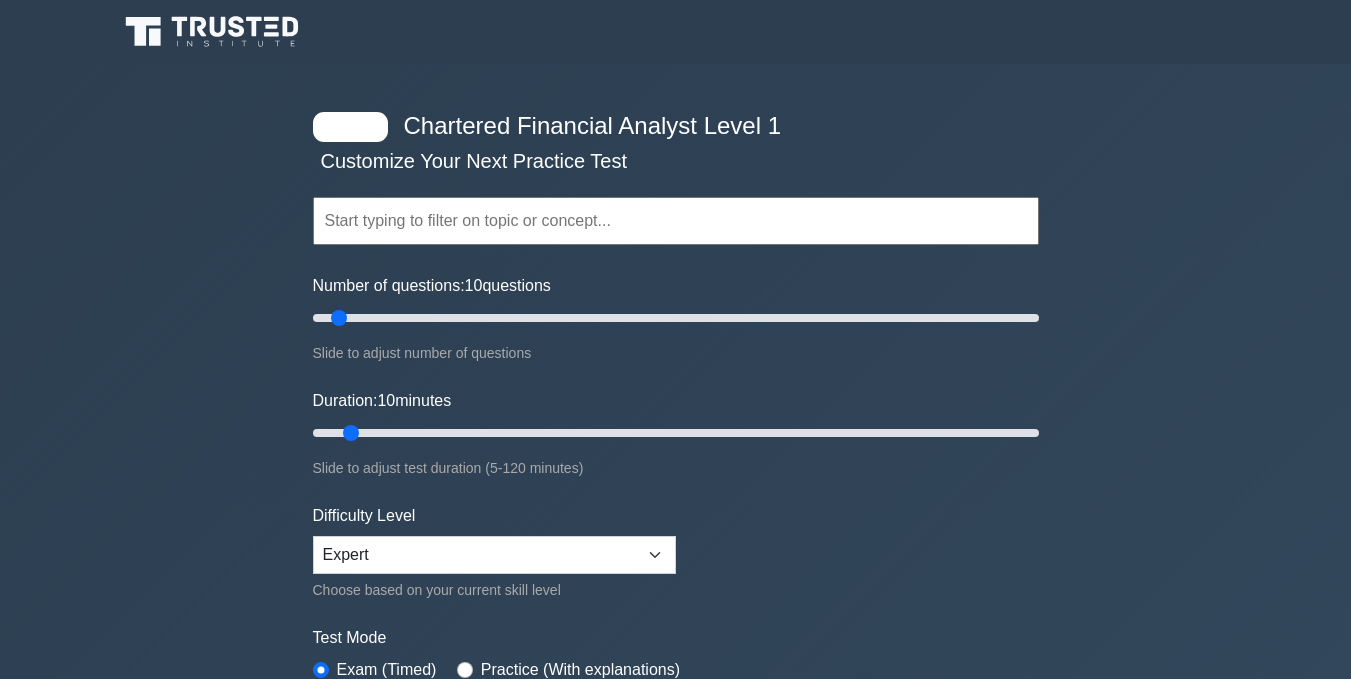 scroll, scrollTop: 0, scrollLeft: 0, axis: both 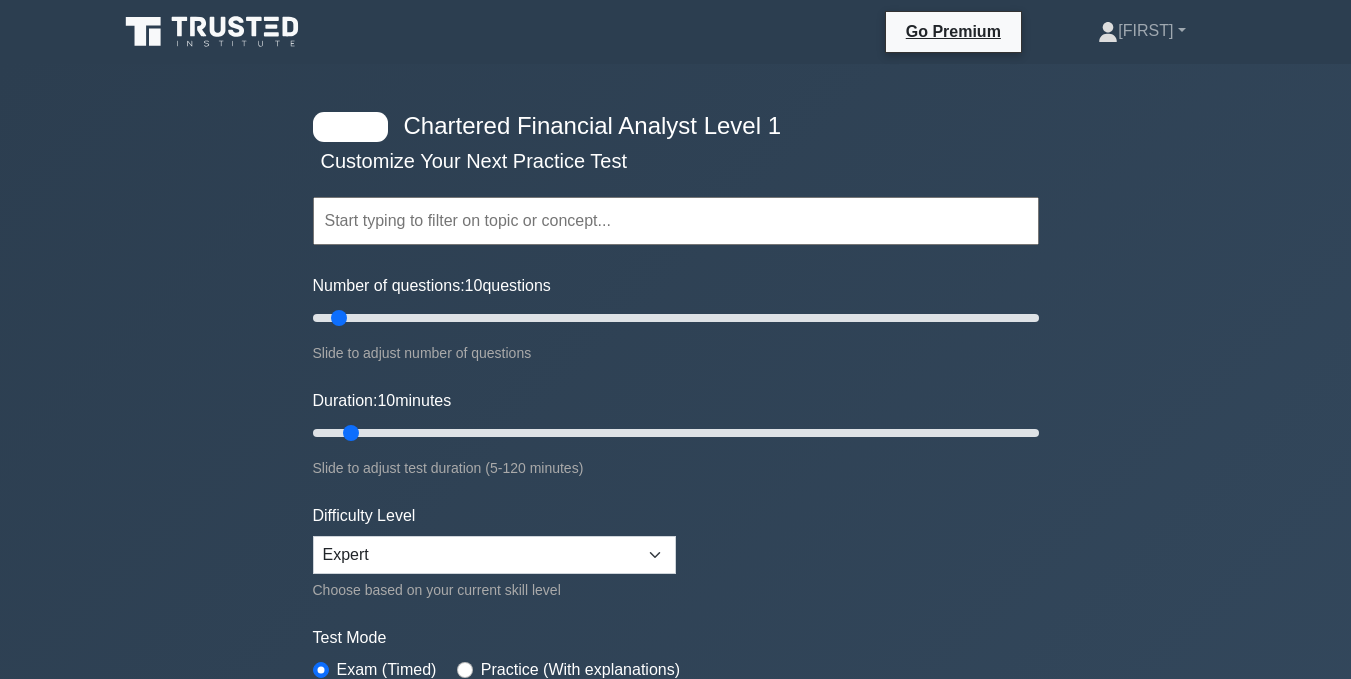 click at bounding box center (676, 221) 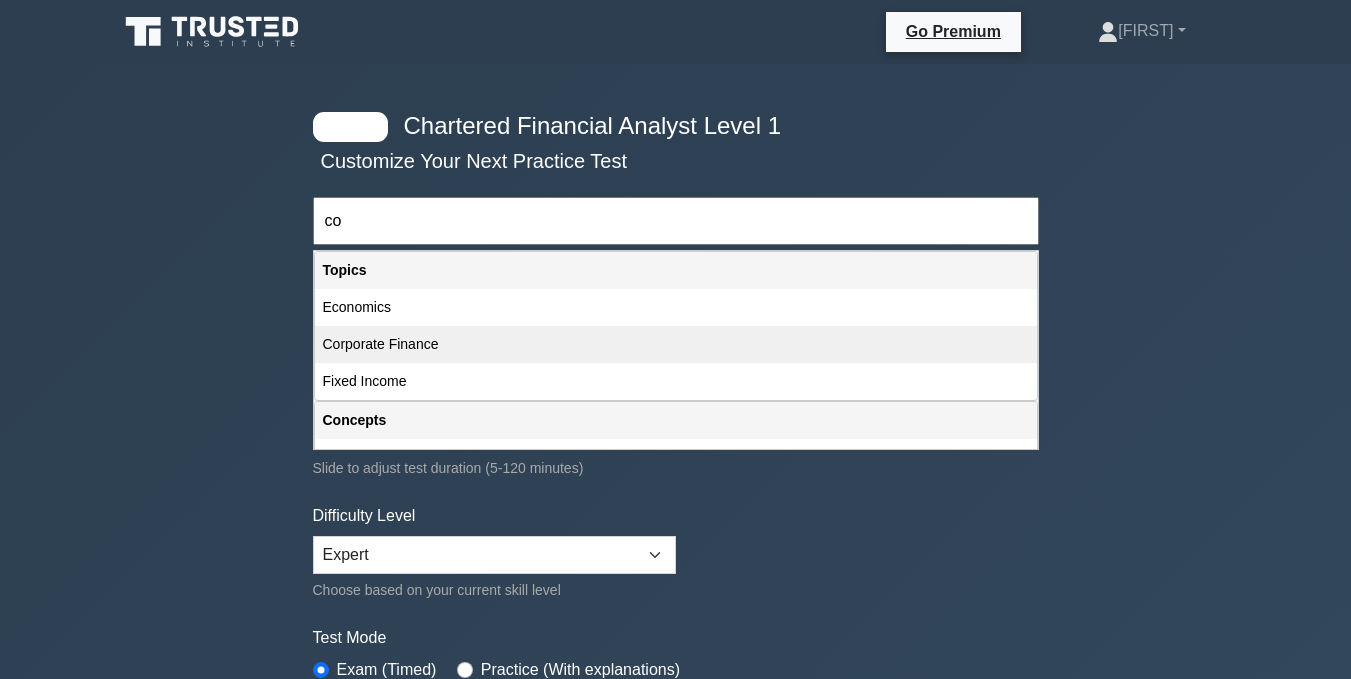 click on "Corporate Finance" at bounding box center [676, 344] 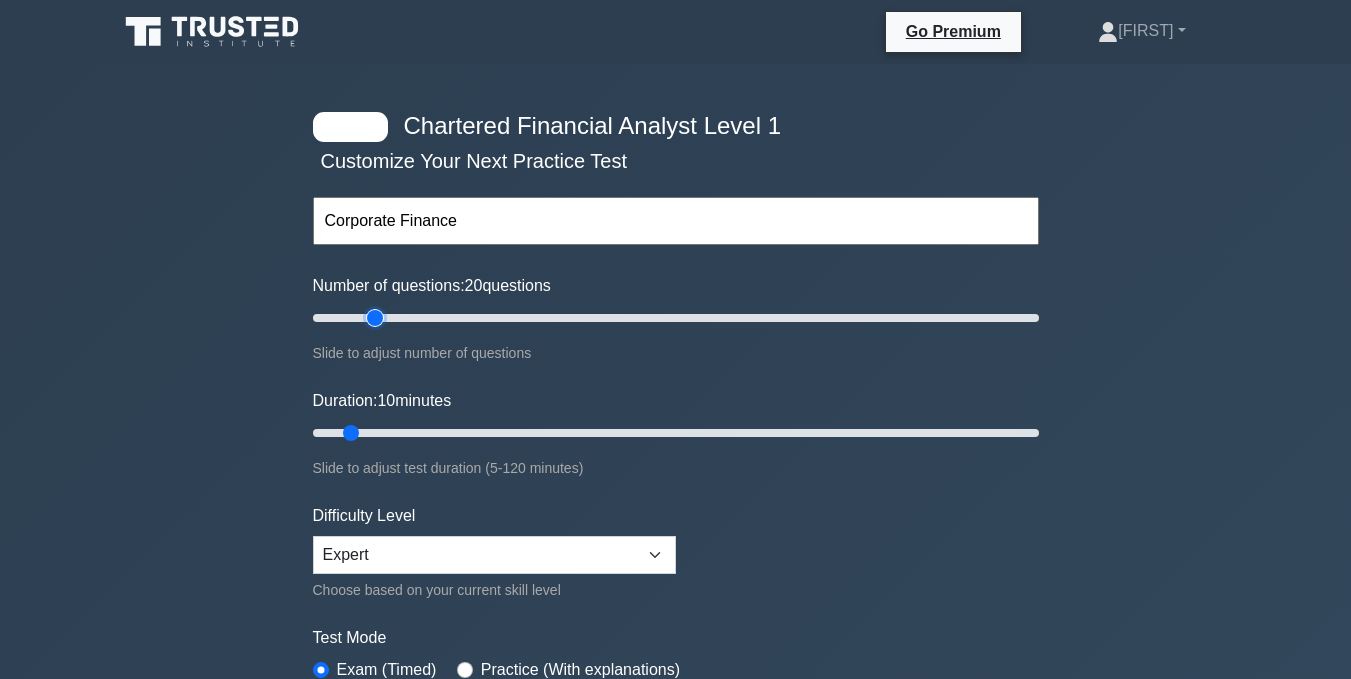 type on "20" 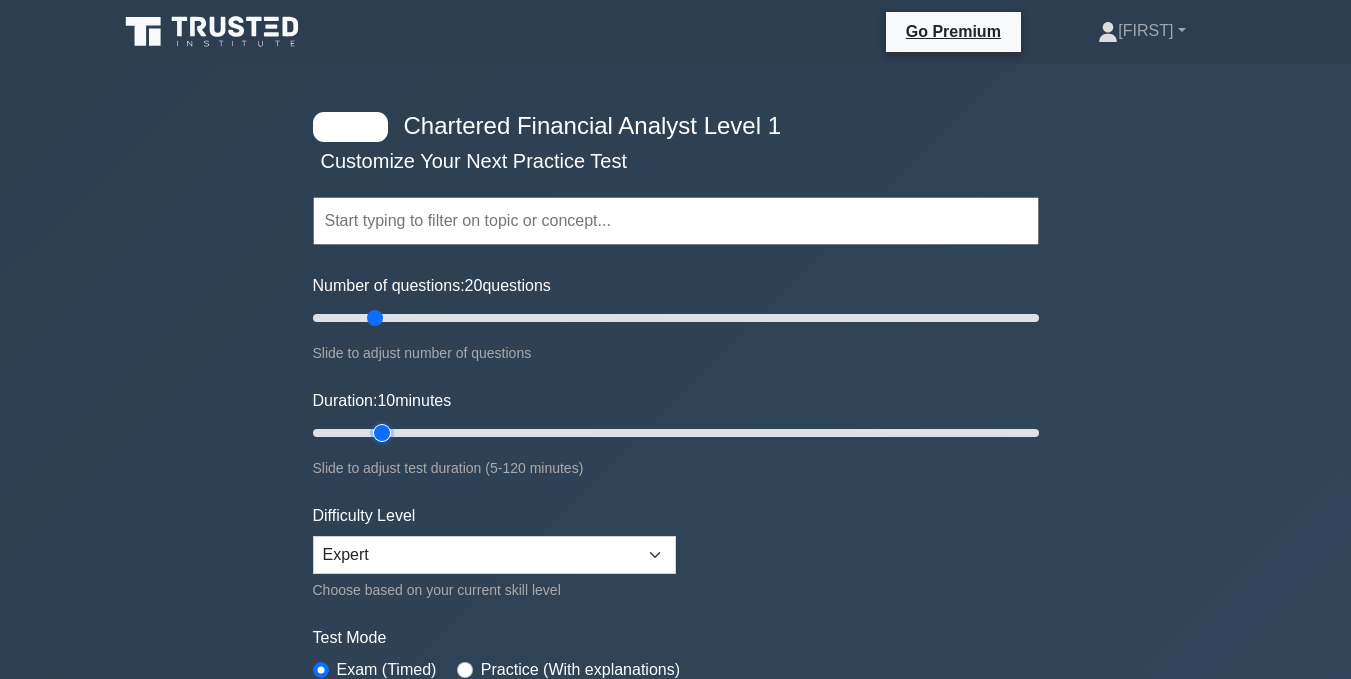 click on "Duration:  10  minutes" at bounding box center (676, 433) 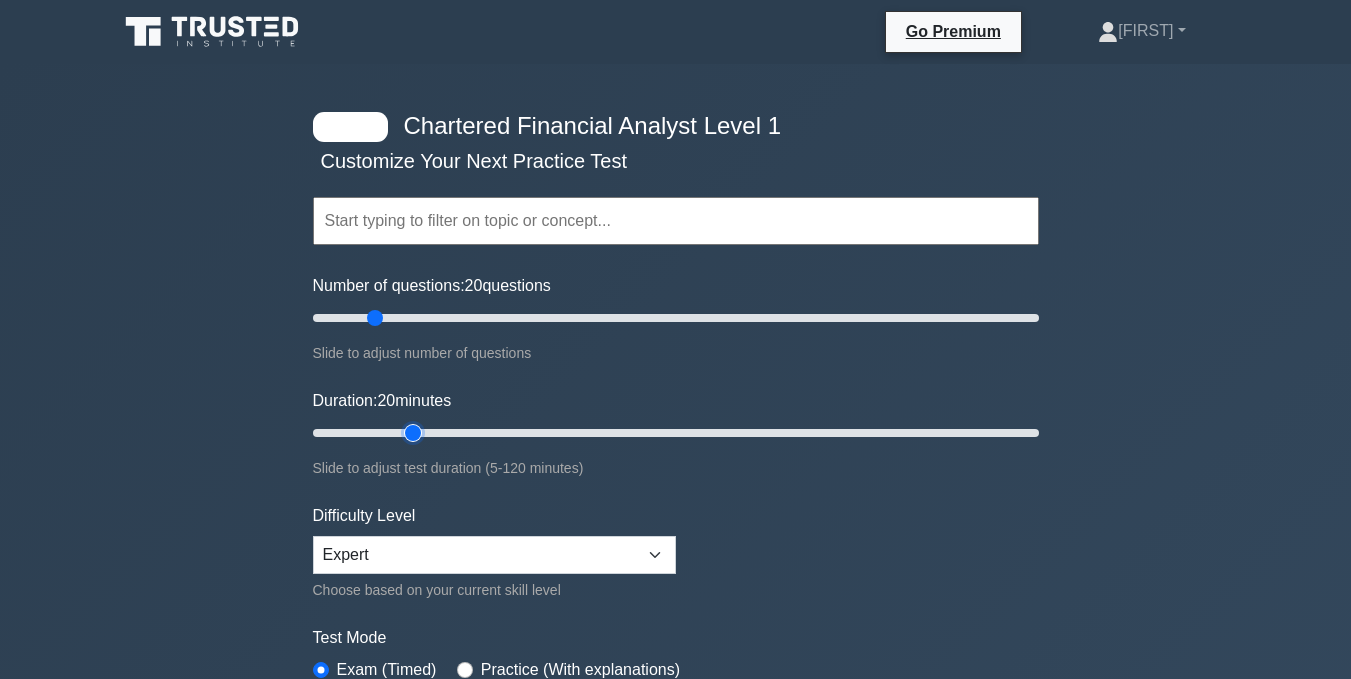 click on "Duration:  20  minutes" at bounding box center (676, 433) 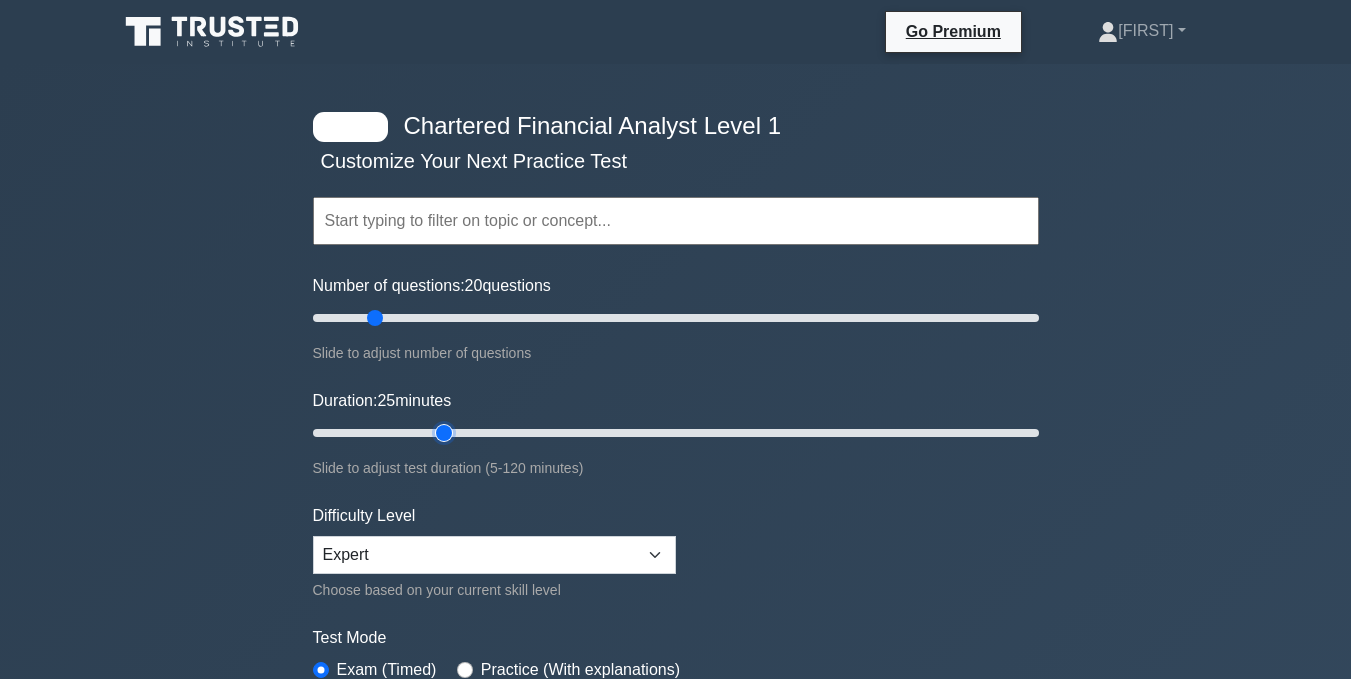 click on "Duration:  25  minutes" at bounding box center [676, 433] 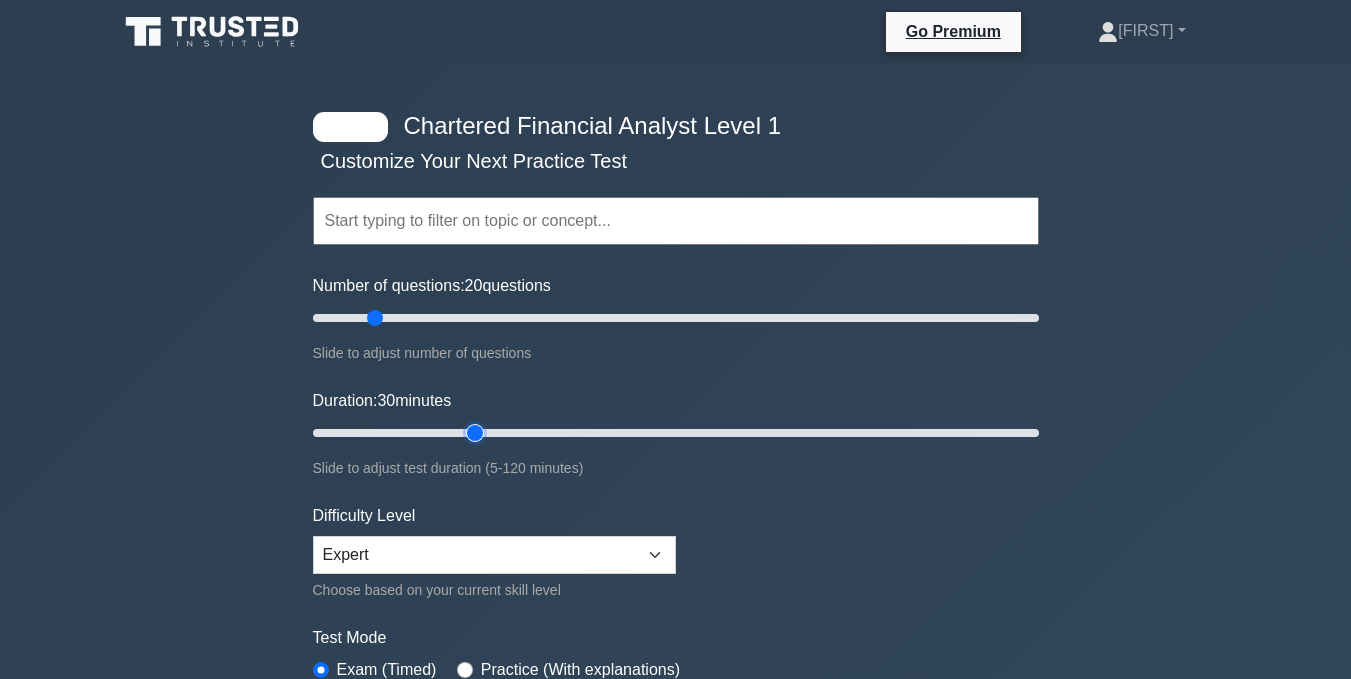type on "30" 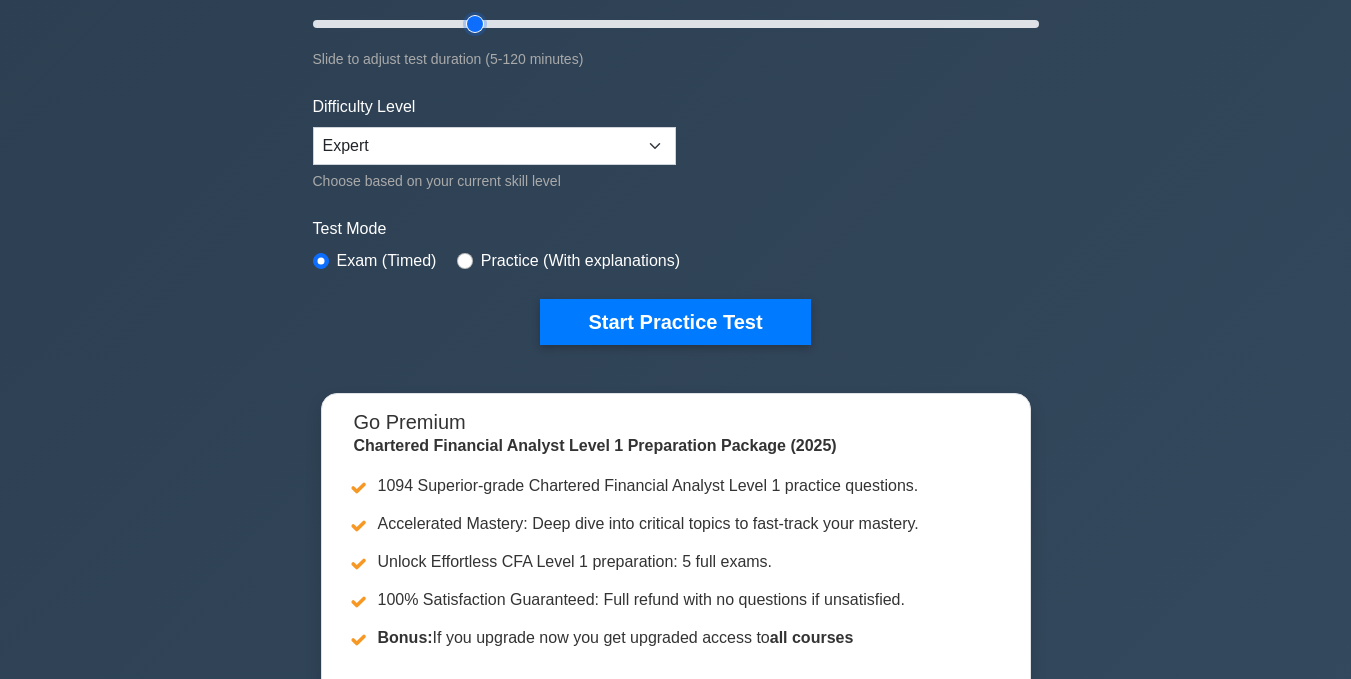 scroll, scrollTop: 495, scrollLeft: 0, axis: vertical 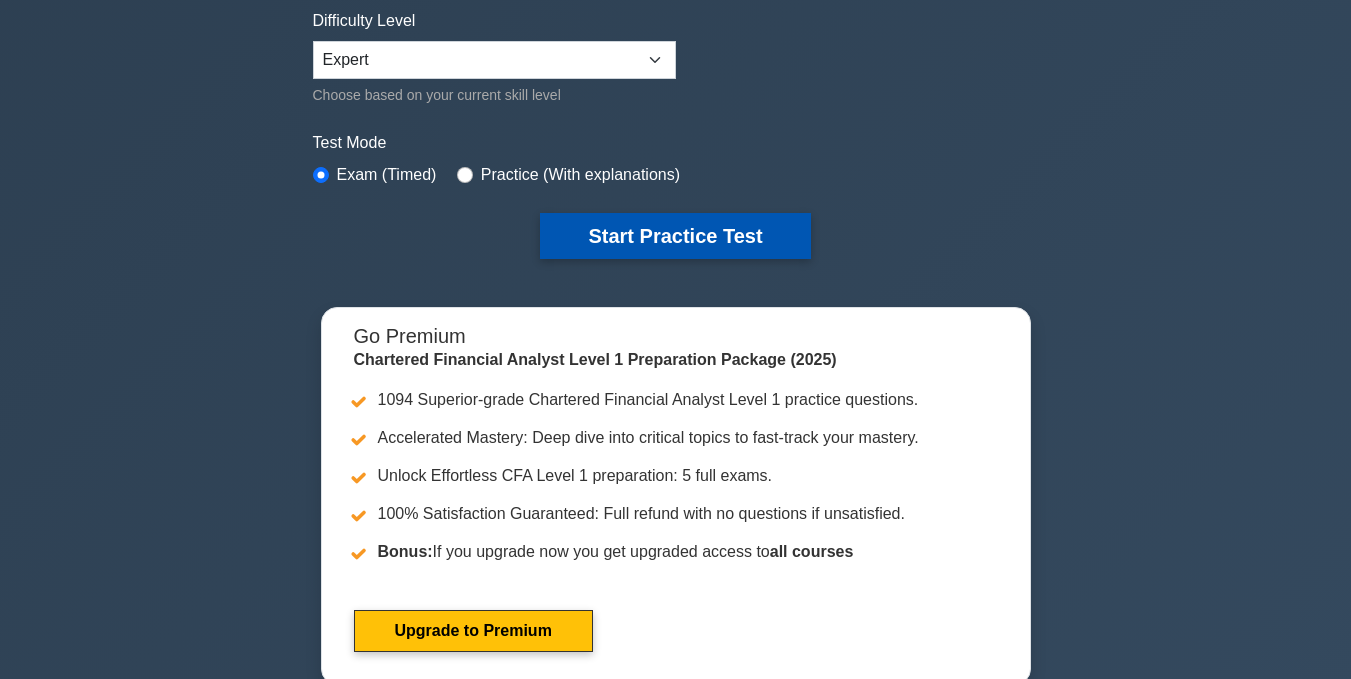 click on "Start Practice Test" at bounding box center [675, 236] 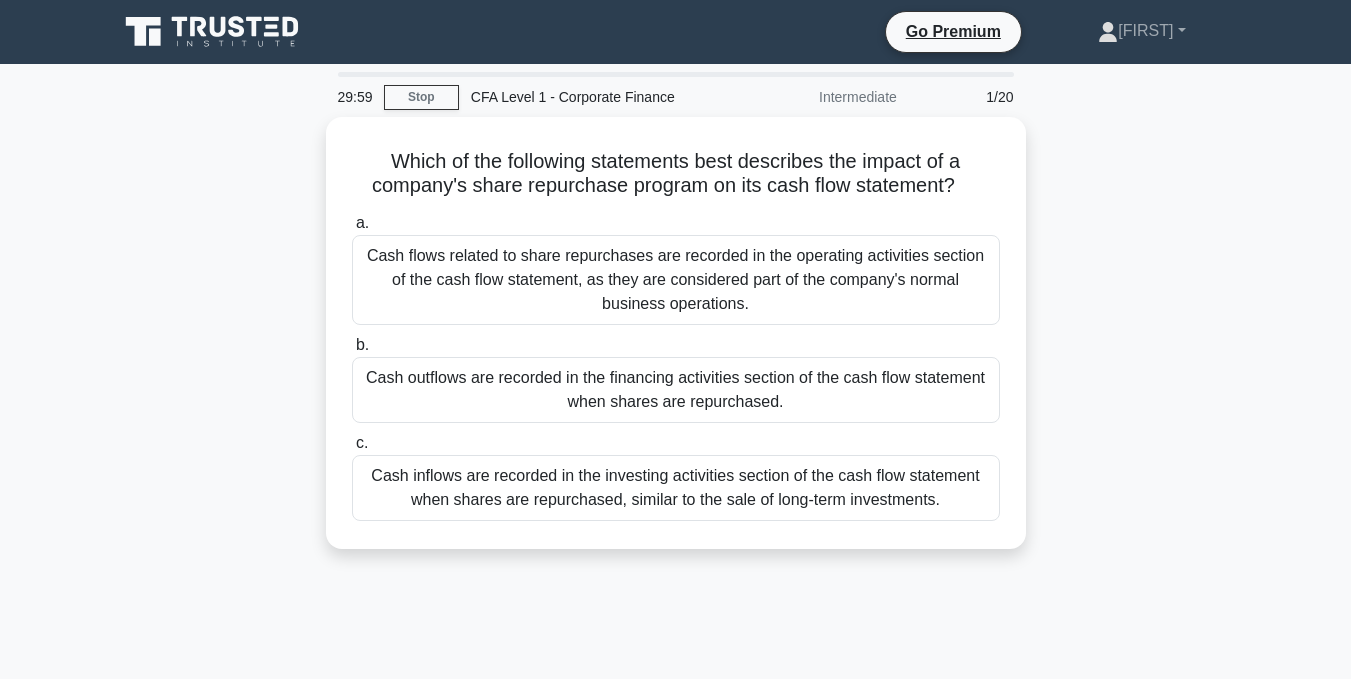 scroll, scrollTop: 0, scrollLeft: 0, axis: both 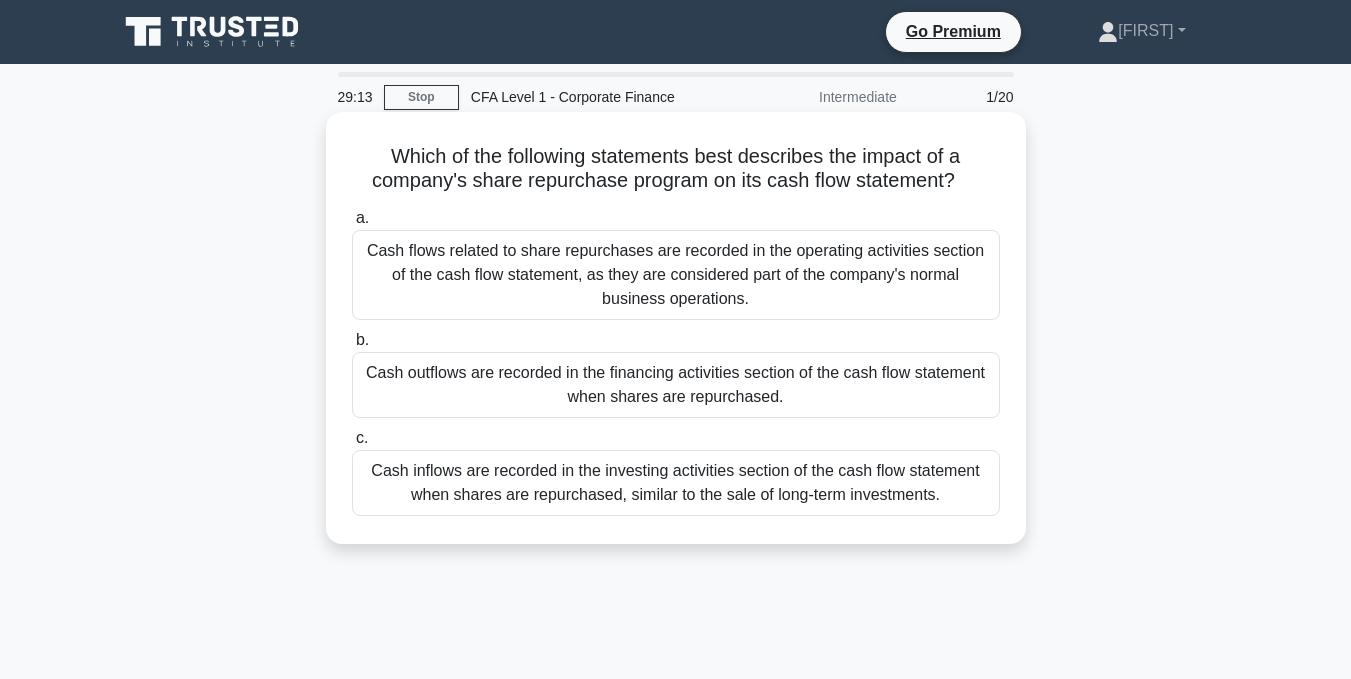 click on "Cash outflows are recorded in the financing activities section of the cash flow statement when shares are repurchased." at bounding box center [676, 385] 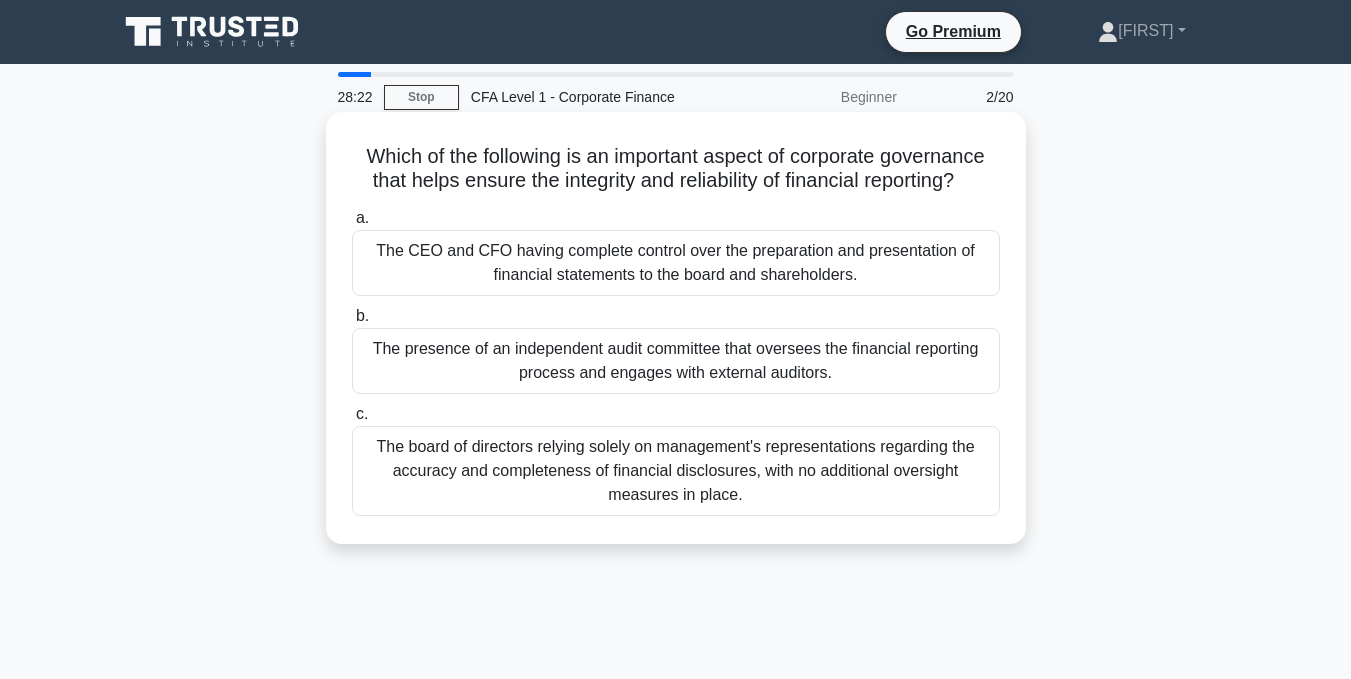 click on "The presence of an independent audit committee that oversees the financial reporting process and engages with external auditors." at bounding box center (676, 361) 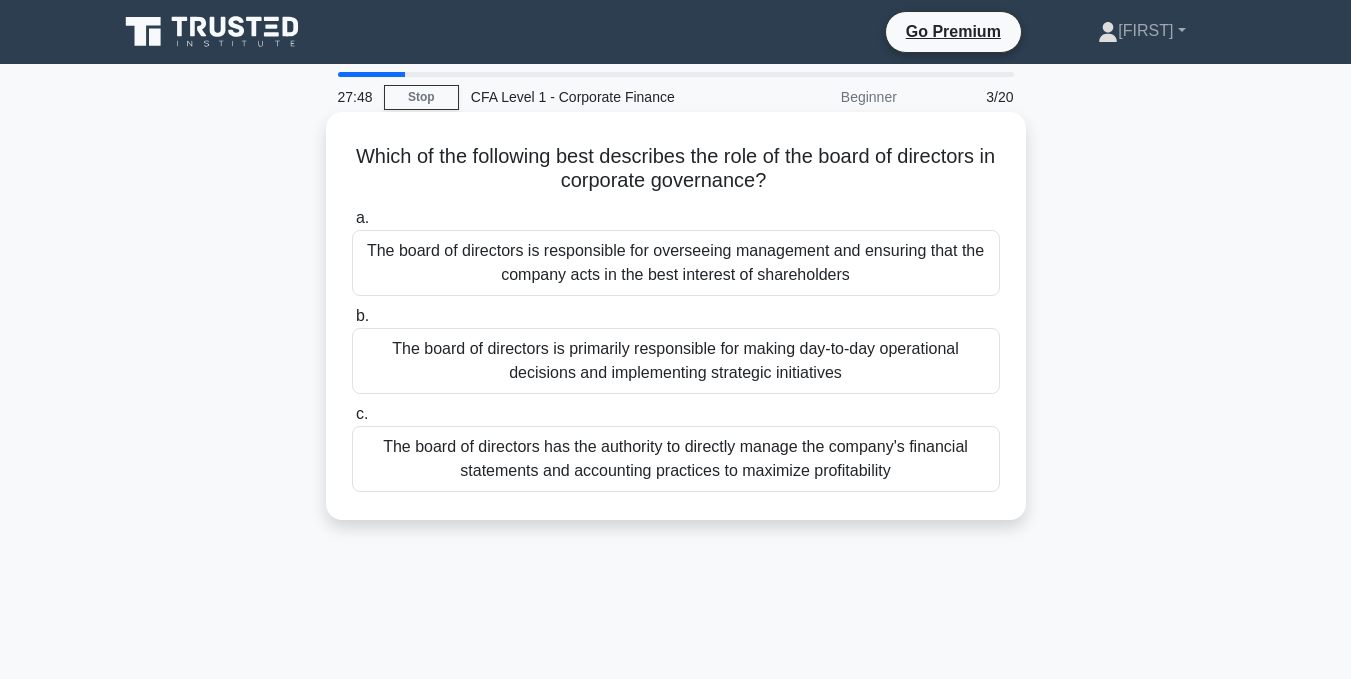 click on "The board of directors is responsible for overseeing management and ensuring that the company acts in the best interest of shareholders" at bounding box center (676, 263) 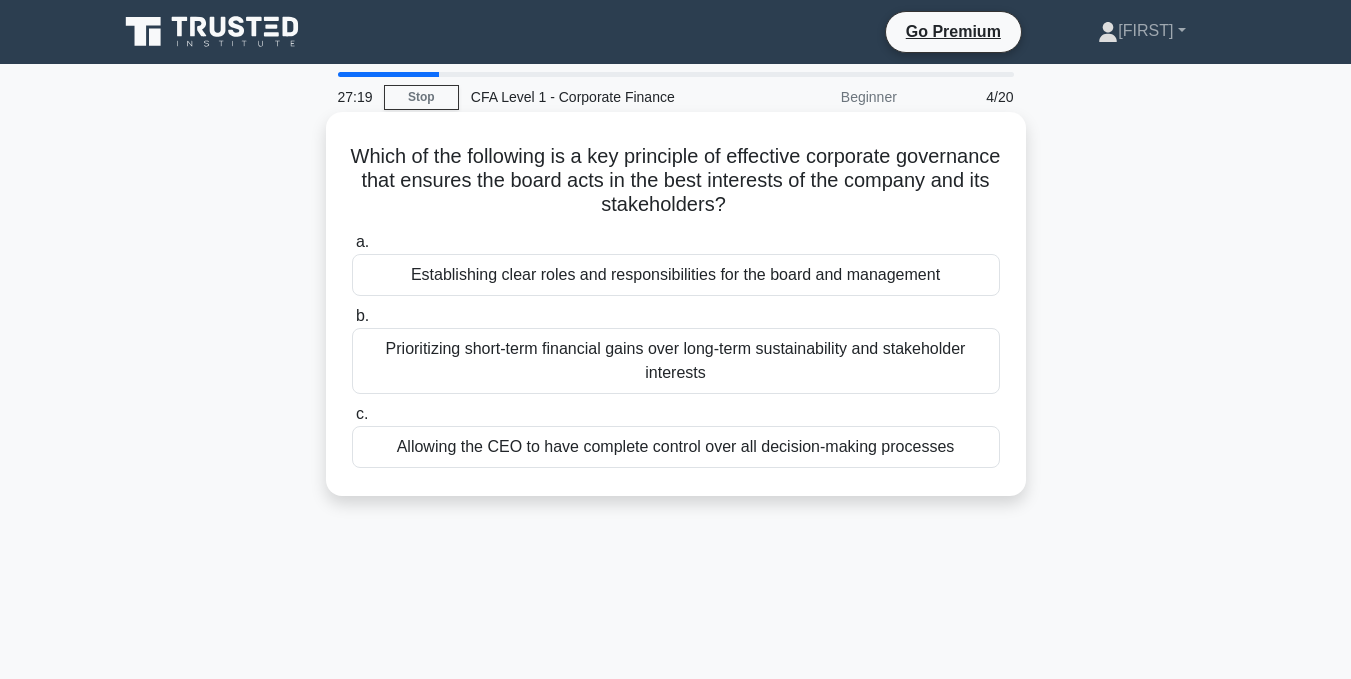 click on "Establishing clear roles and responsibilities for the board and management" at bounding box center (676, 275) 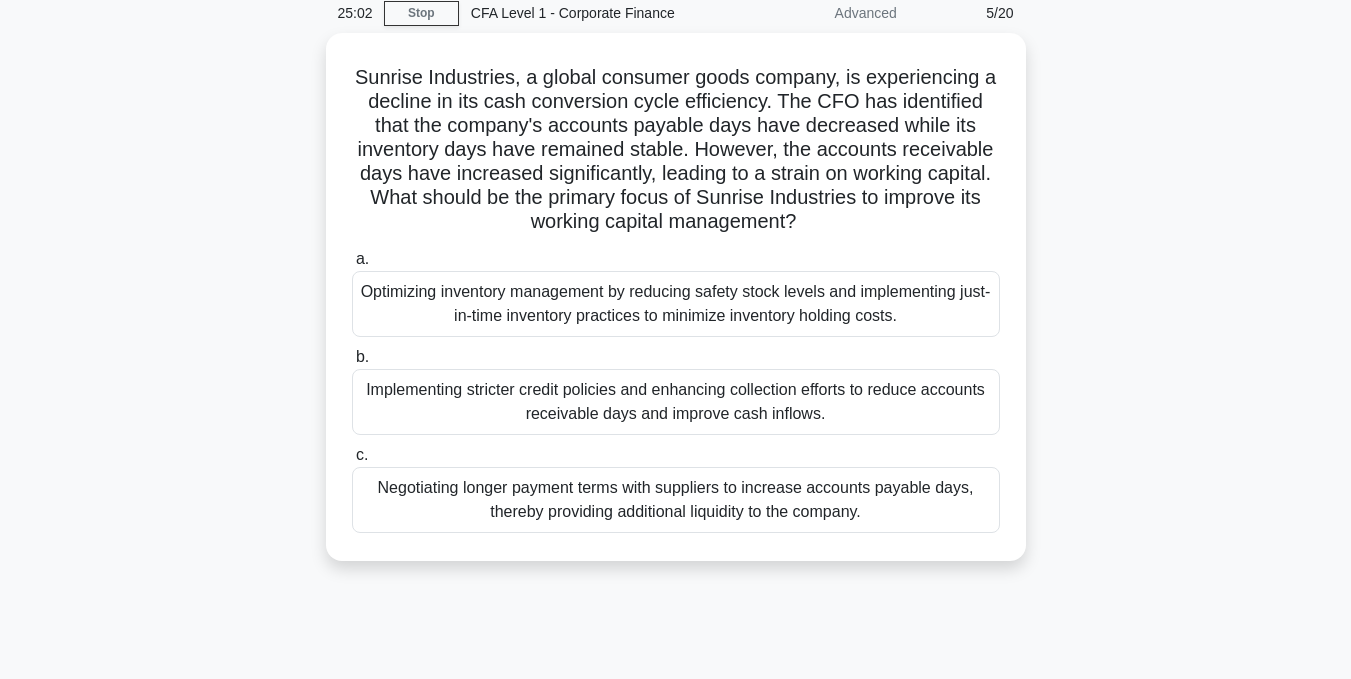 scroll, scrollTop: 80, scrollLeft: 0, axis: vertical 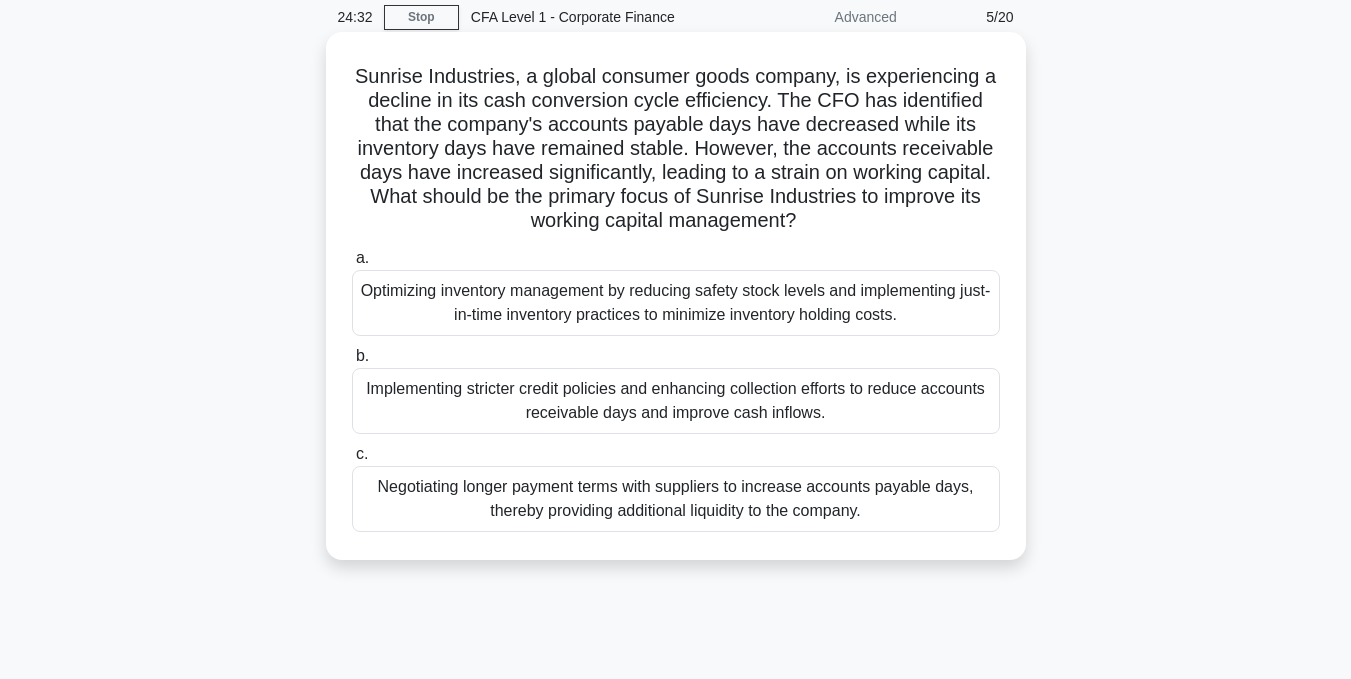 click on "Implementing stricter credit policies and enhancing collection efforts to reduce accounts receivable days and improve cash inflows." at bounding box center [676, 401] 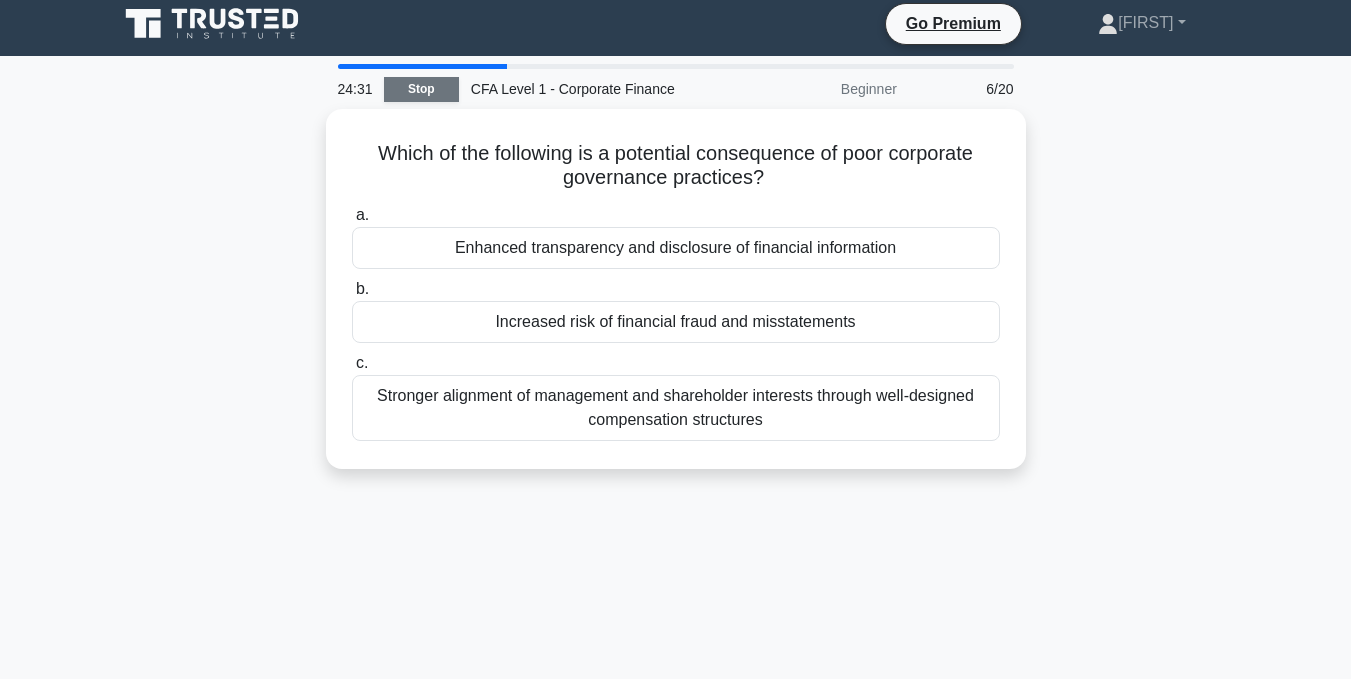 scroll, scrollTop: 0, scrollLeft: 0, axis: both 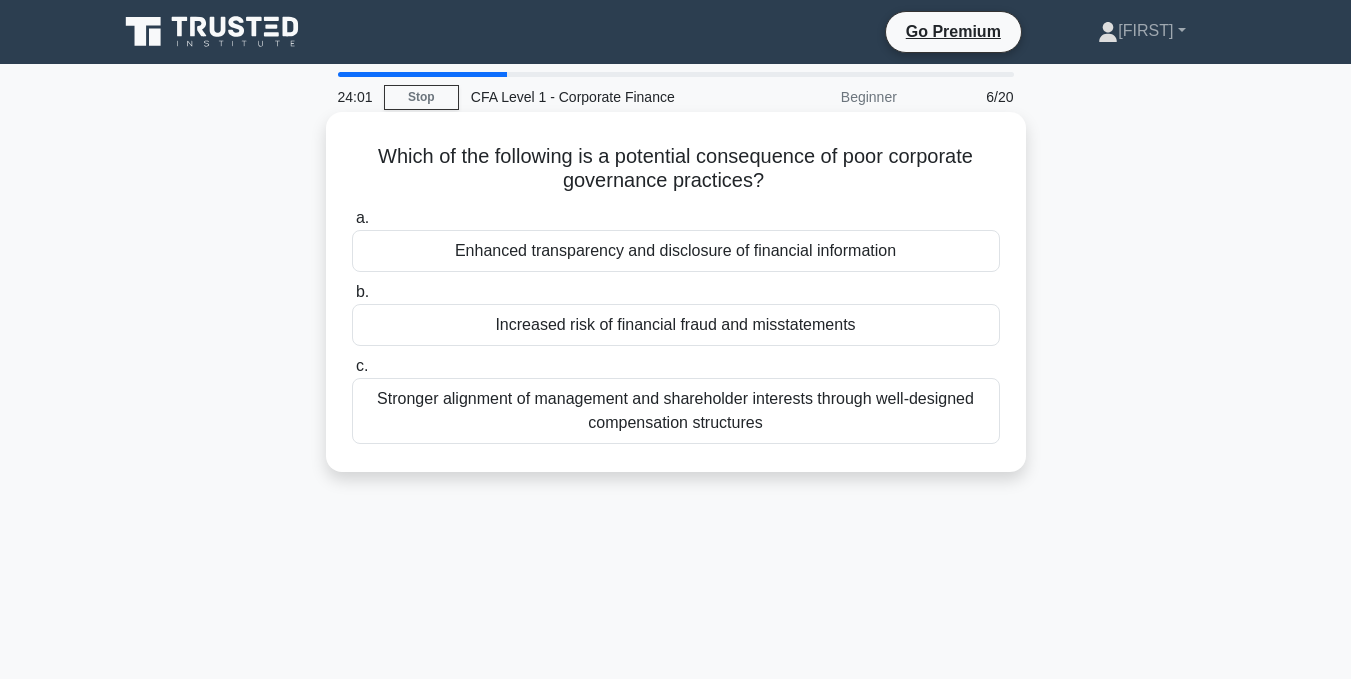 click on "Increased risk of financial fraud and misstatements" at bounding box center (676, 325) 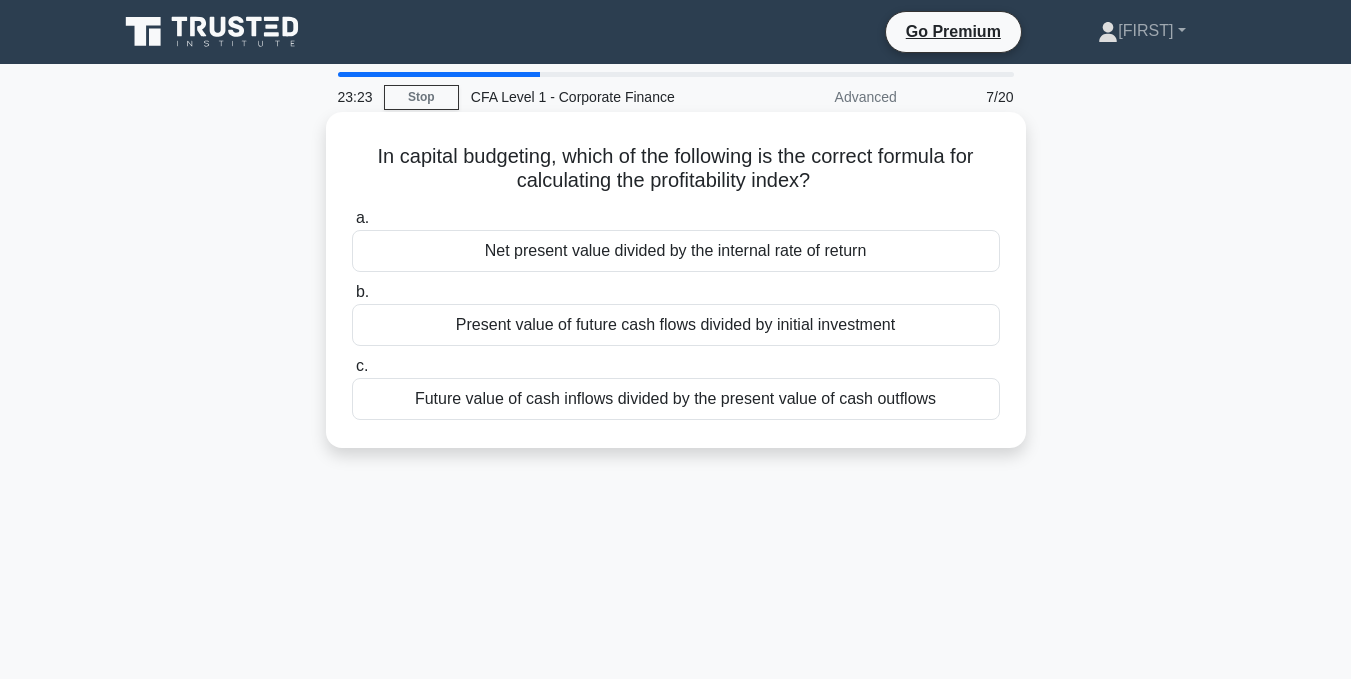 click on "Present value of future cash flows divided by initial investment" at bounding box center (676, 325) 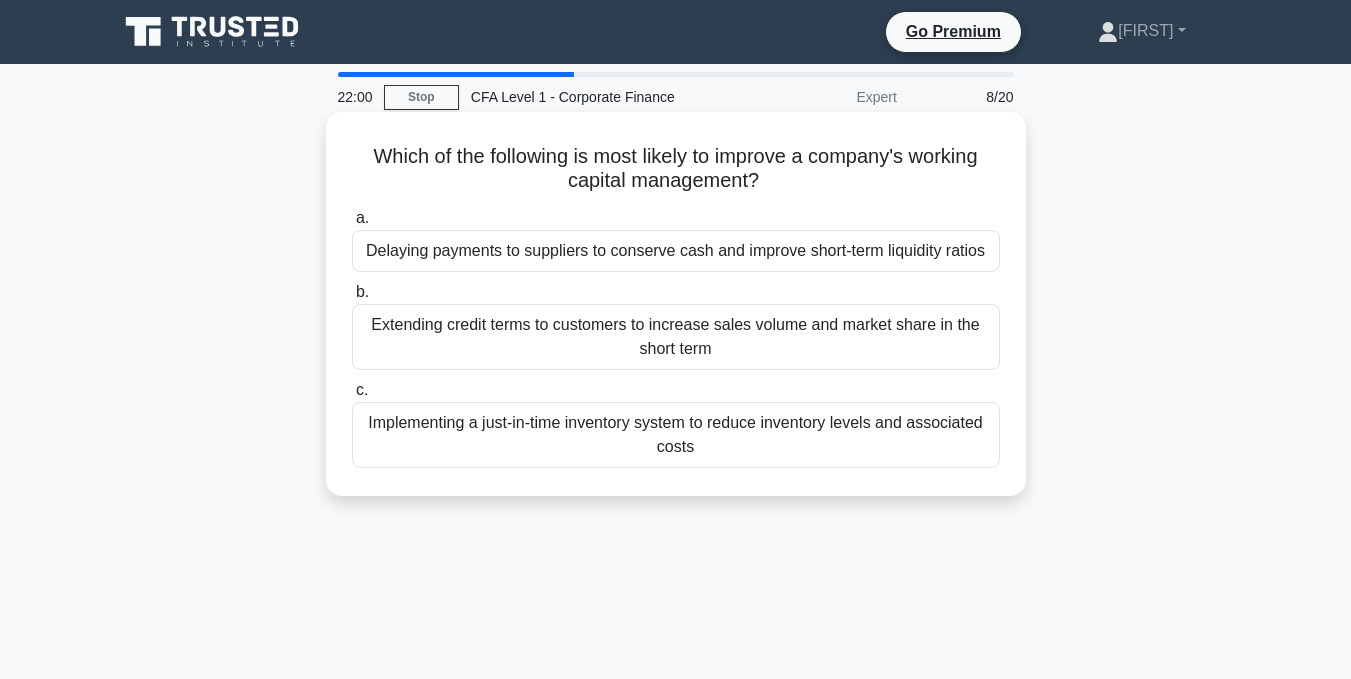 click on "Extending credit terms to customers to increase sales volume and market share in the short term" at bounding box center (676, 337) 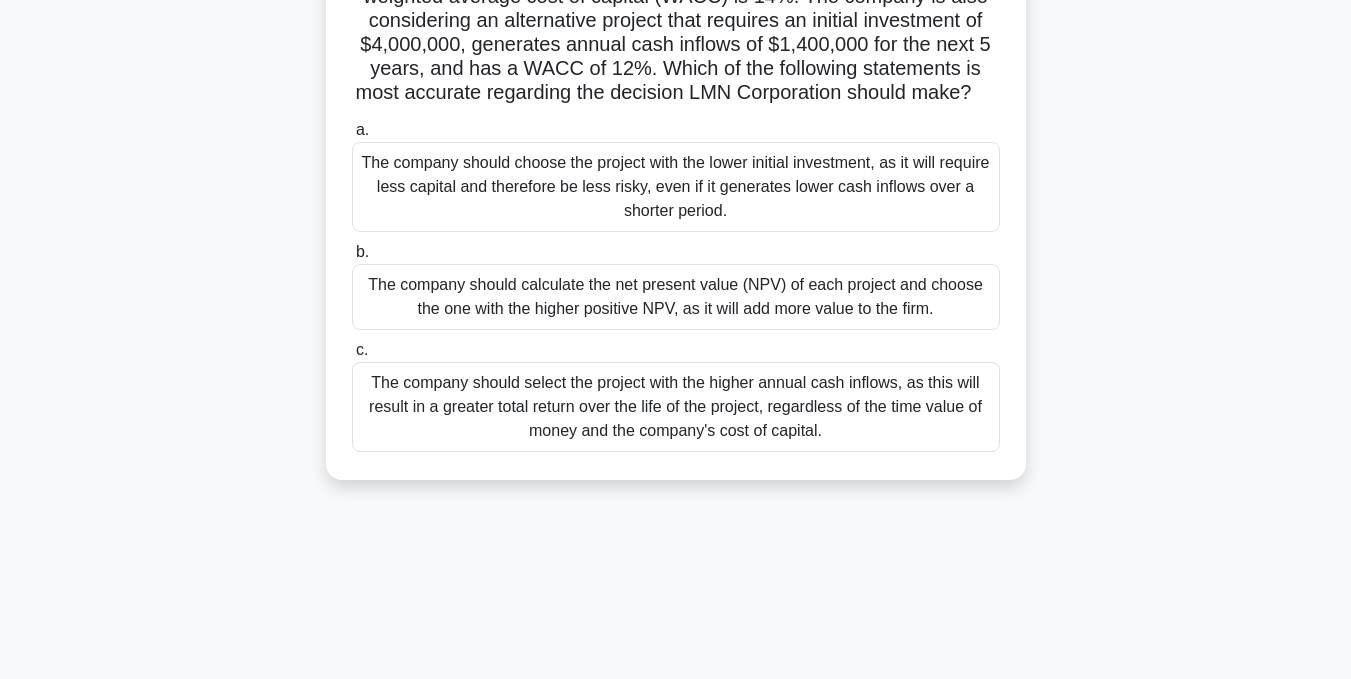 scroll, scrollTop: 240, scrollLeft: 0, axis: vertical 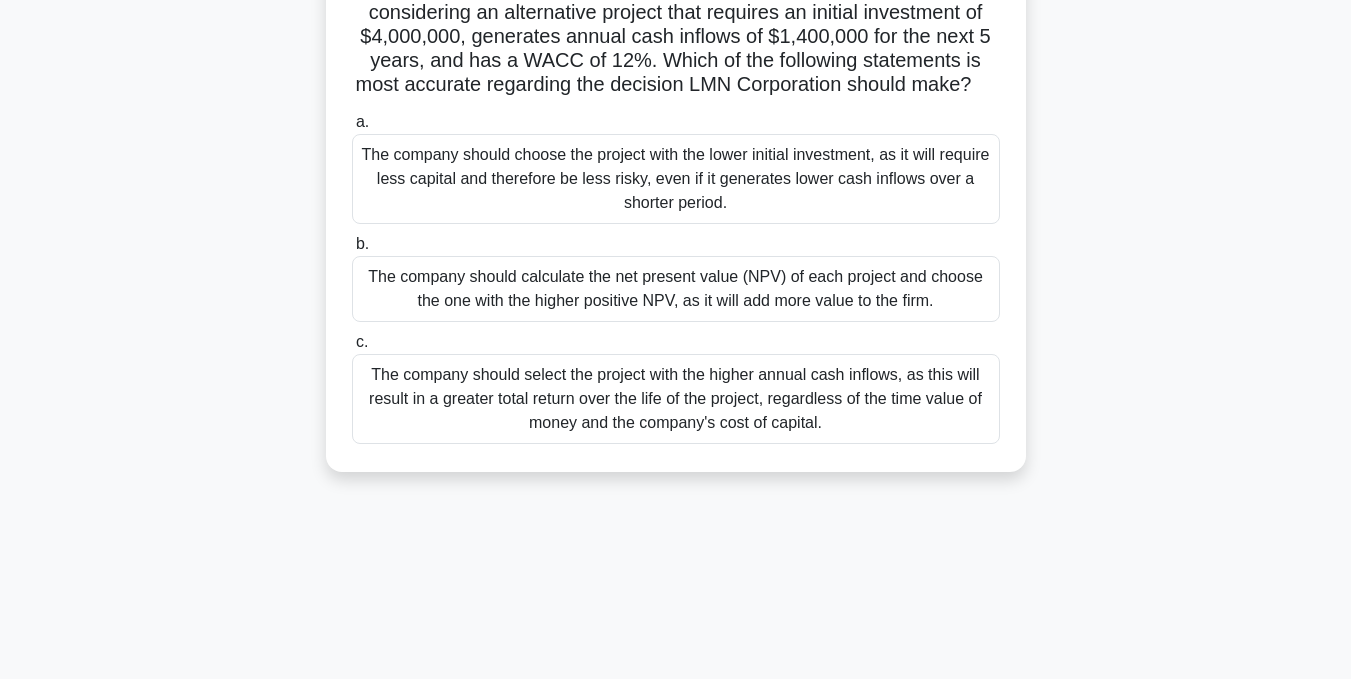 click on "The company should calculate the net present value (NPV) of each project and choose the one with the higher positive NPV, as it will add more value to the firm." at bounding box center [676, 289] 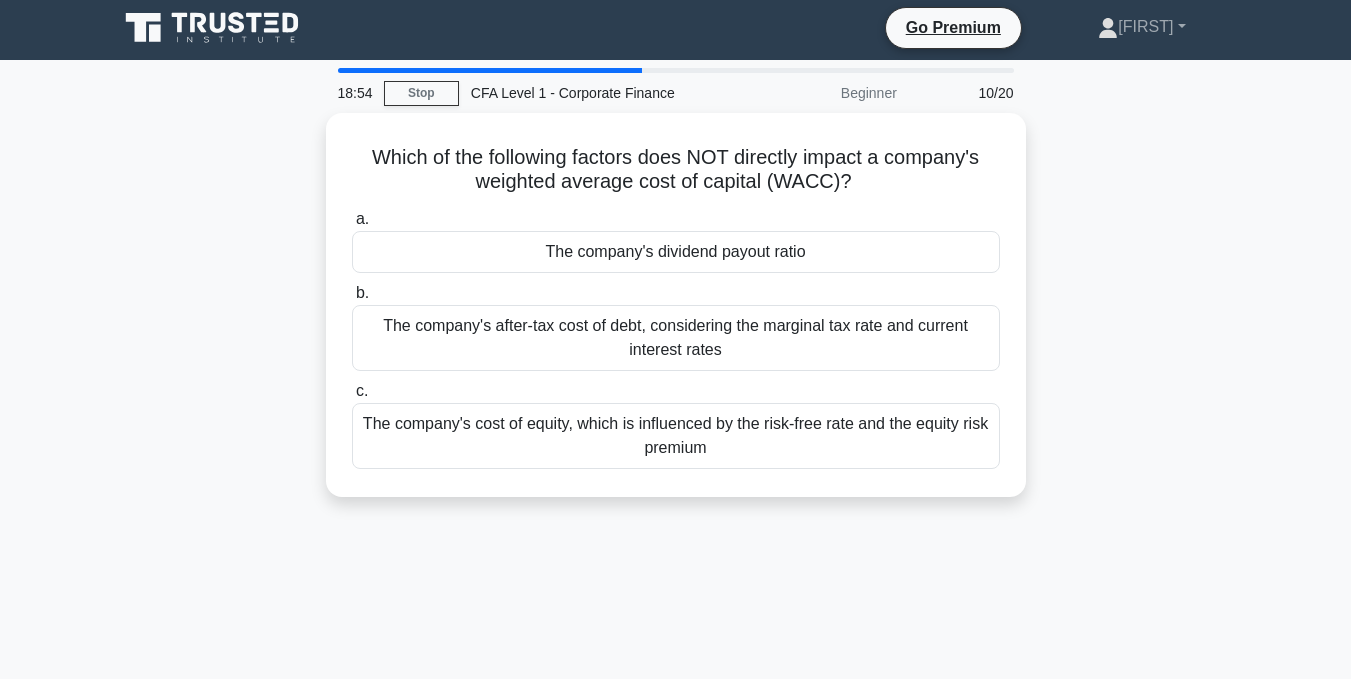 scroll, scrollTop: 0, scrollLeft: 0, axis: both 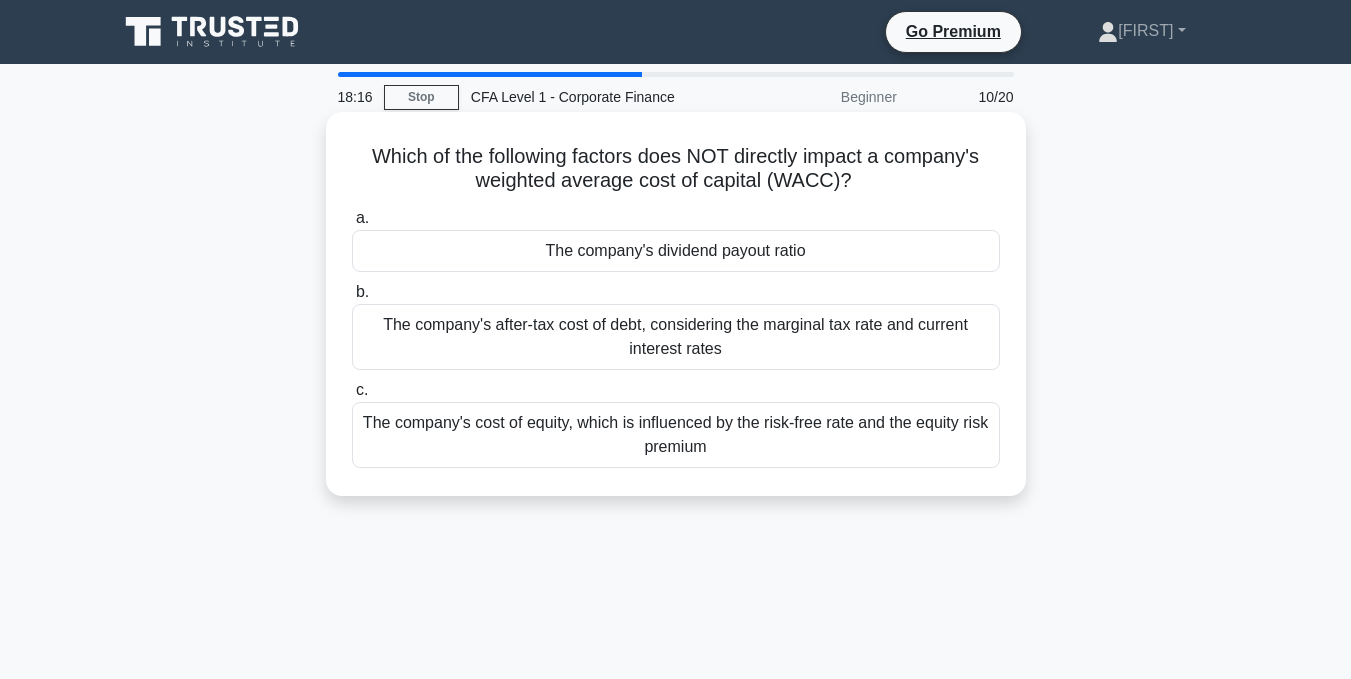 click on "The company's dividend payout ratio" at bounding box center (676, 251) 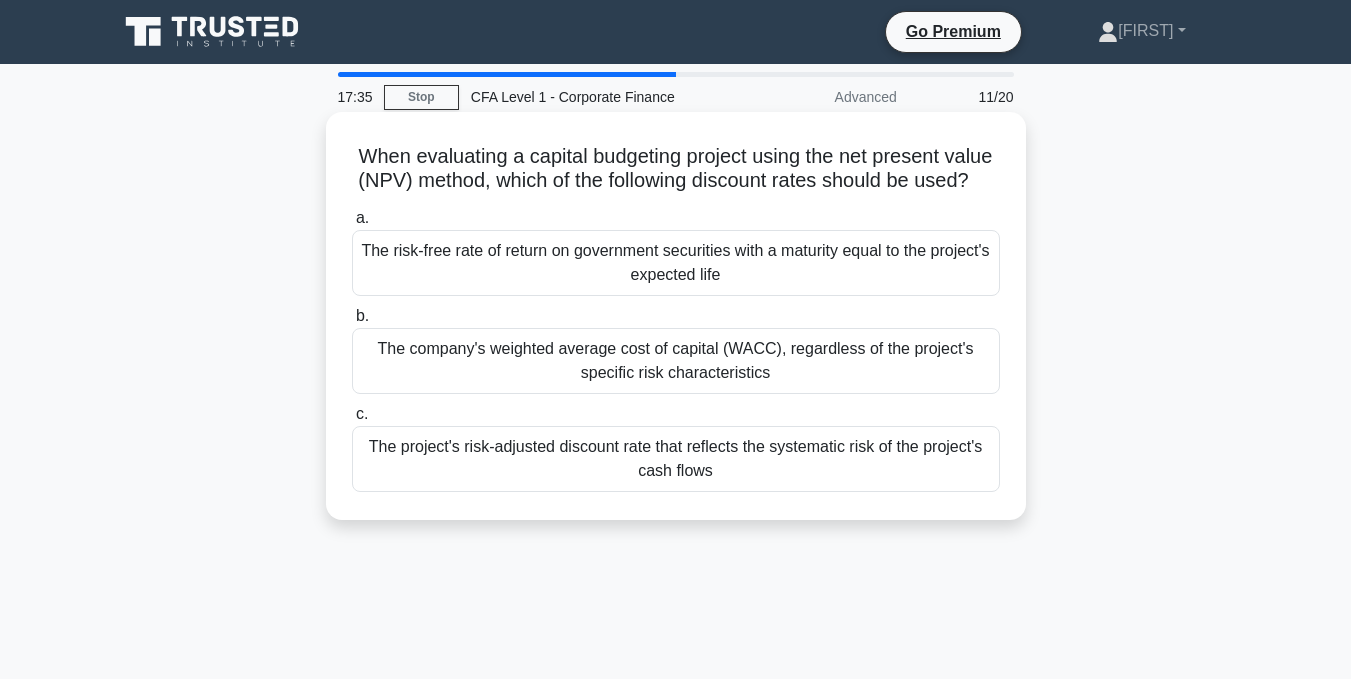 click on "The project's risk-adjusted discount rate that reflects the systematic risk of the project's cash flows" at bounding box center [676, 459] 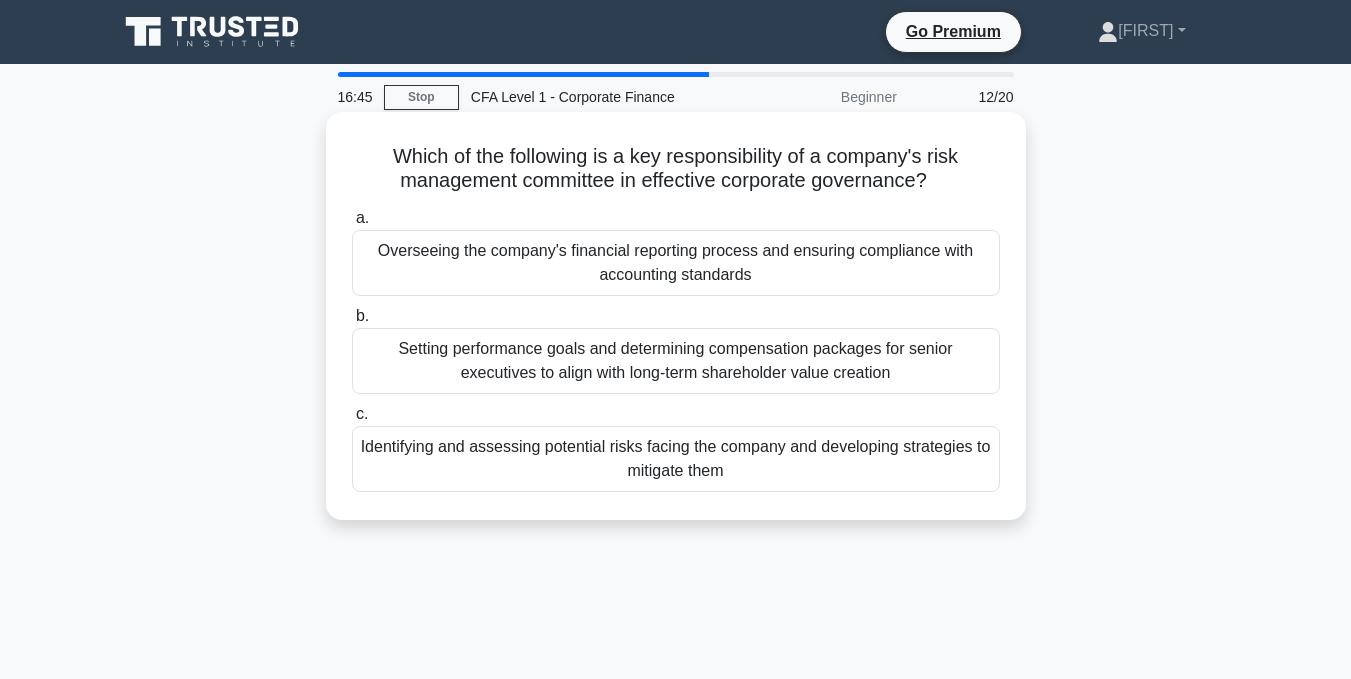 click on "Identifying and assessing potential risks facing the company and developing strategies to mitigate them" at bounding box center [676, 459] 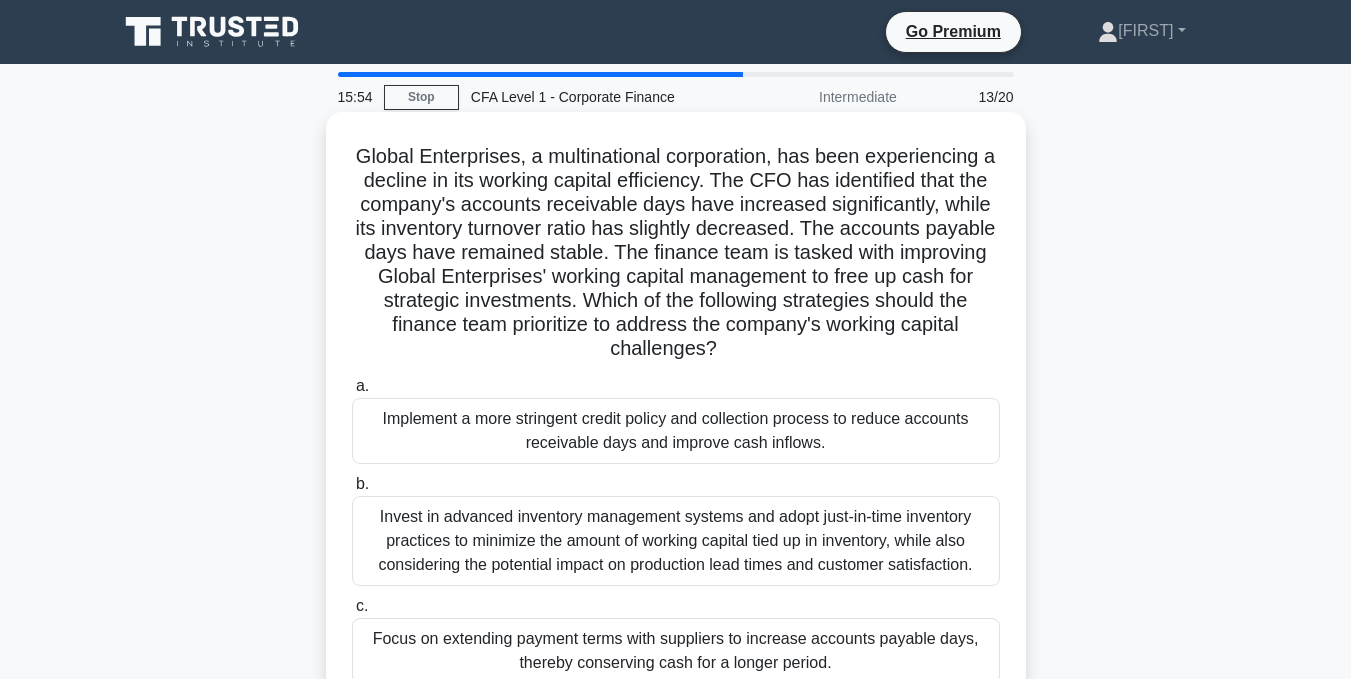 click on "Implement a more stringent credit policy and collection process to reduce accounts receivable days and improve cash inflows." at bounding box center (676, 431) 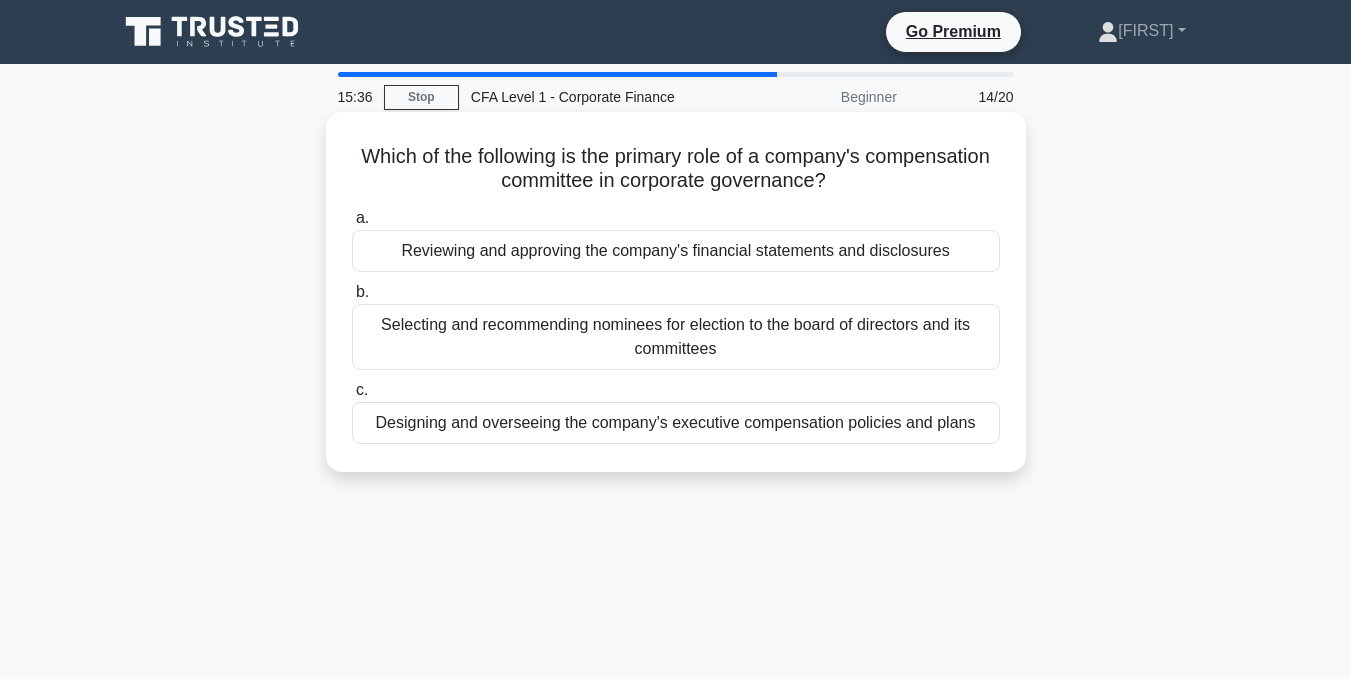 click on "Designing and overseeing the company's executive compensation policies and plans" at bounding box center (676, 423) 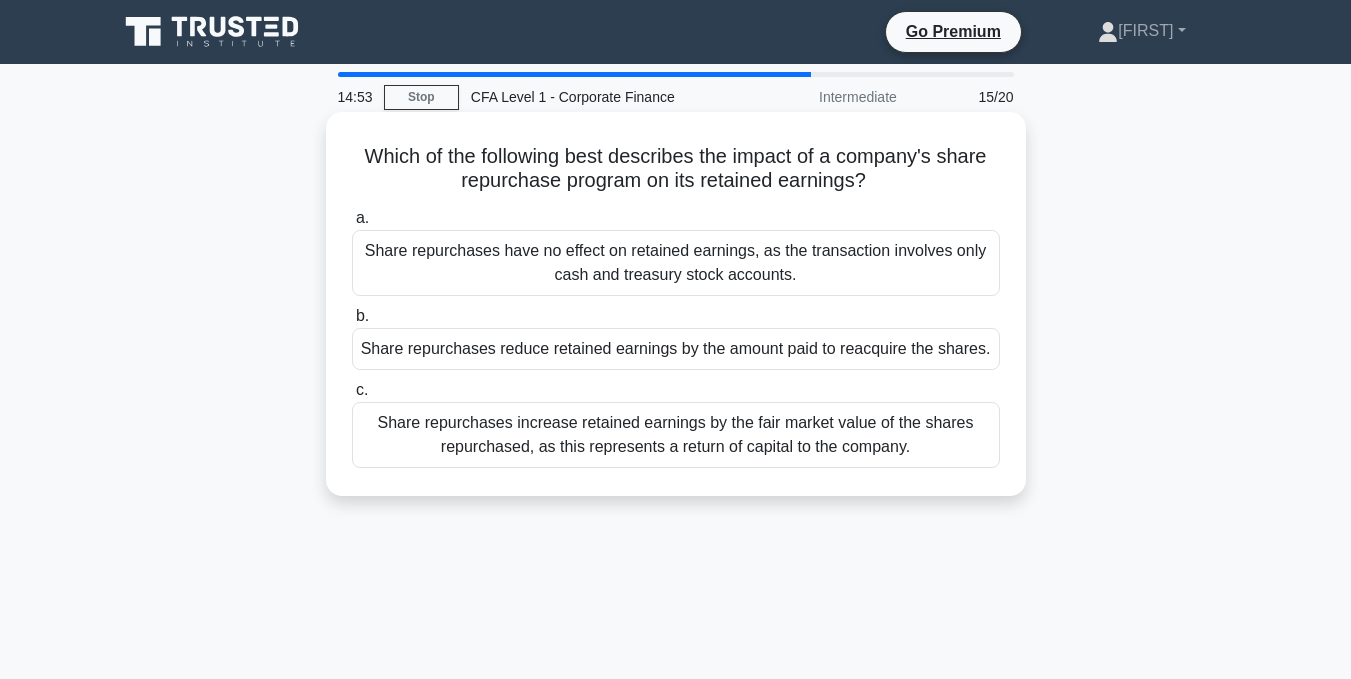 click on "Share repurchases reduce retained earnings by the amount paid to reacquire the shares." at bounding box center [676, 349] 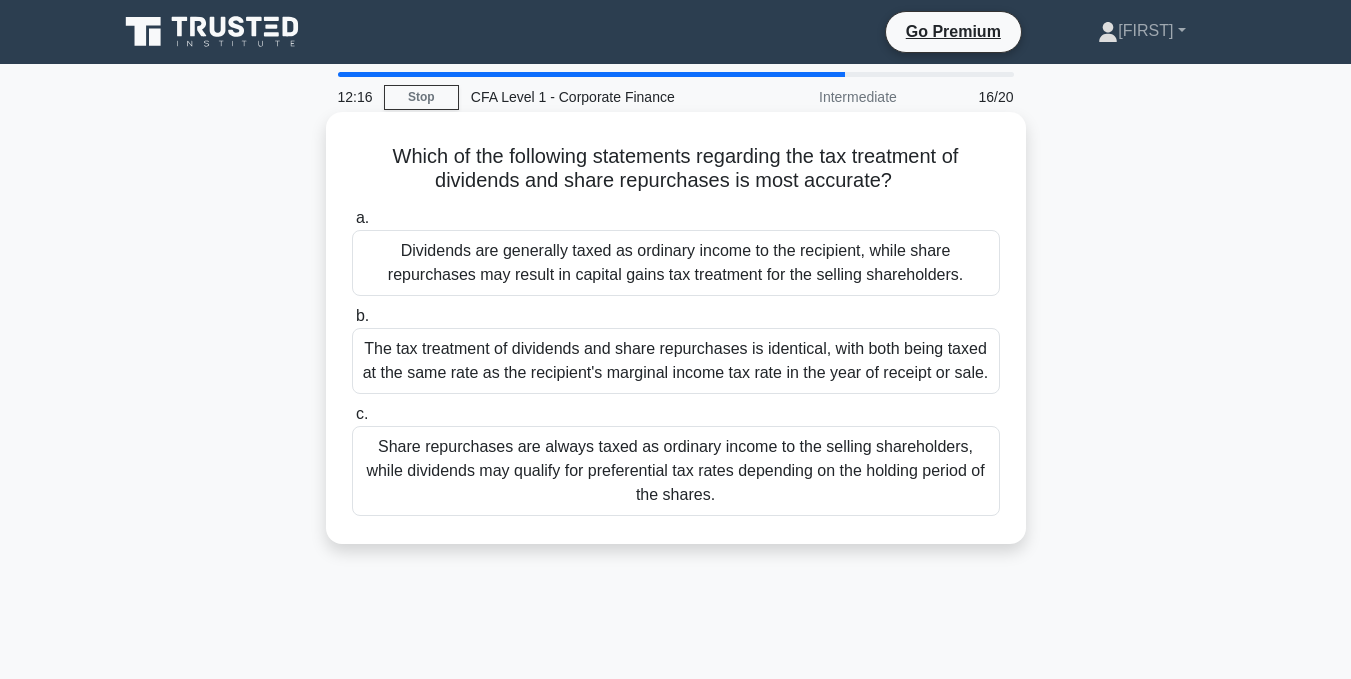 click on "The tax treatment of dividends and share repurchases is identical, with both being taxed at the same rate as the recipient's marginal income tax rate in the year of receipt or sale." at bounding box center (676, 361) 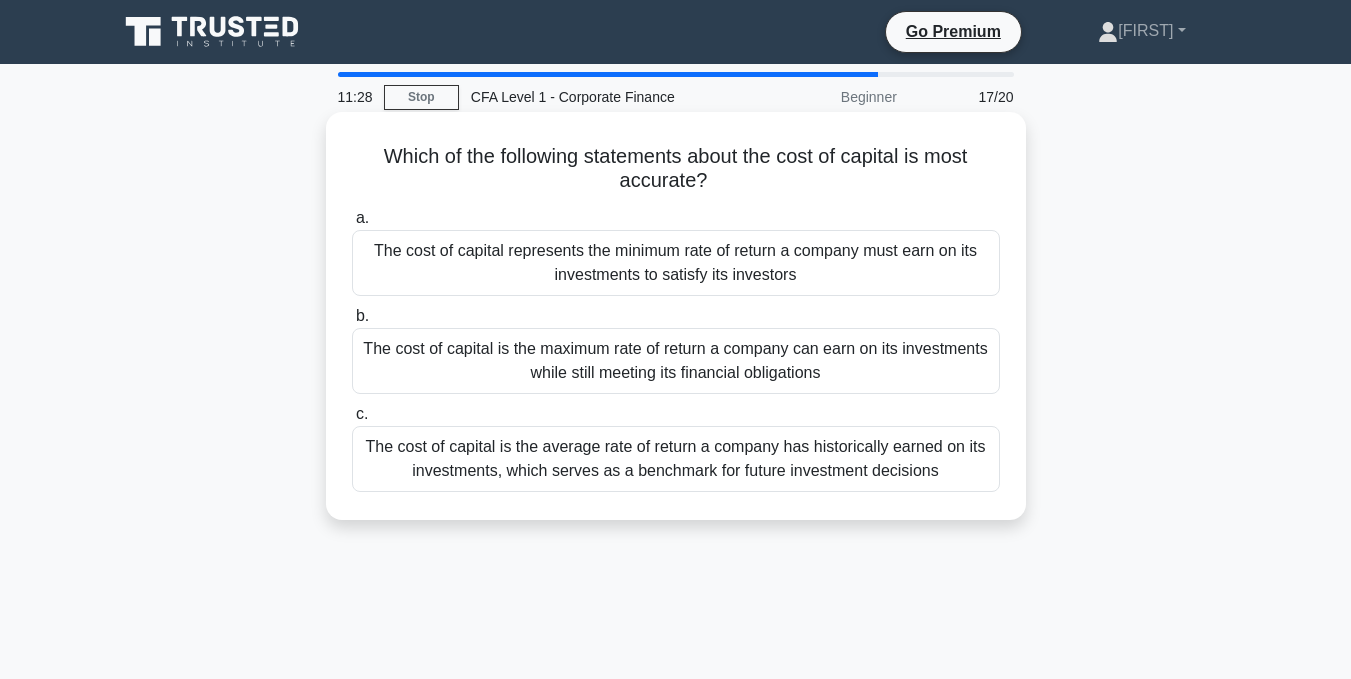 click on "The cost of capital represents the minimum rate of return a company must earn on its investments to satisfy its investors" at bounding box center [676, 263] 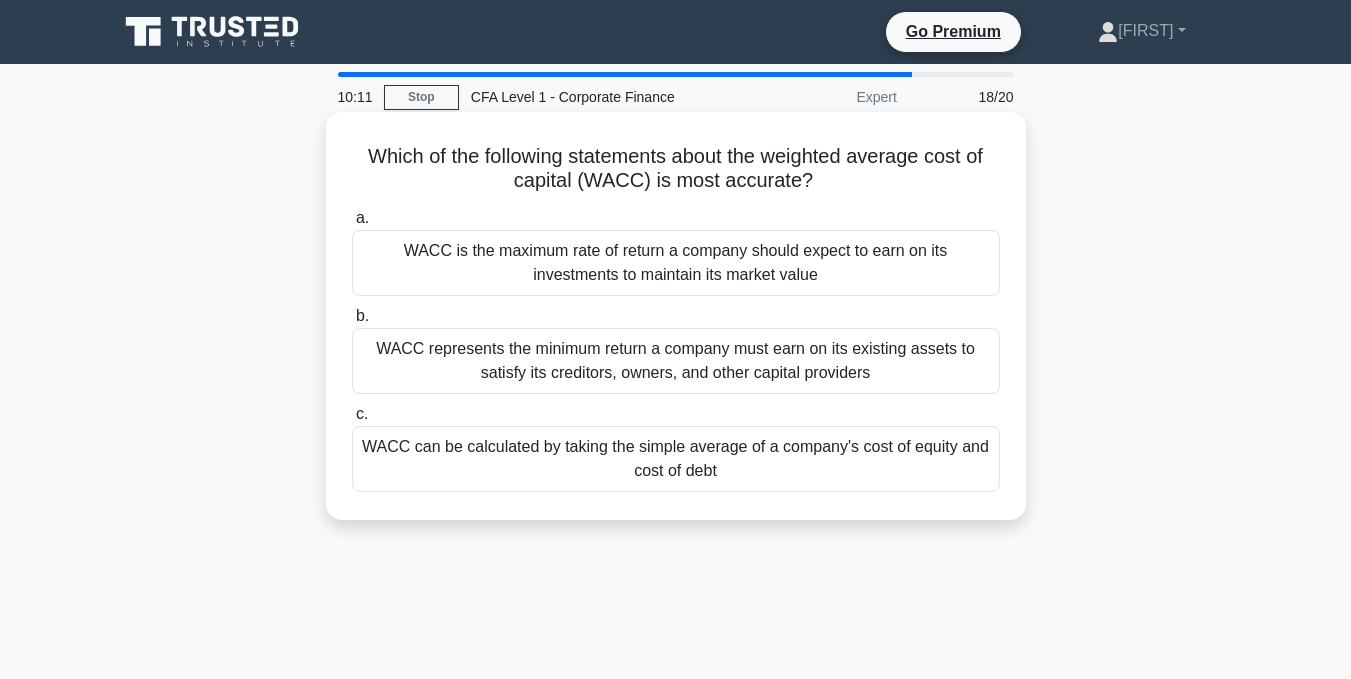 click on "WACC represents the minimum return a company must earn on its existing assets to satisfy its creditors, owners, and other capital providers" at bounding box center [676, 361] 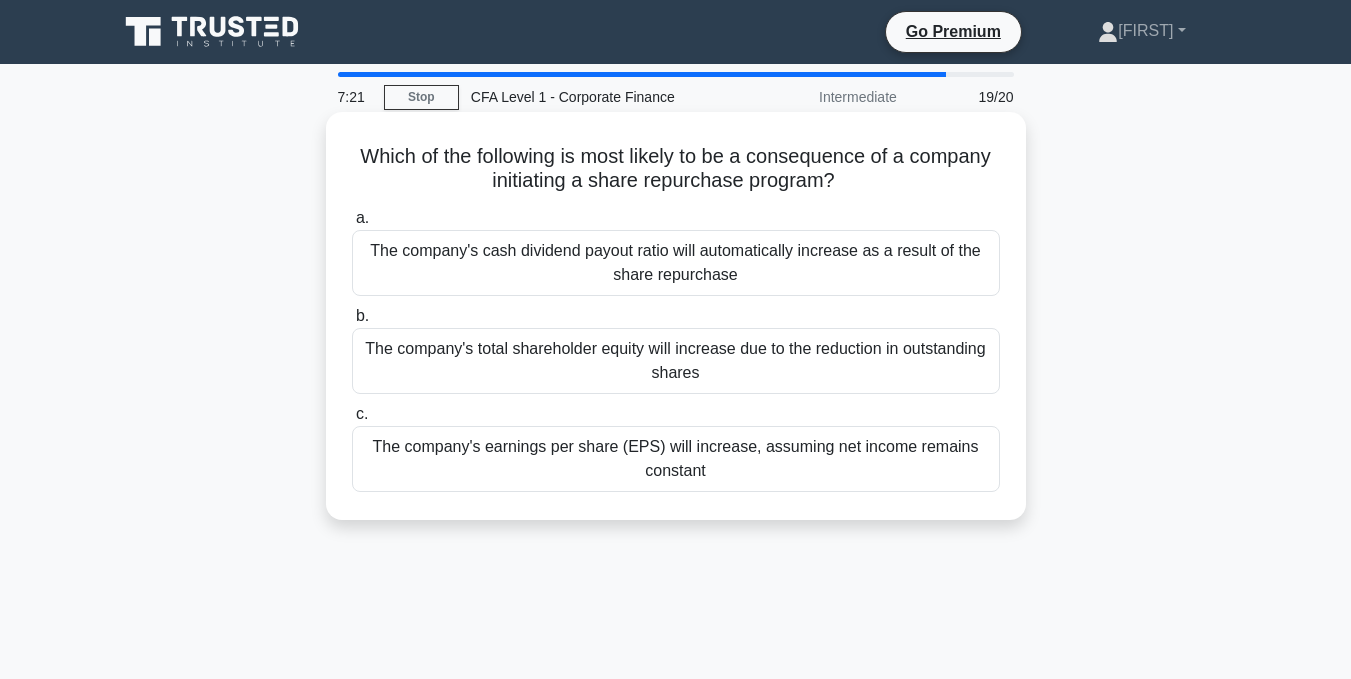 click on "The company's earnings per share (EPS) will increase, assuming net income remains constant" at bounding box center (676, 459) 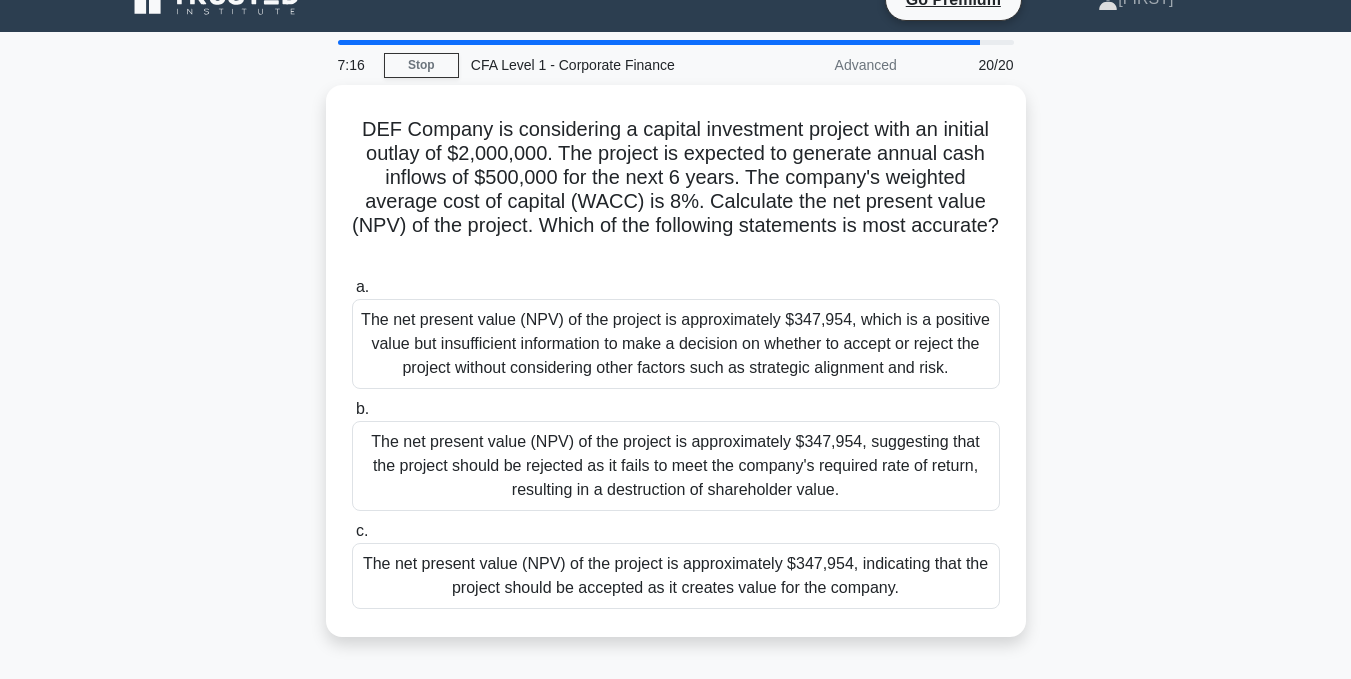 scroll, scrollTop: 34, scrollLeft: 0, axis: vertical 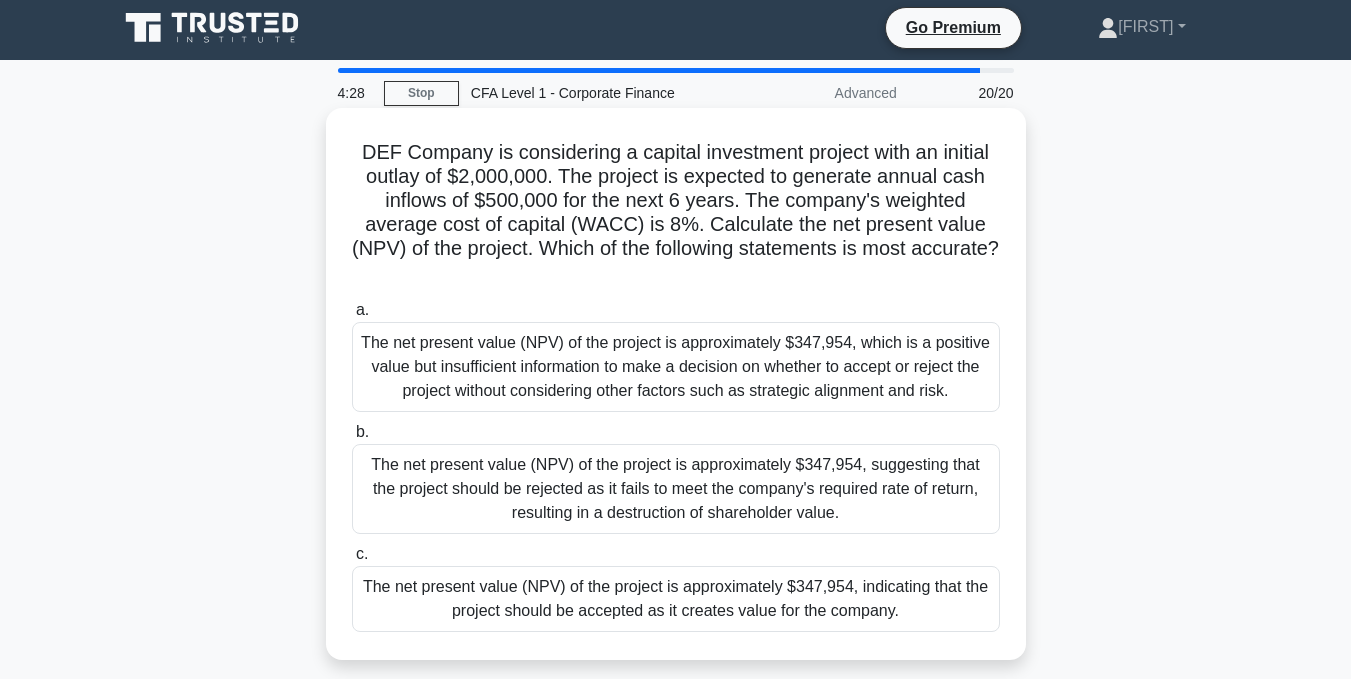 click on "The net present value (NPV) of the project is approximately $347,954, indicating that the project should be accepted as it creates value for the company." at bounding box center (676, 599) 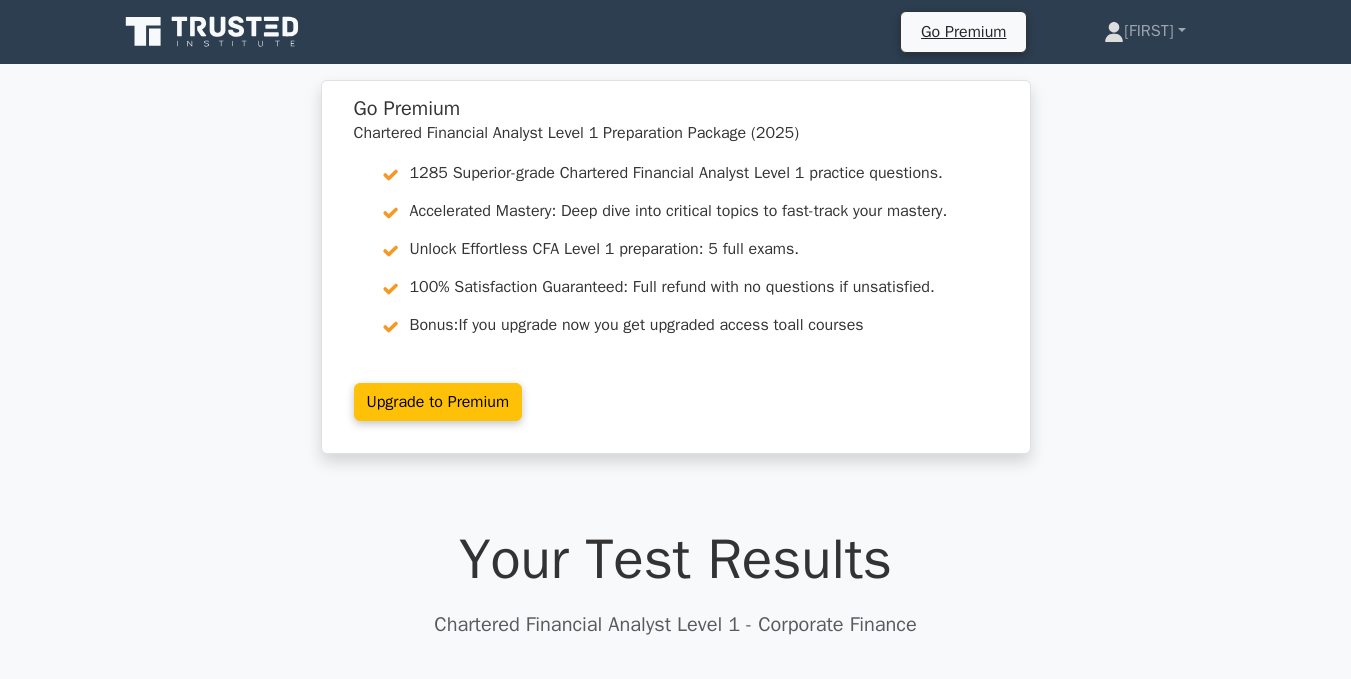 scroll, scrollTop: 1579, scrollLeft: 0, axis: vertical 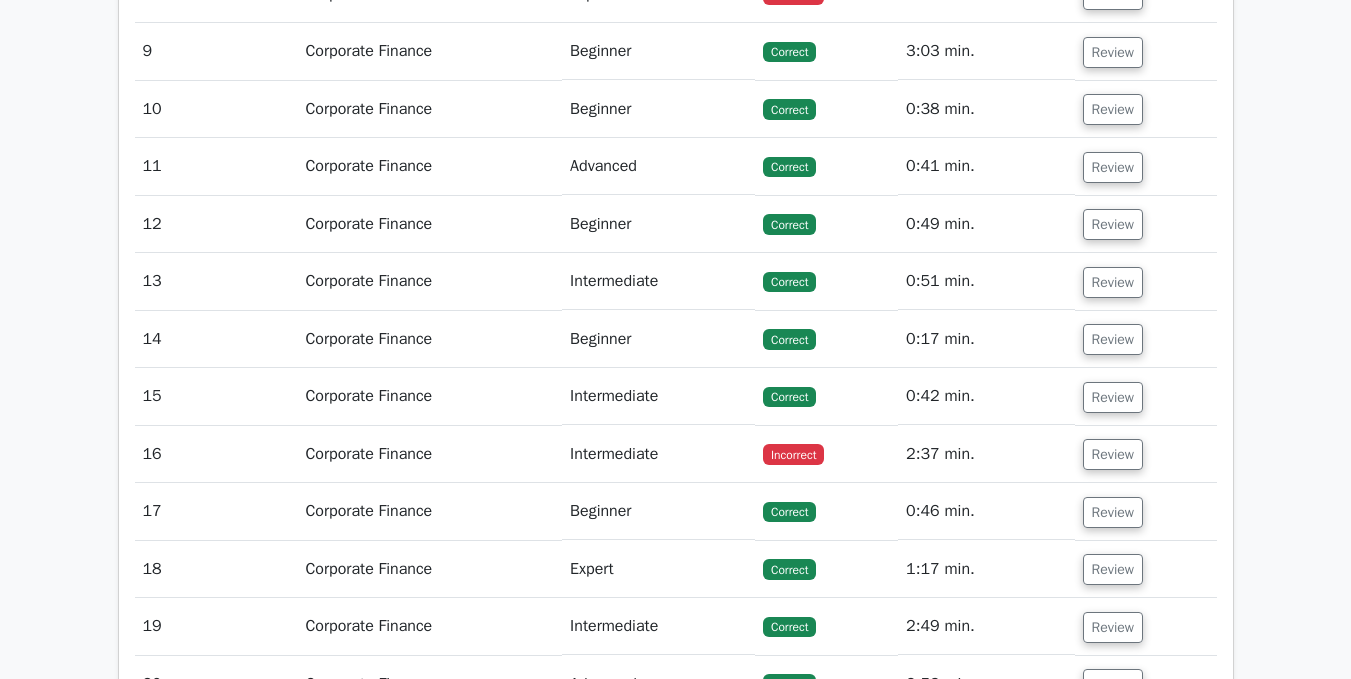 drag, startPoint x: 1357, startPoint y: 341, endPoint x: 1280, endPoint y: 506, distance: 182.0824 